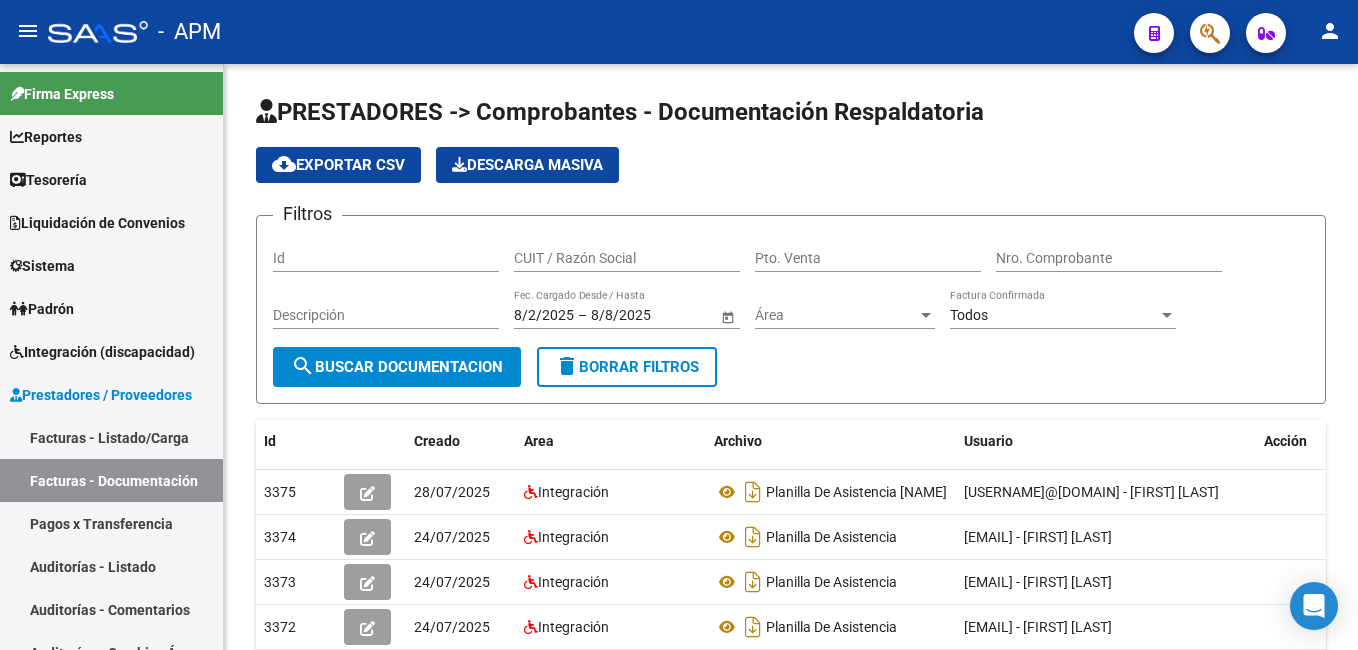 scroll, scrollTop: 0, scrollLeft: 0, axis: both 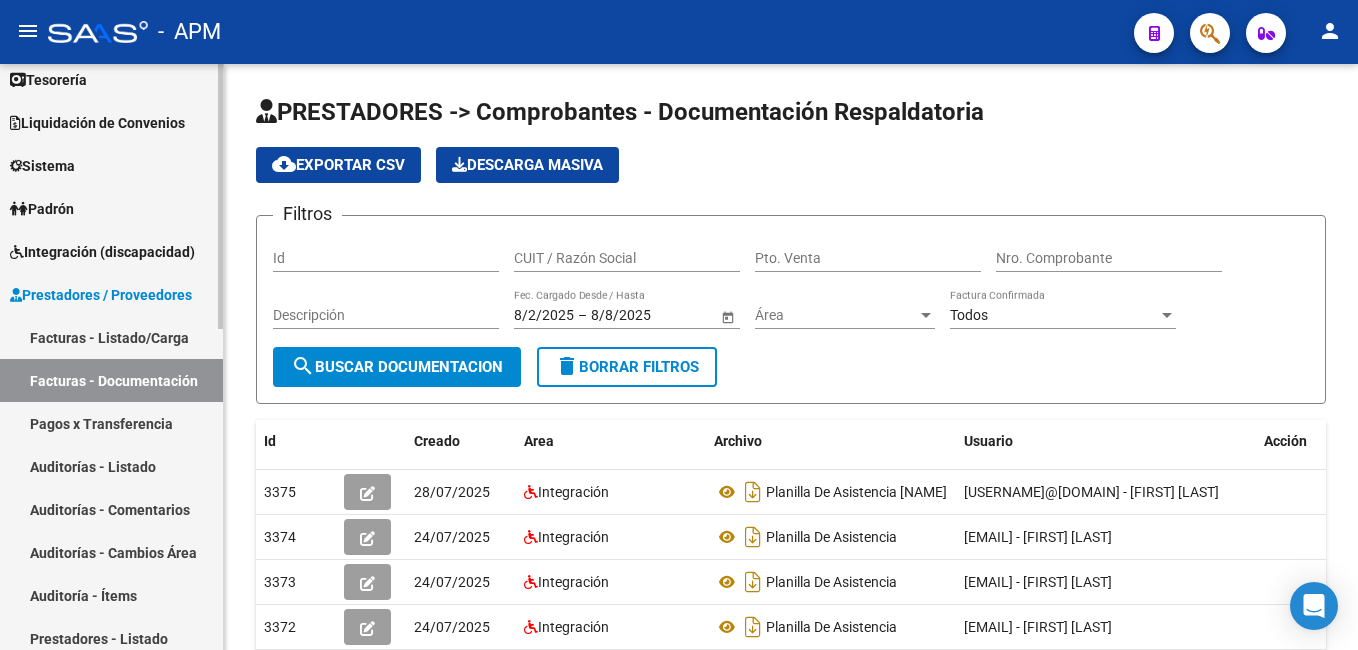 click on "Facturas - Listado/Carga" at bounding box center [111, 337] 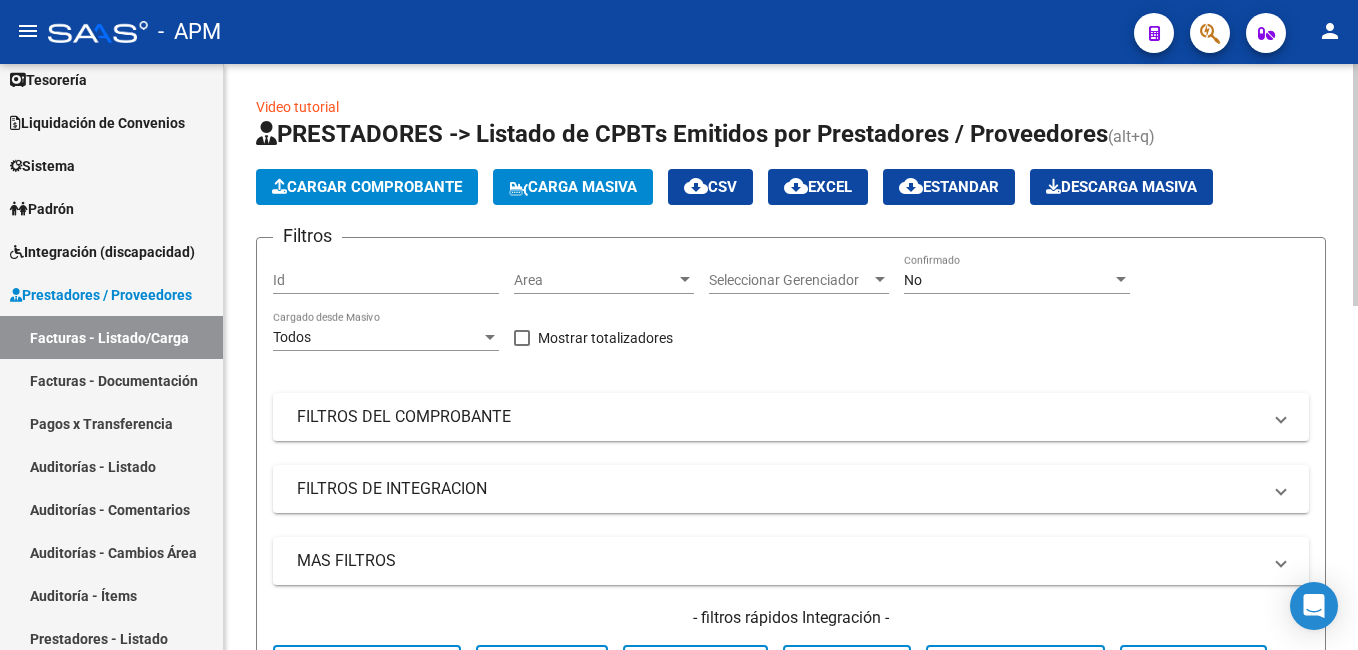 scroll, scrollTop: 600, scrollLeft: 0, axis: vertical 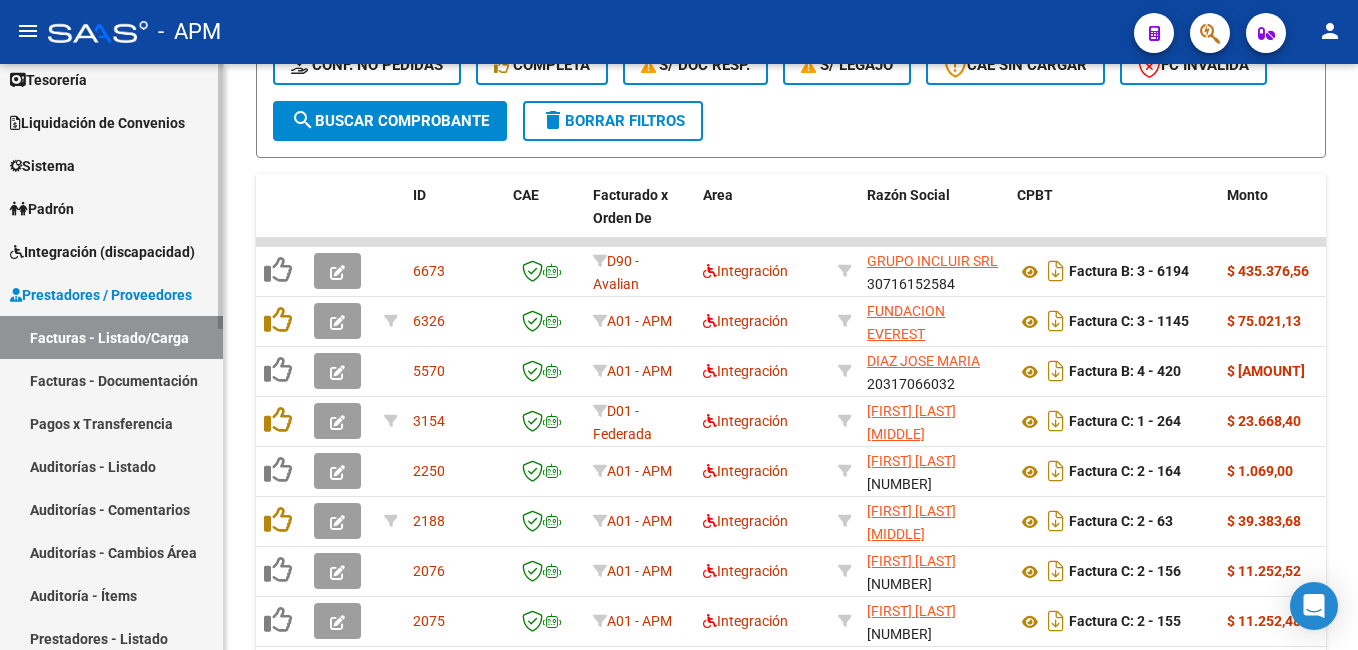 click on "Pagos x Transferencia" at bounding box center (111, 423) 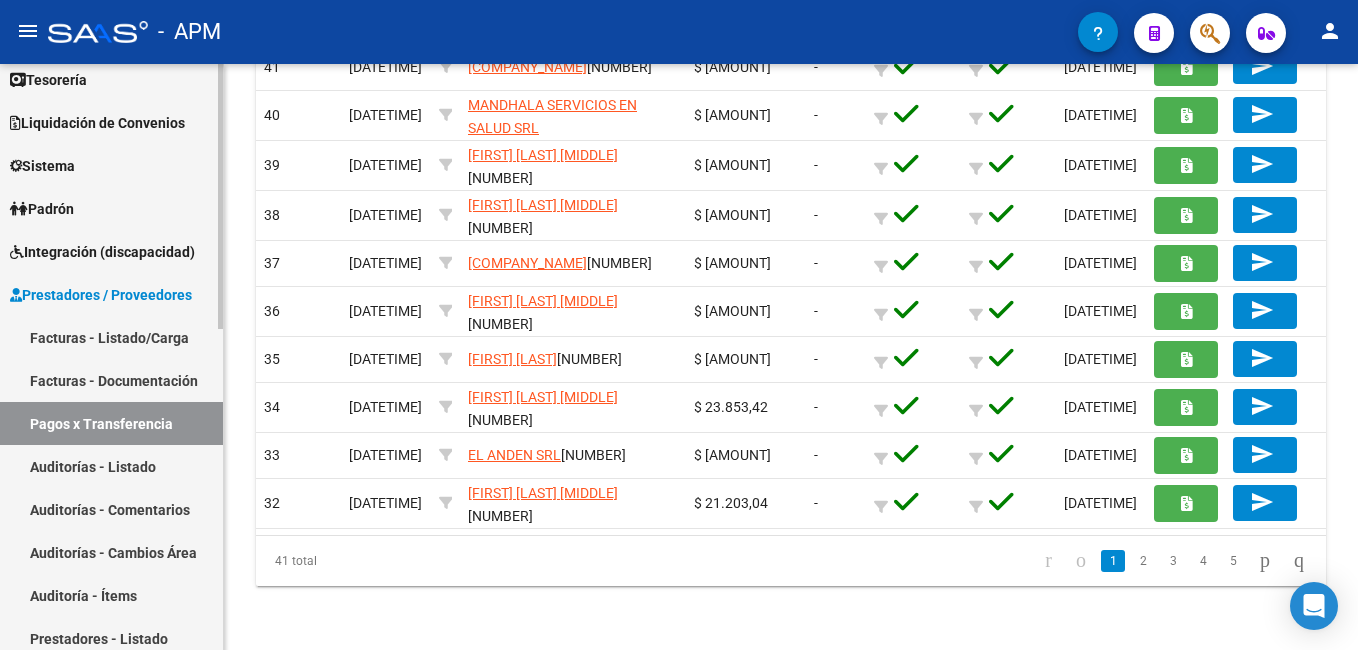 click on "Auditorías - Listado" at bounding box center [111, 466] 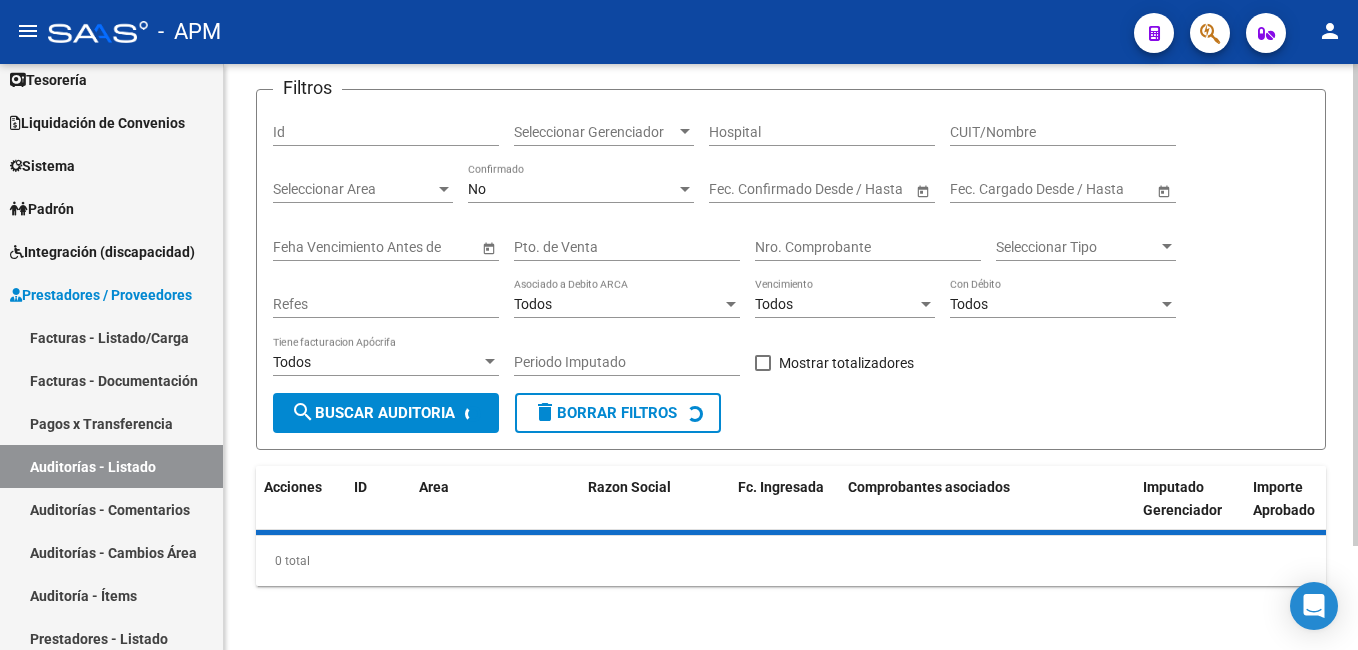 scroll, scrollTop: 352, scrollLeft: 0, axis: vertical 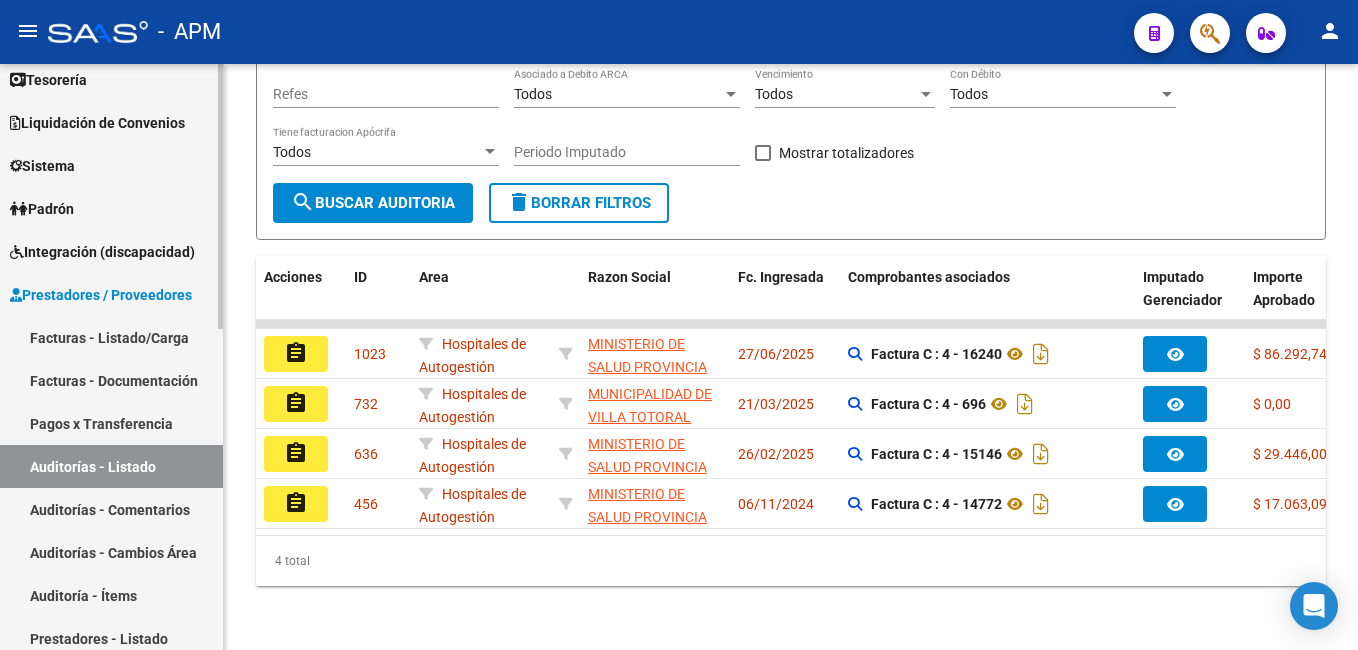 click on "Auditorías - Comentarios" at bounding box center [111, 509] 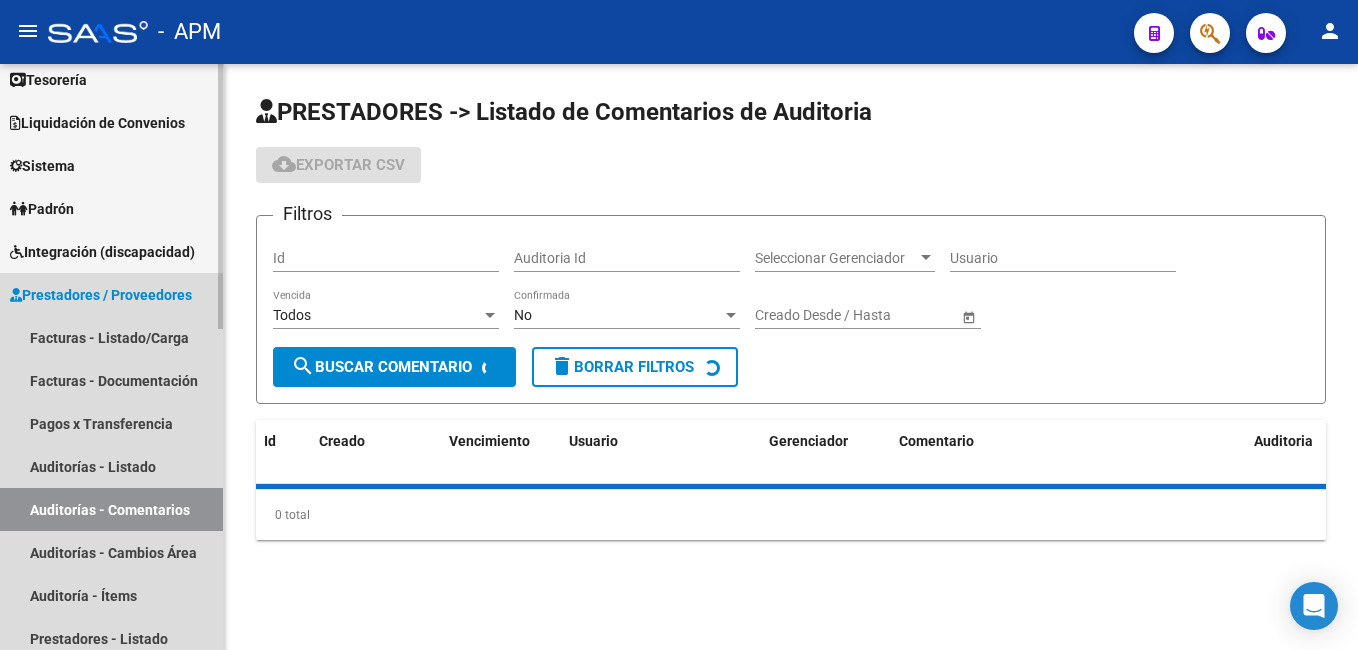 scroll, scrollTop: 0, scrollLeft: 0, axis: both 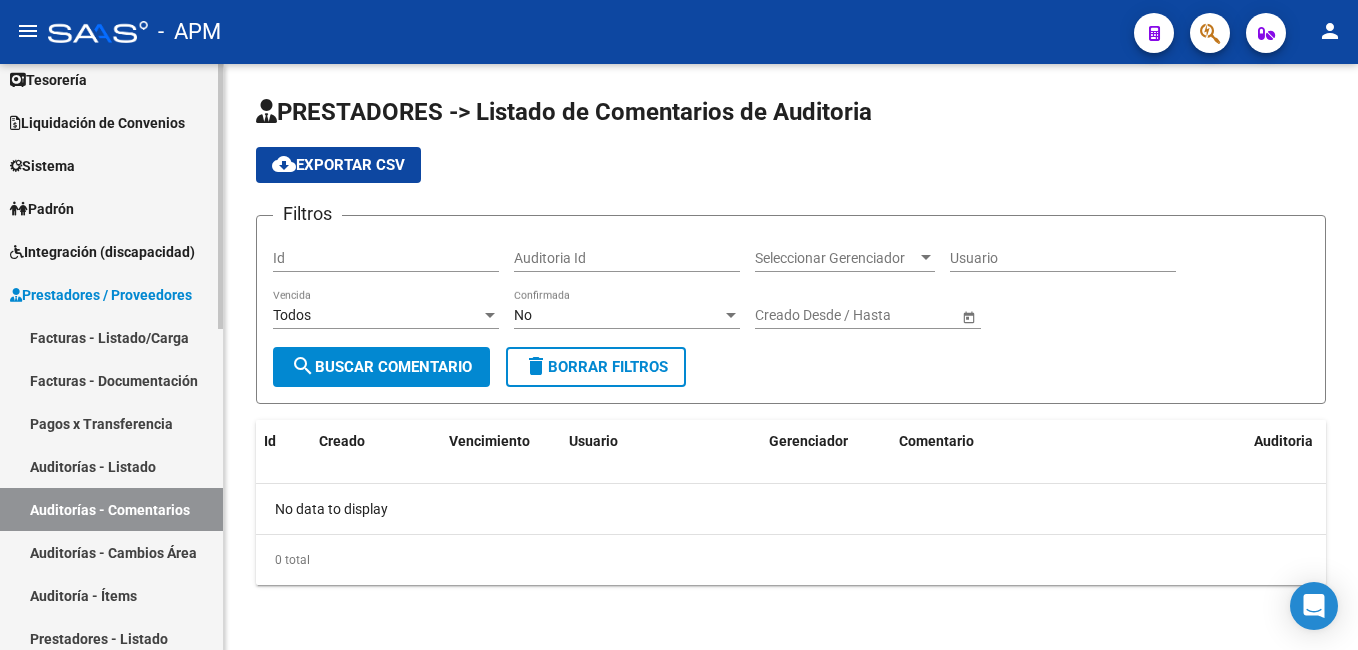 click on "Prestadores / Proveedores" at bounding box center [111, 294] 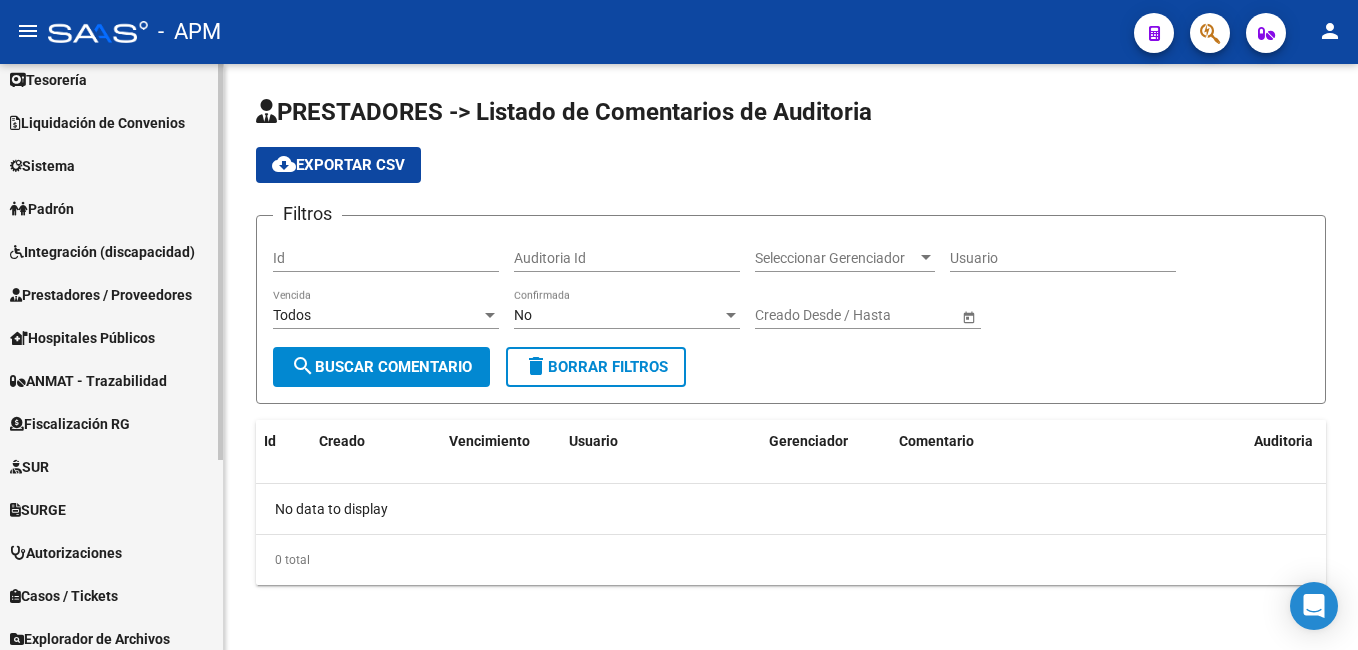 click on "Prestadores / Proveedores" at bounding box center (111, 294) 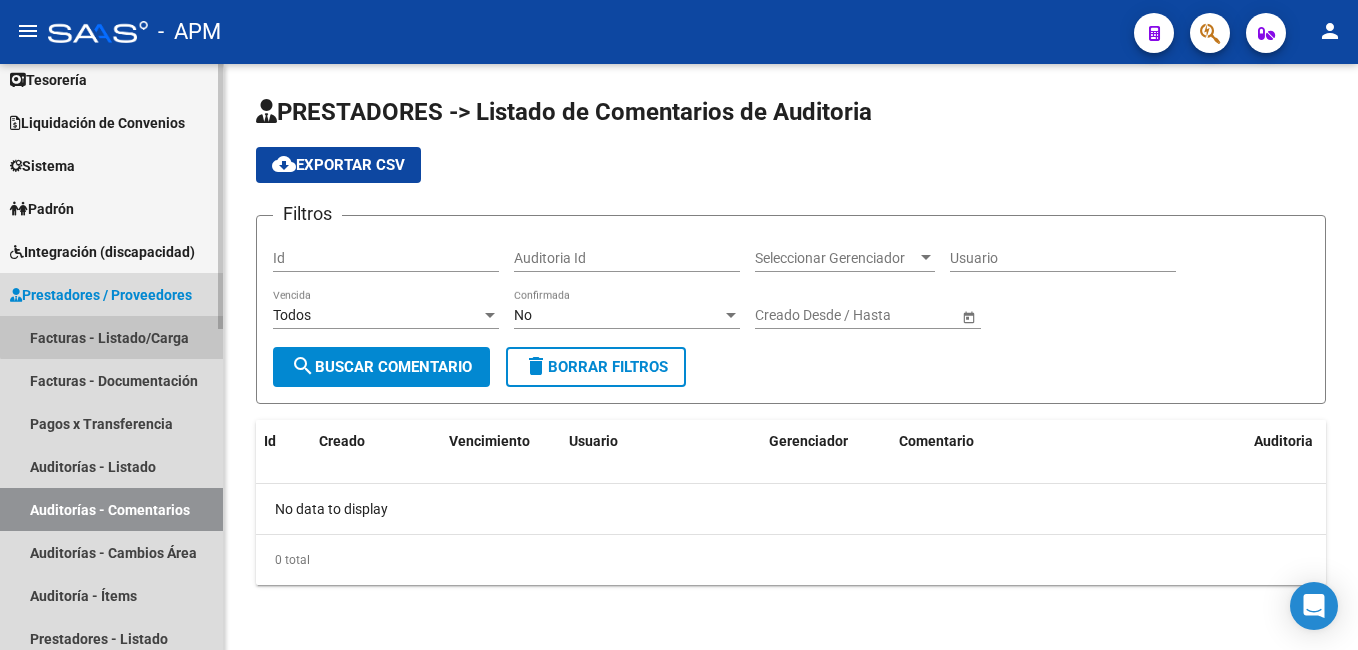 click on "Facturas - Listado/Carga" at bounding box center [111, 337] 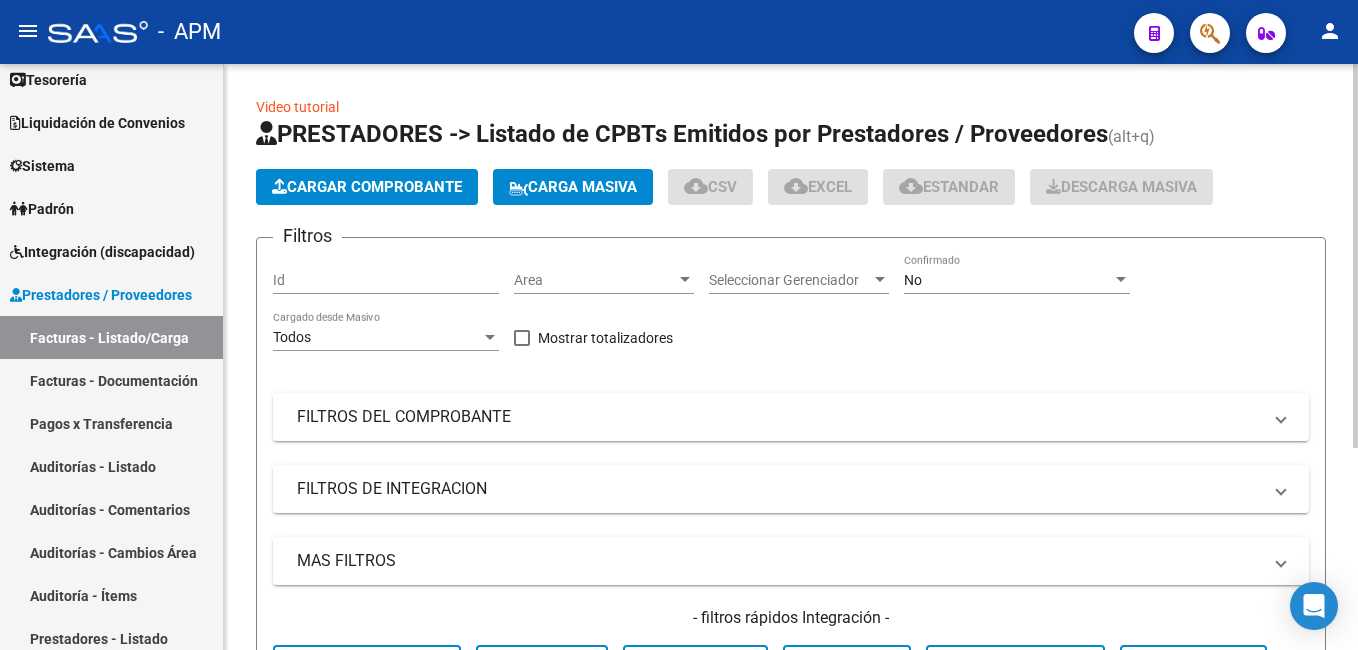 click on "Cargar Comprobante" 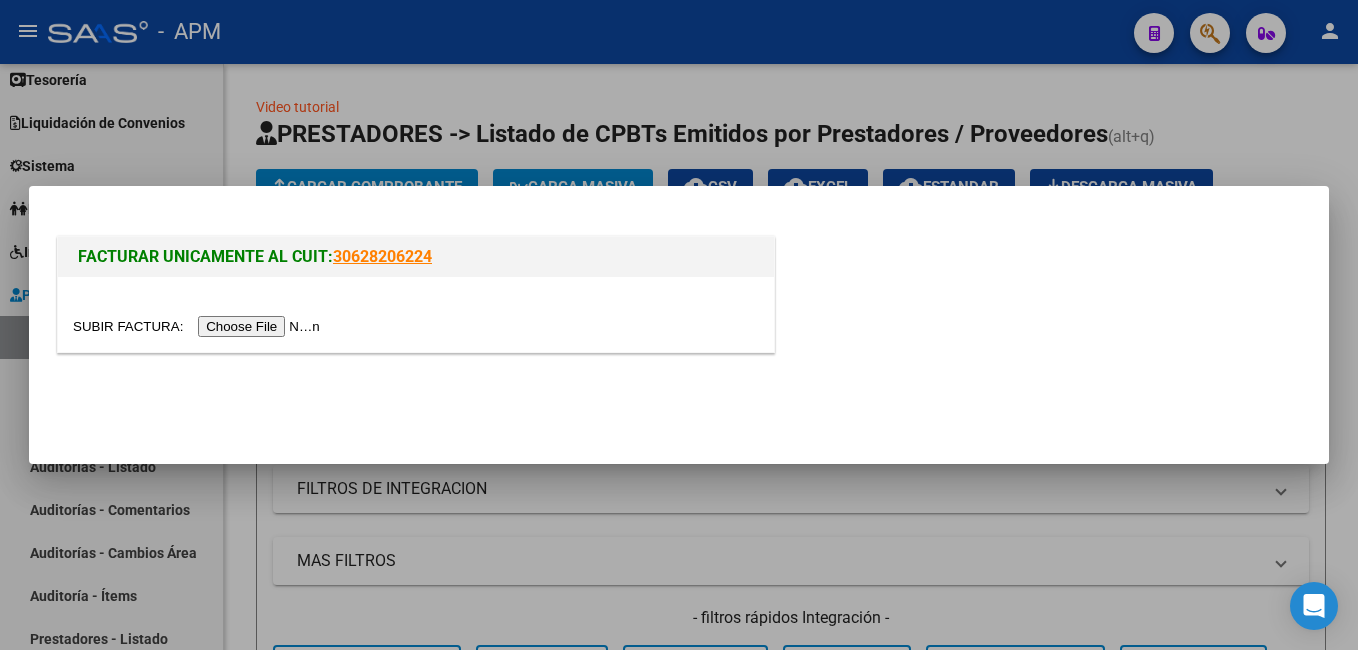 click at bounding box center (199, 326) 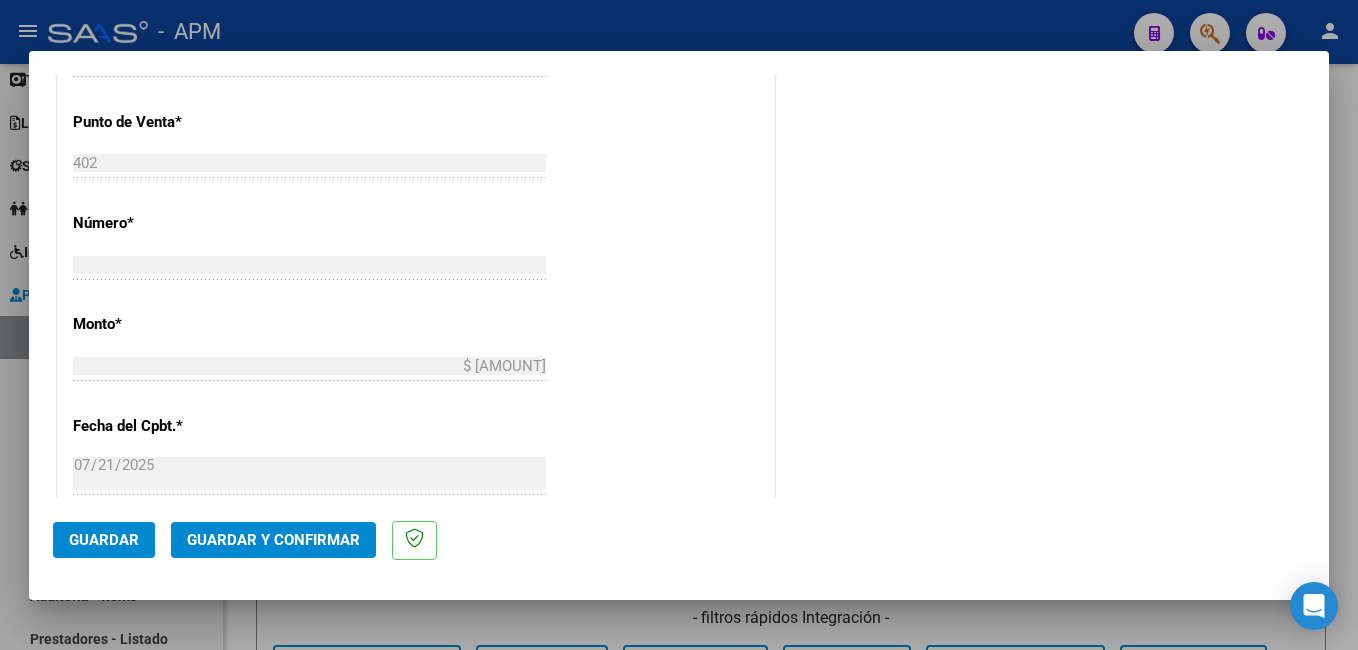 scroll, scrollTop: 800, scrollLeft: 0, axis: vertical 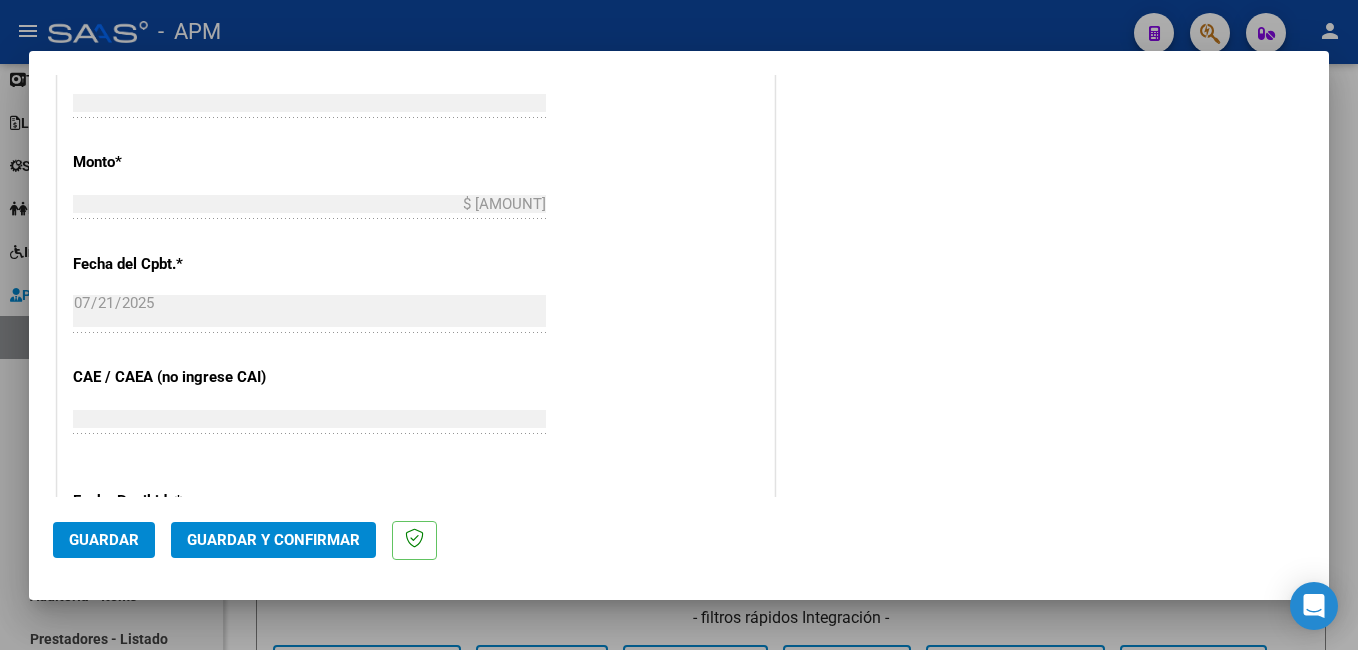 click on "Guardar y Confirmar" 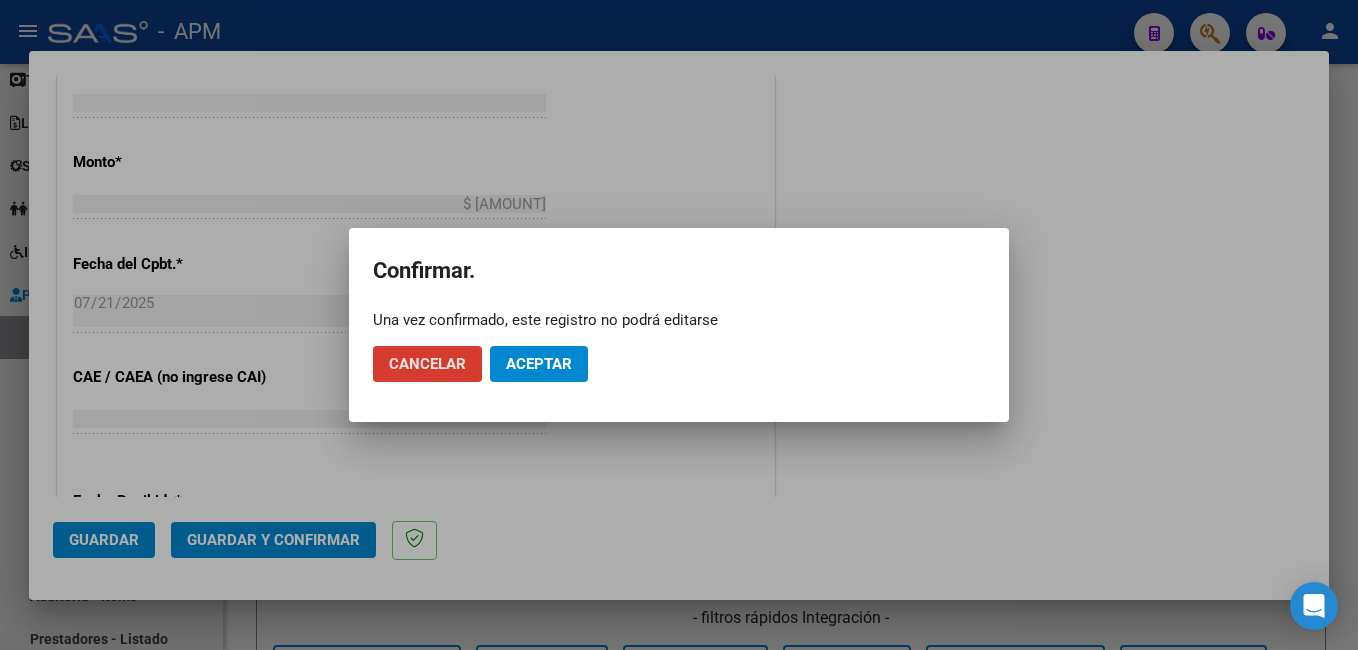 click on "Aceptar" 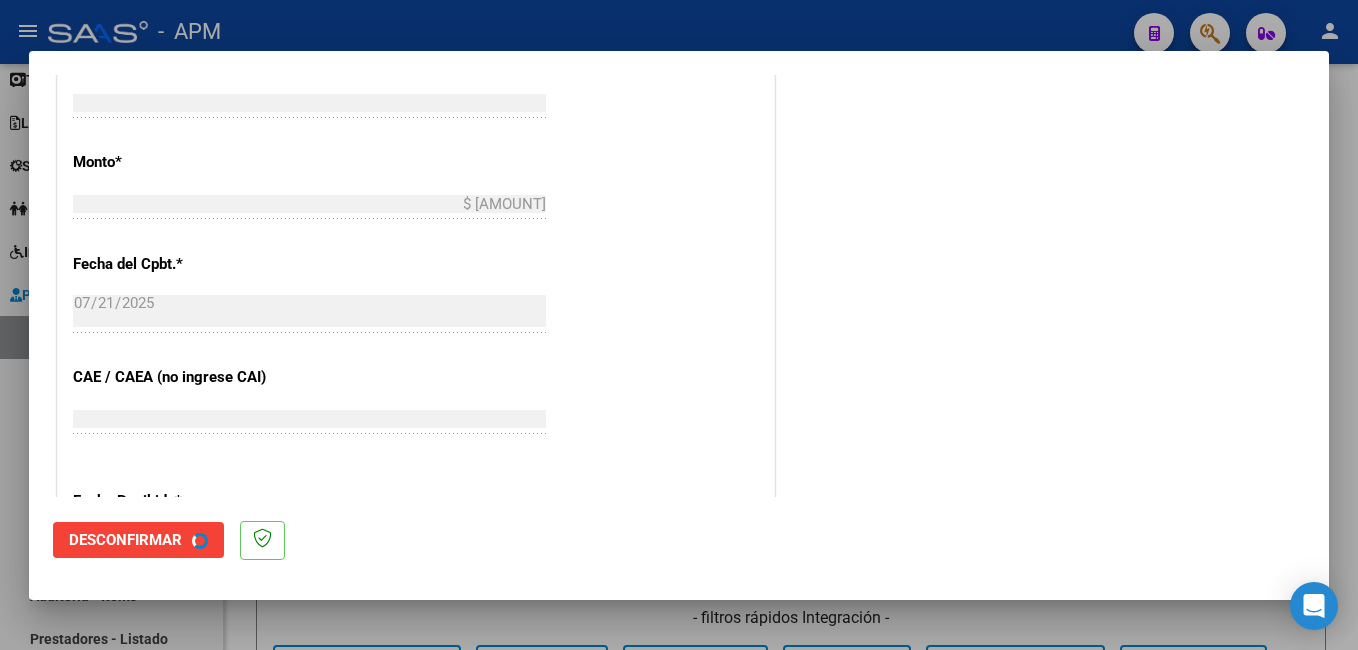 scroll, scrollTop: 0, scrollLeft: 0, axis: both 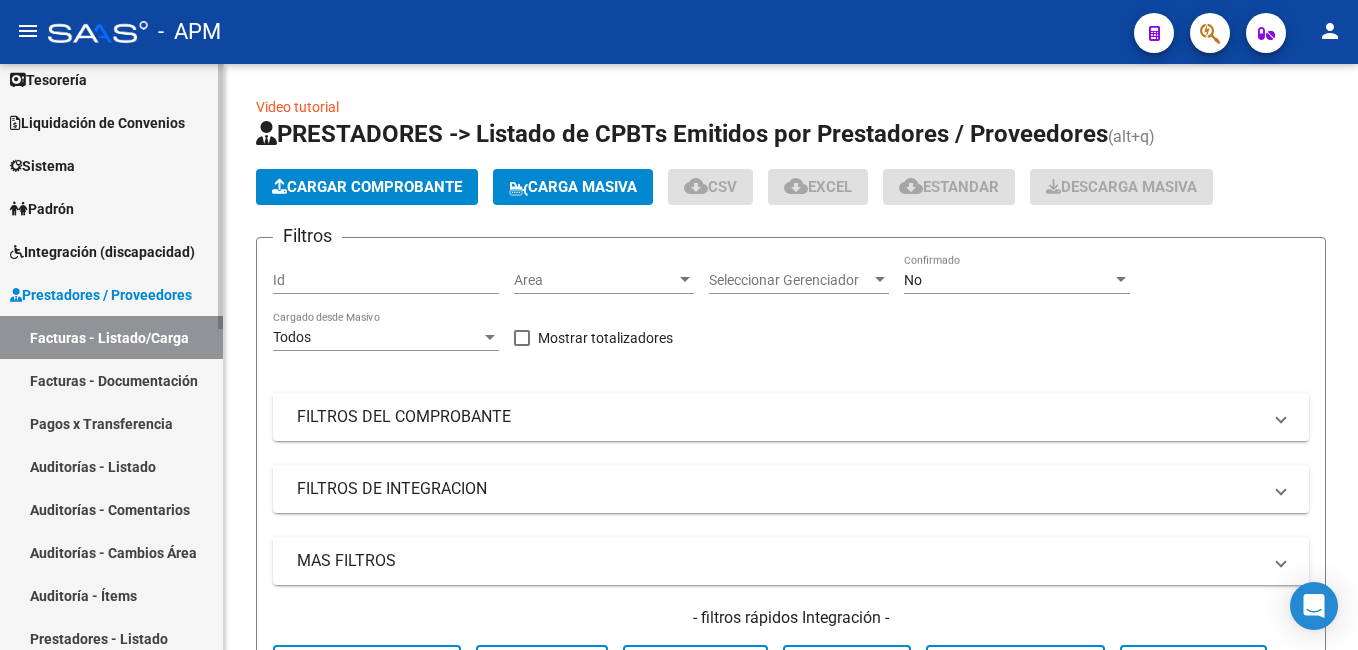 click on "Auditorías - Listado" at bounding box center [111, 466] 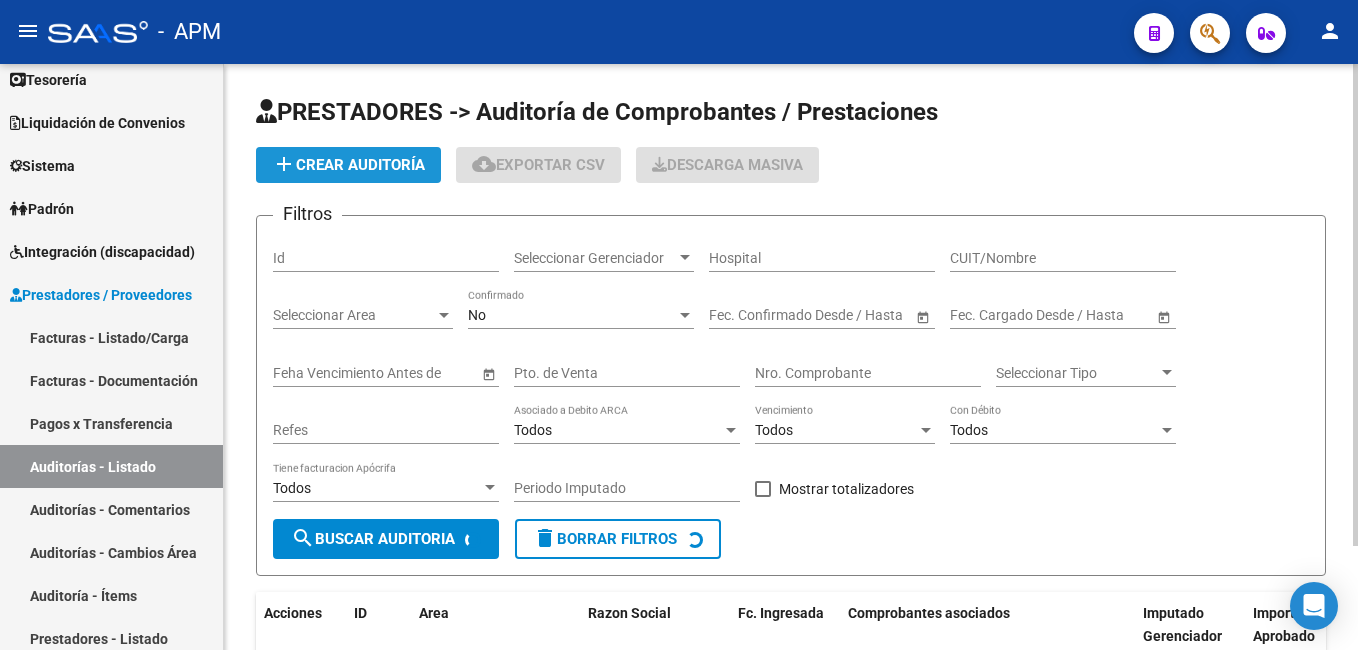 click on "add  Crear Auditoría" 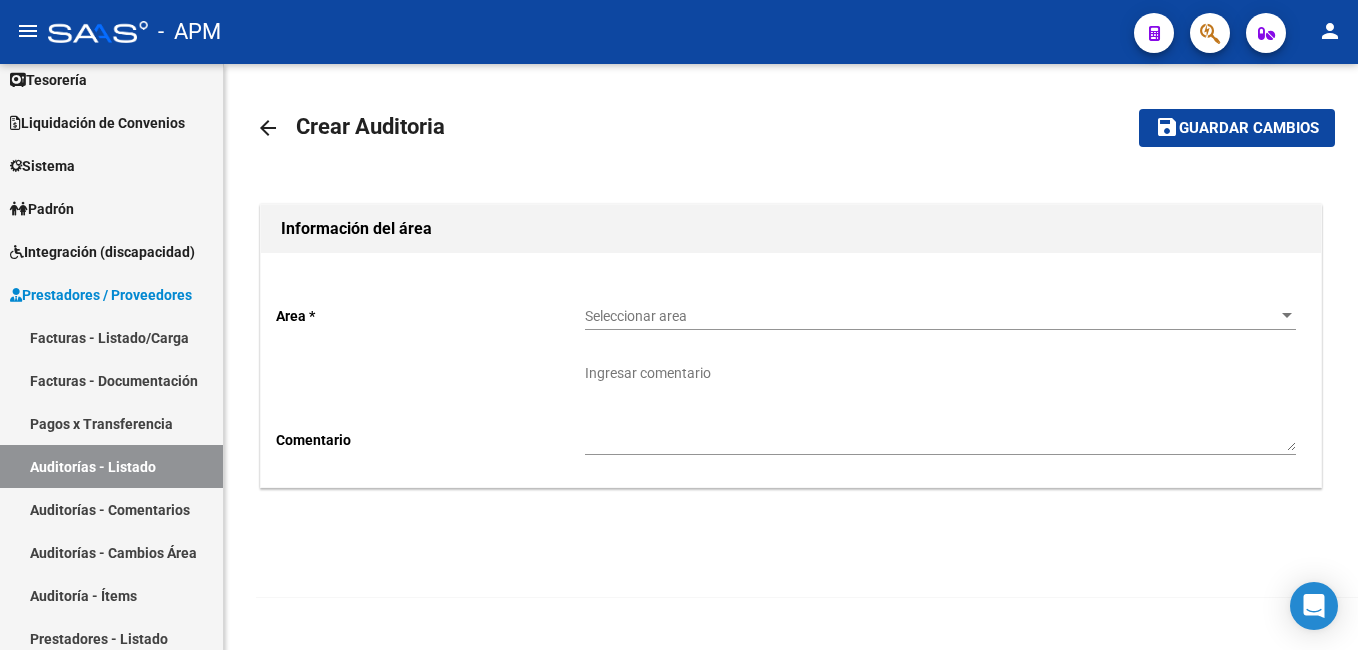 click on "Seleccionar area Seleccionar area" 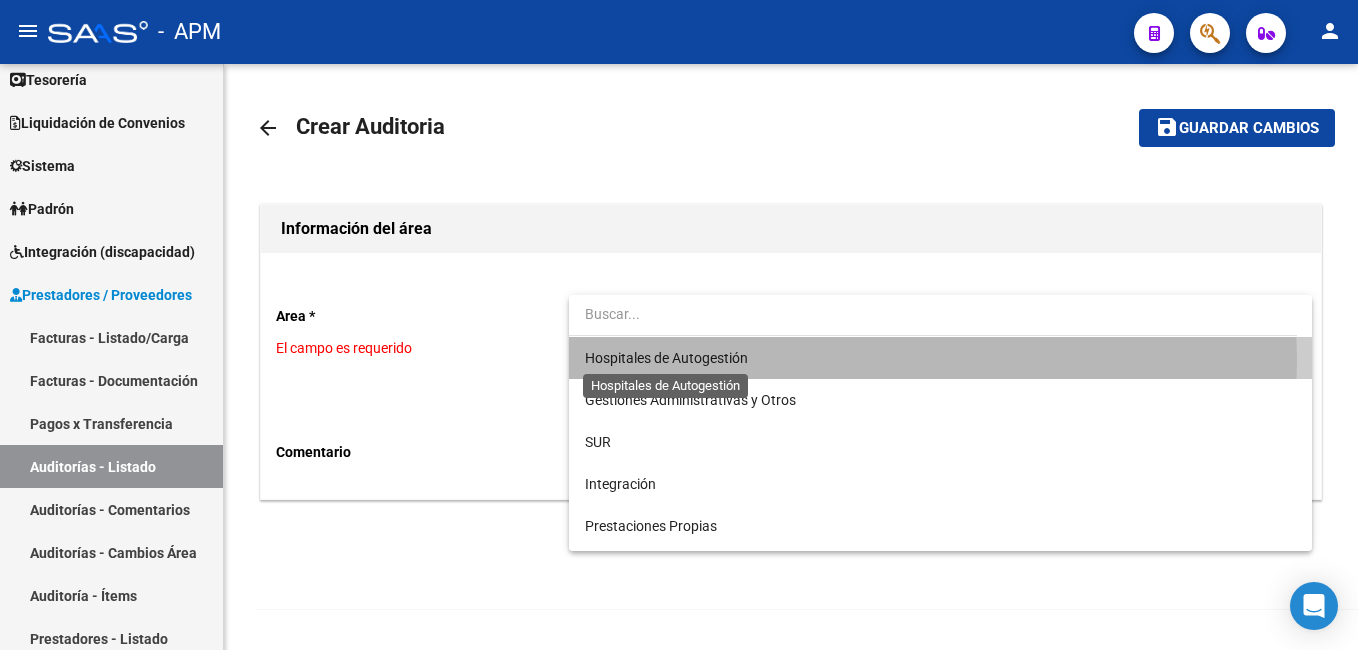 click on "Hospitales de Autogestión" at bounding box center (666, 358) 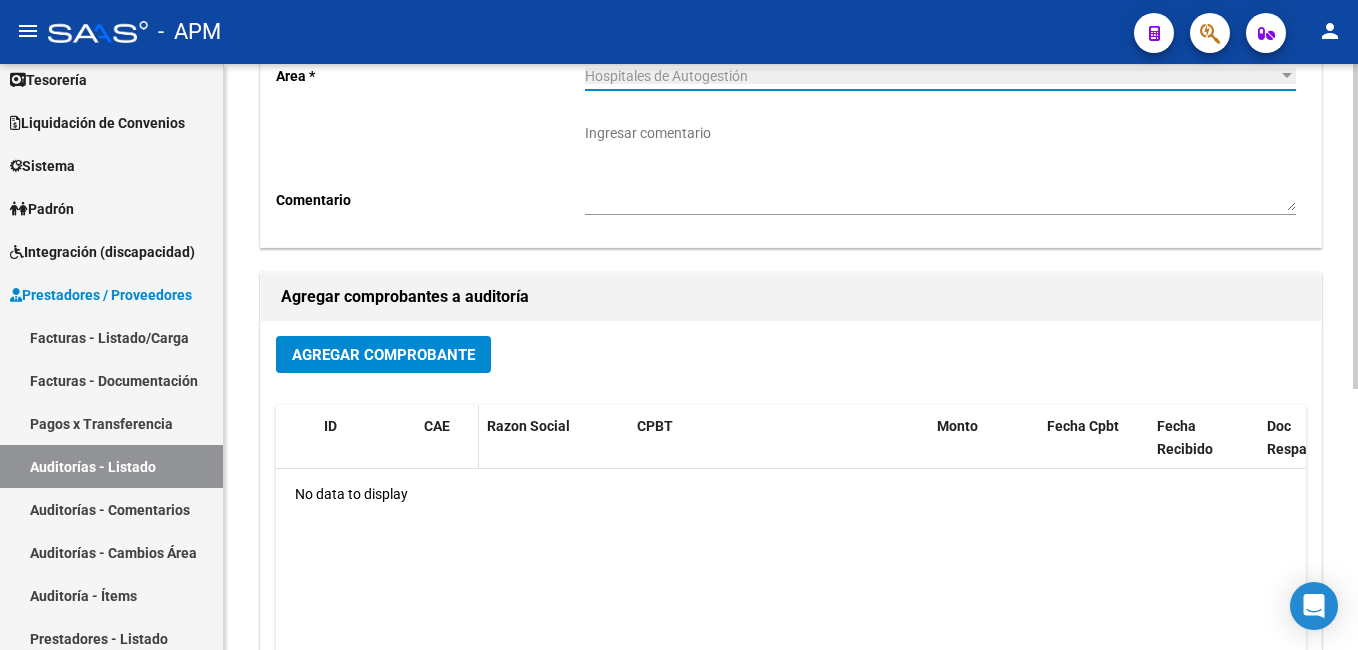 scroll, scrollTop: 300, scrollLeft: 0, axis: vertical 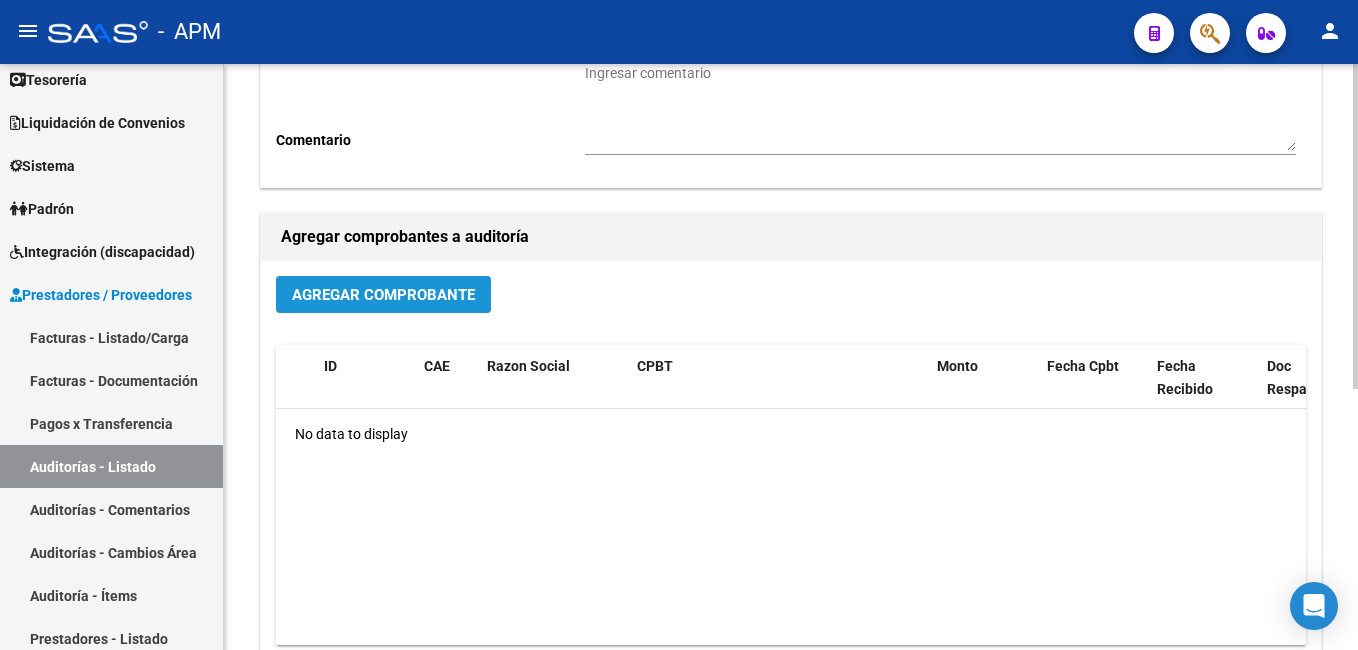 click on "Agregar Comprobante" 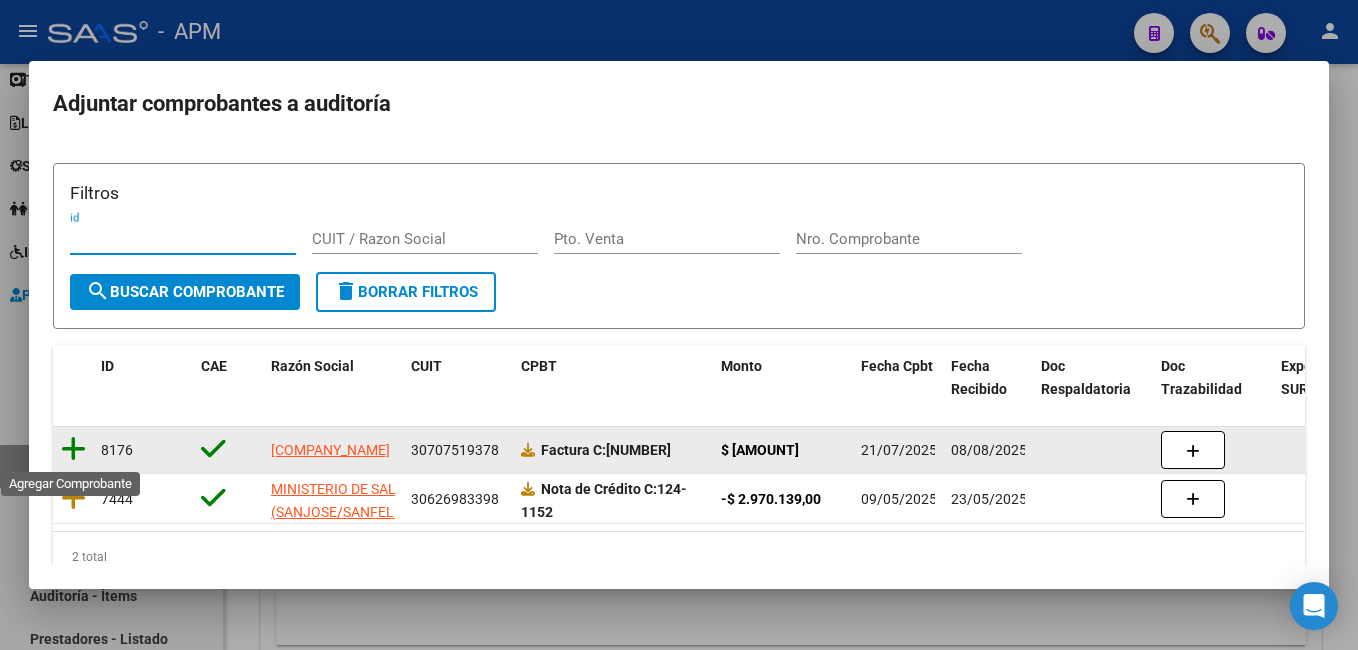 click 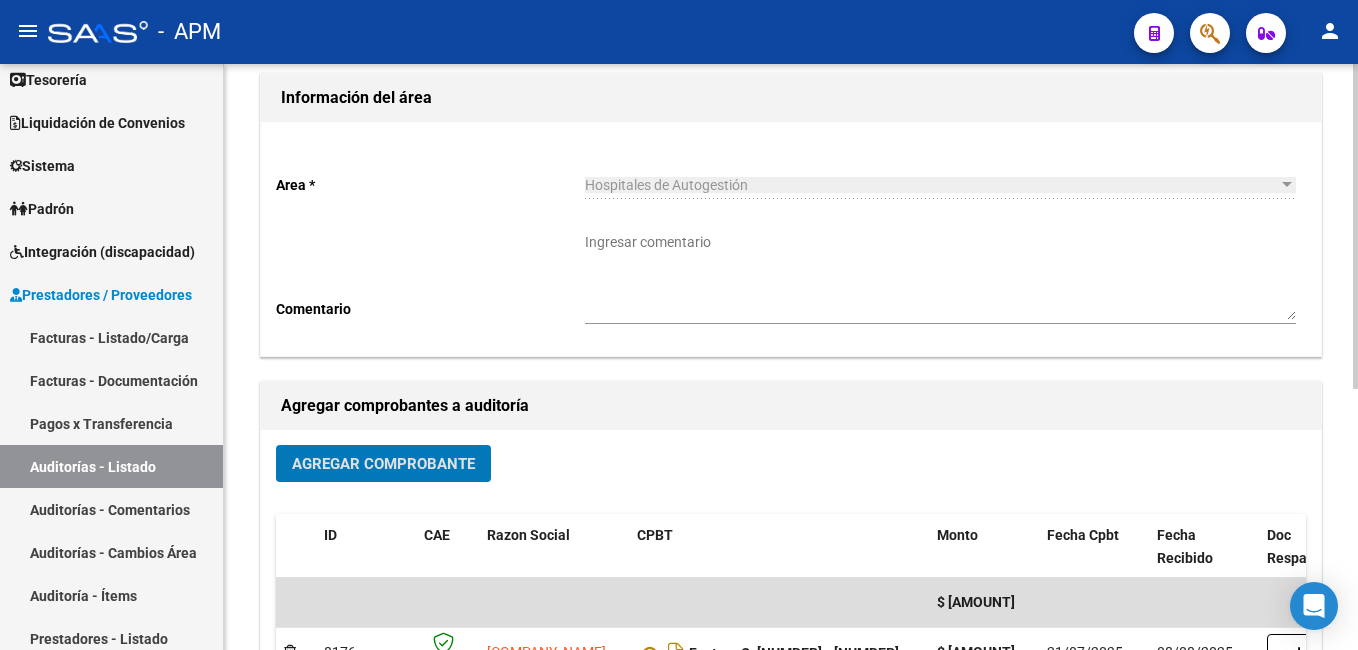 scroll, scrollTop: 0, scrollLeft: 0, axis: both 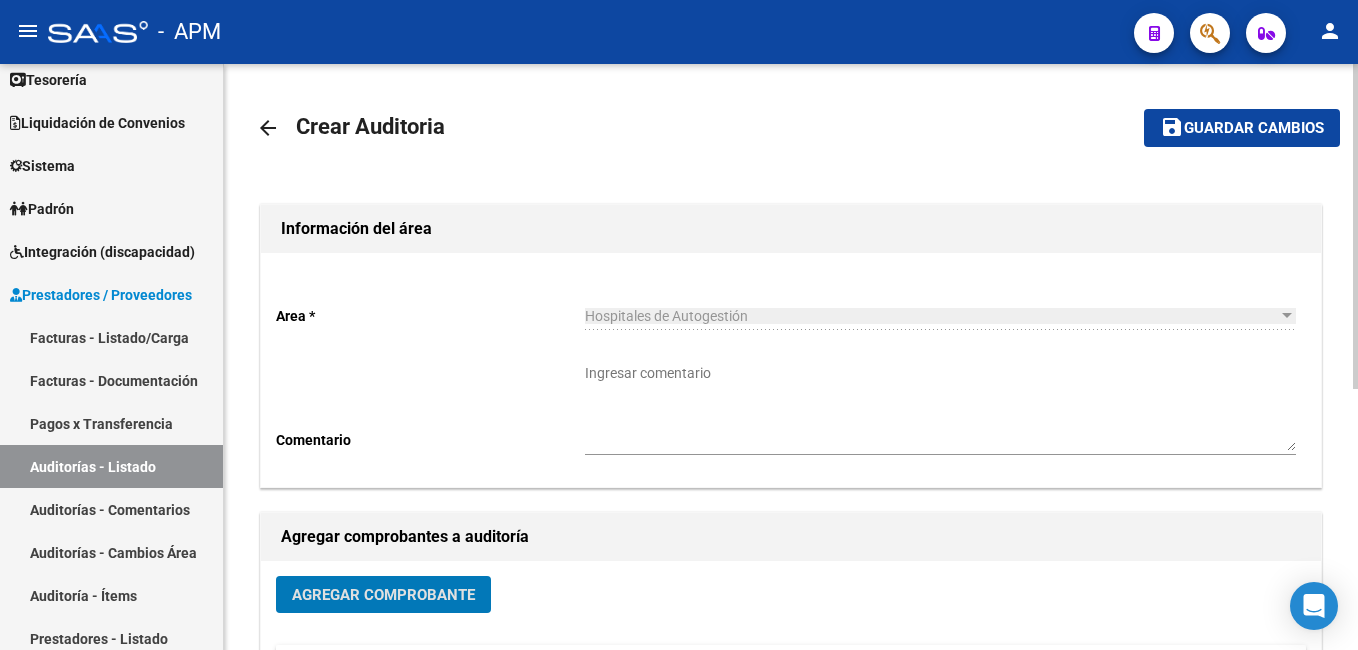 click on "Guardar cambios" 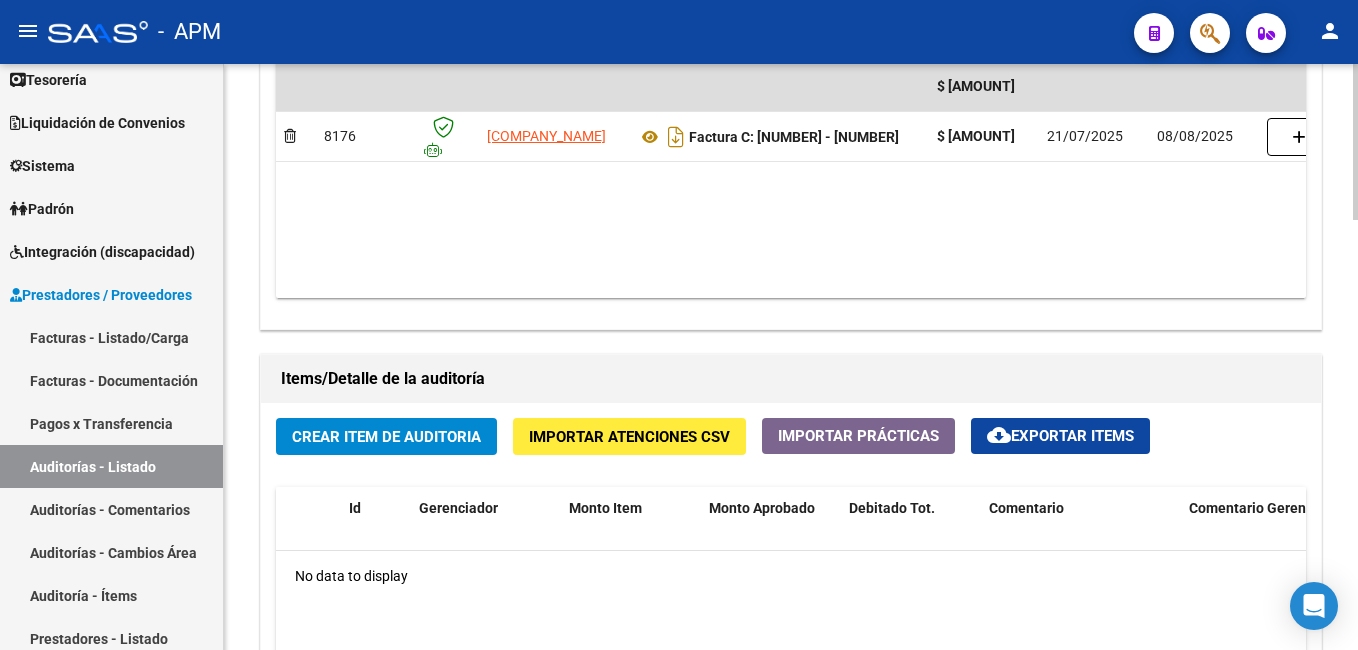 scroll, scrollTop: 1200, scrollLeft: 0, axis: vertical 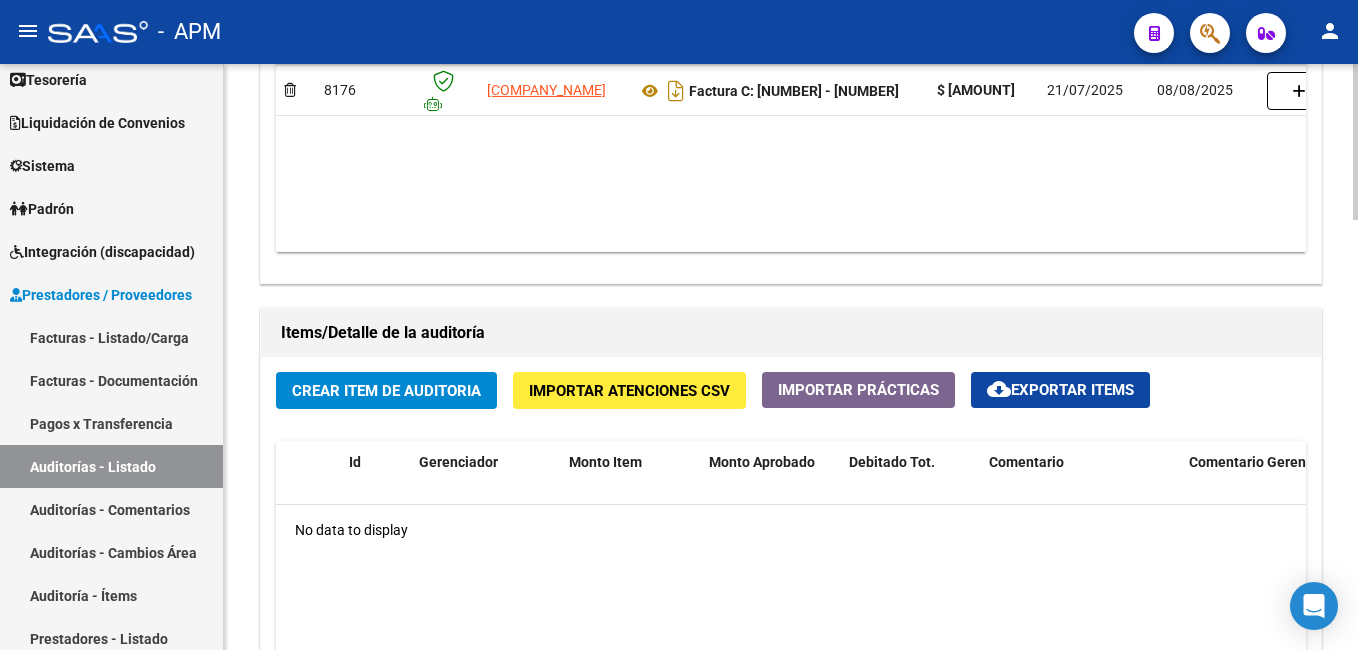 click on "Crear Item de Auditoria" 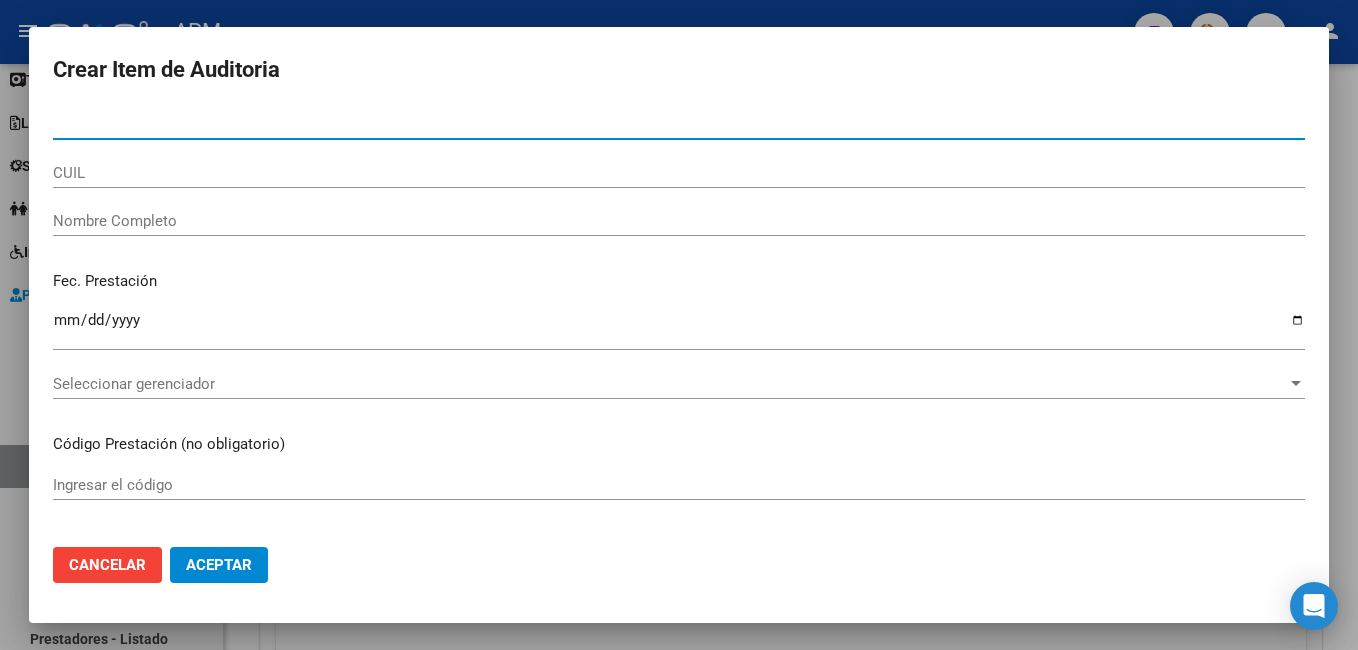type on "[NUMBER]" 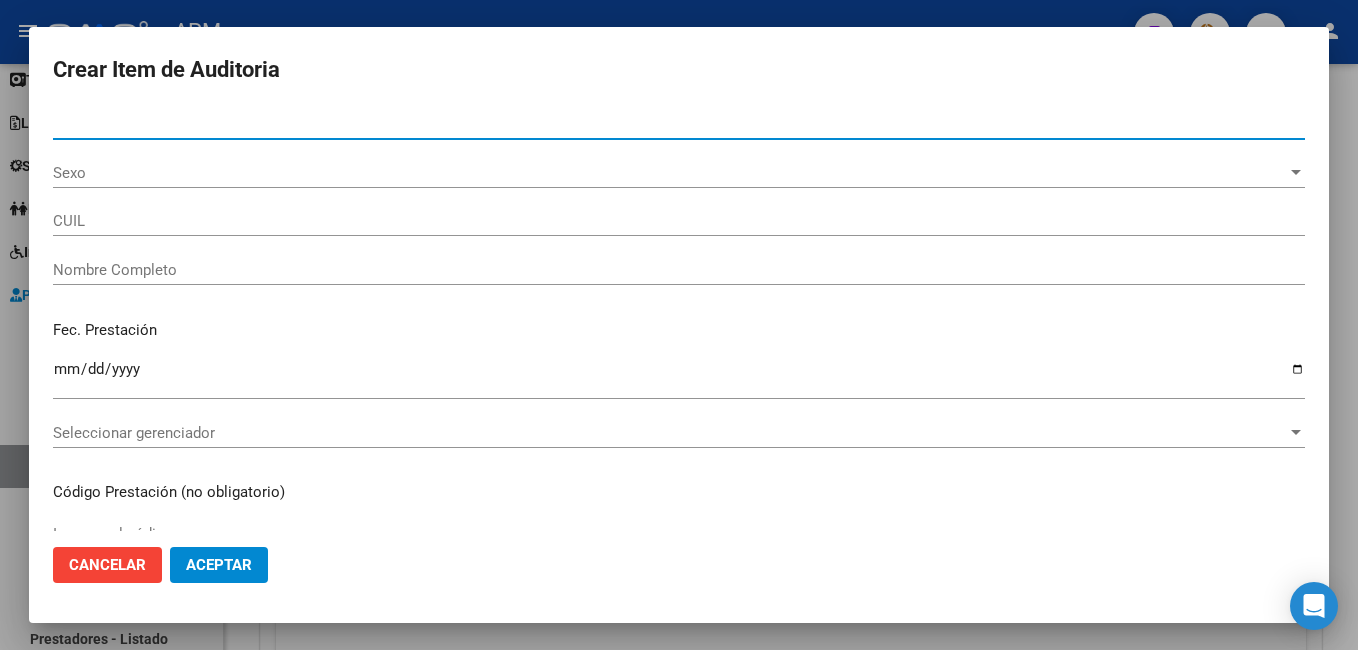 type on "[NUMBER]" 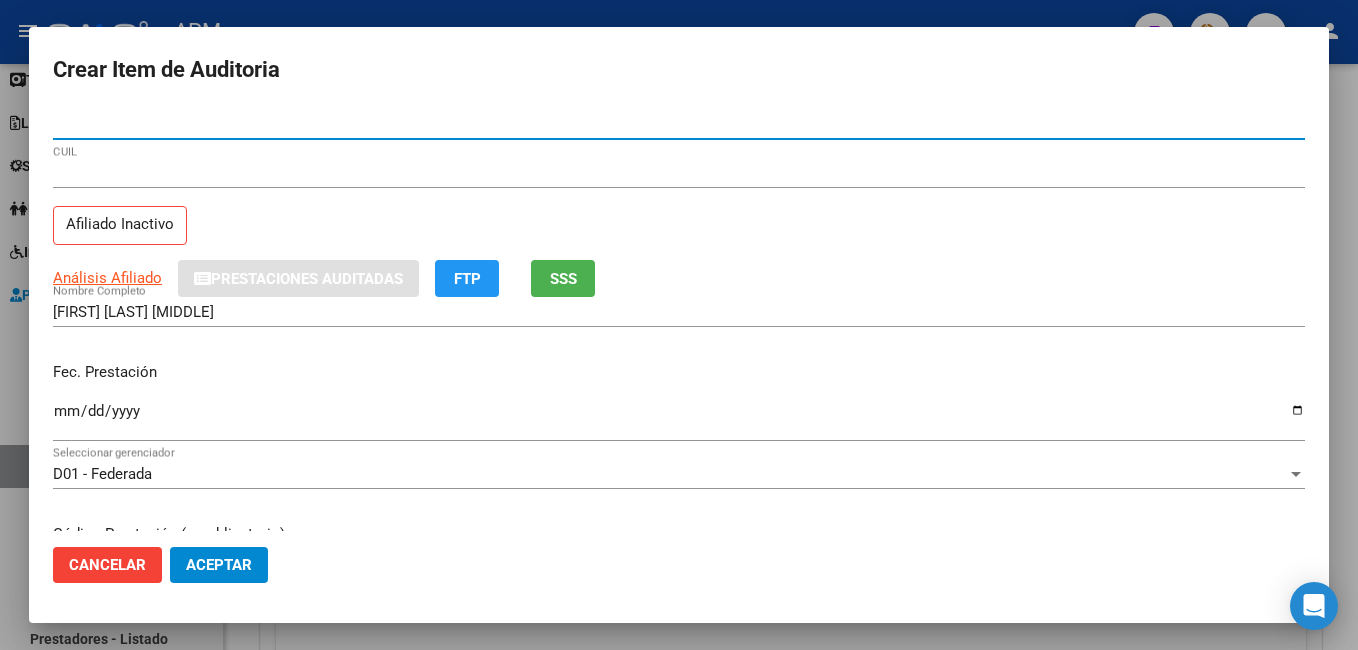 type on "[NUMBER]" 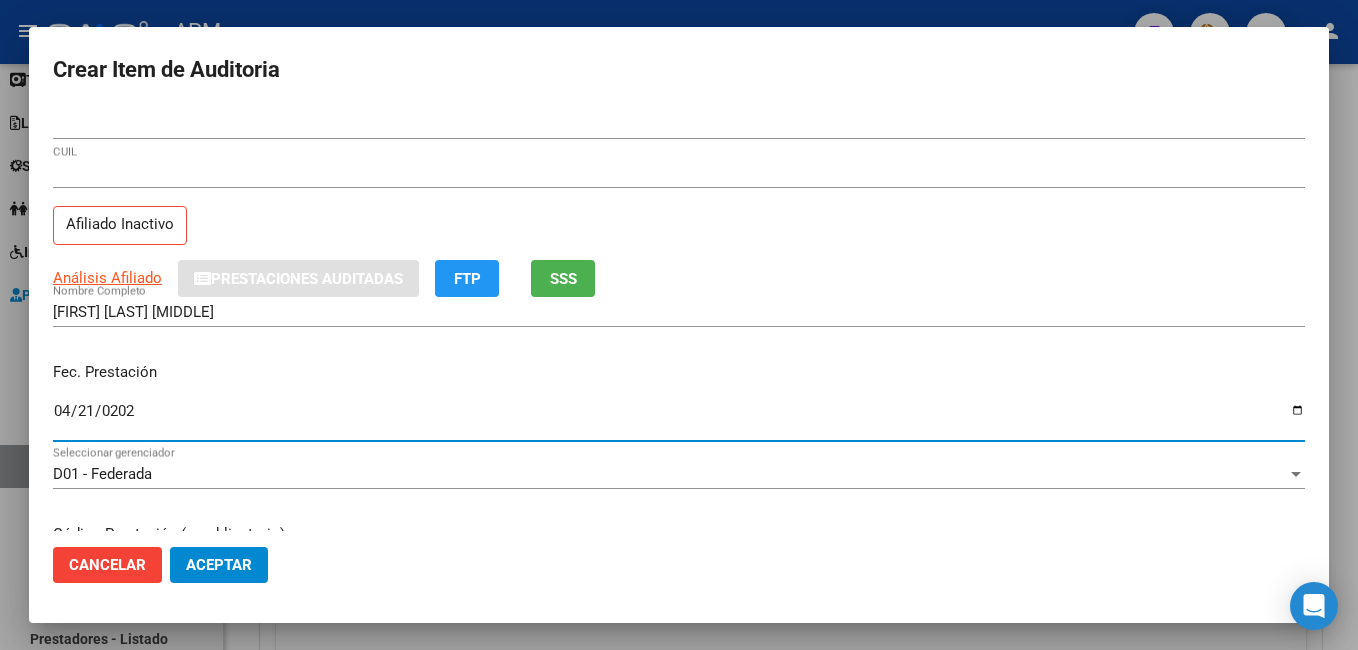 type on "2025-04-21" 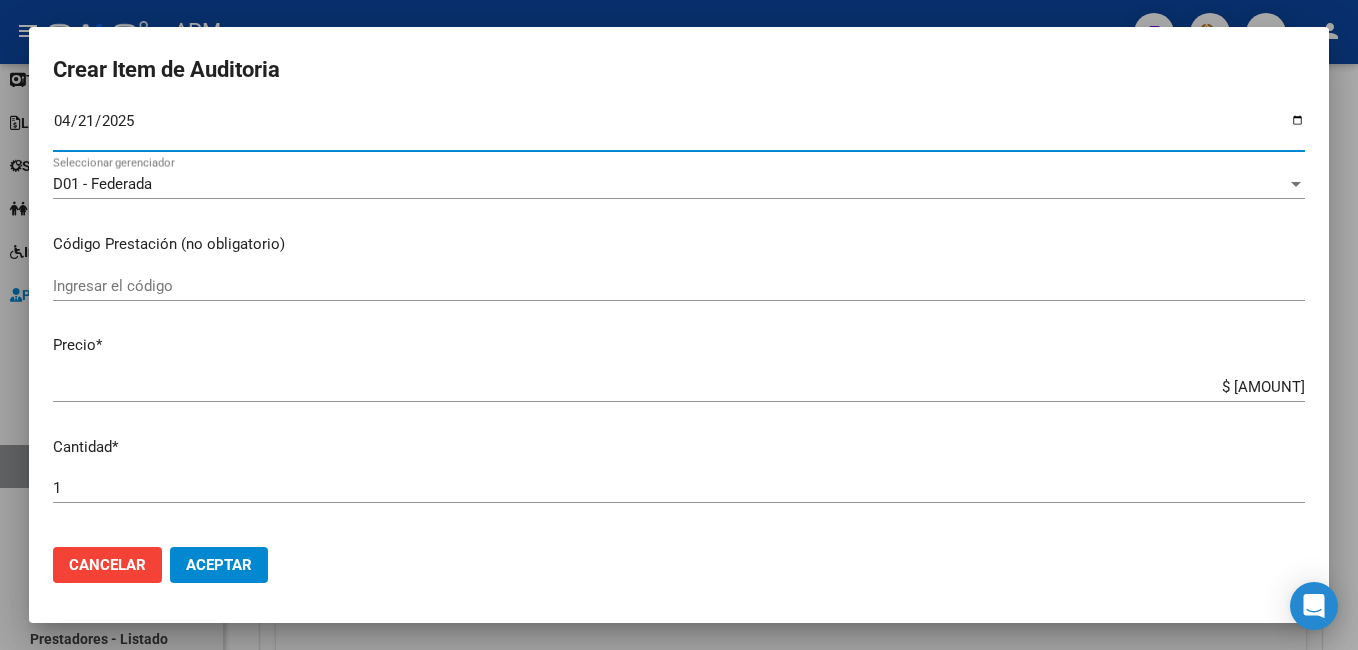 scroll, scrollTop: 300, scrollLeft: 0, axis: vertical 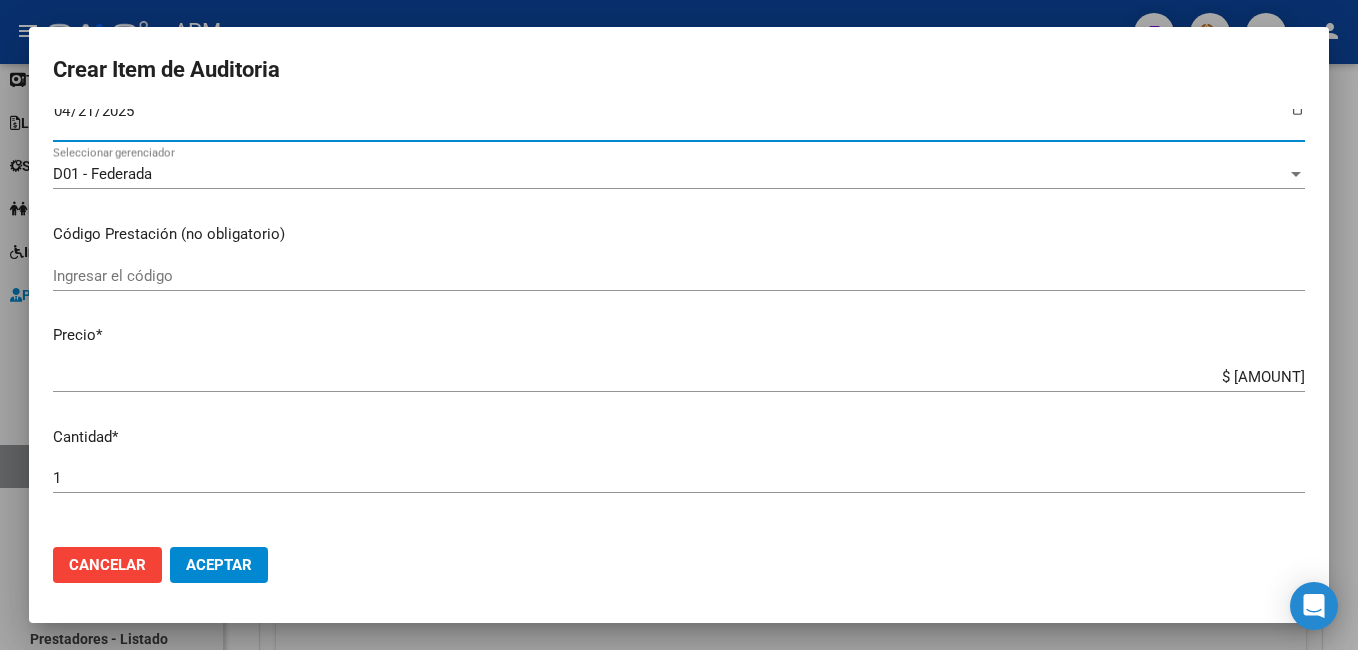 click on "Ingresar el código" at bounding box center [679, 276] 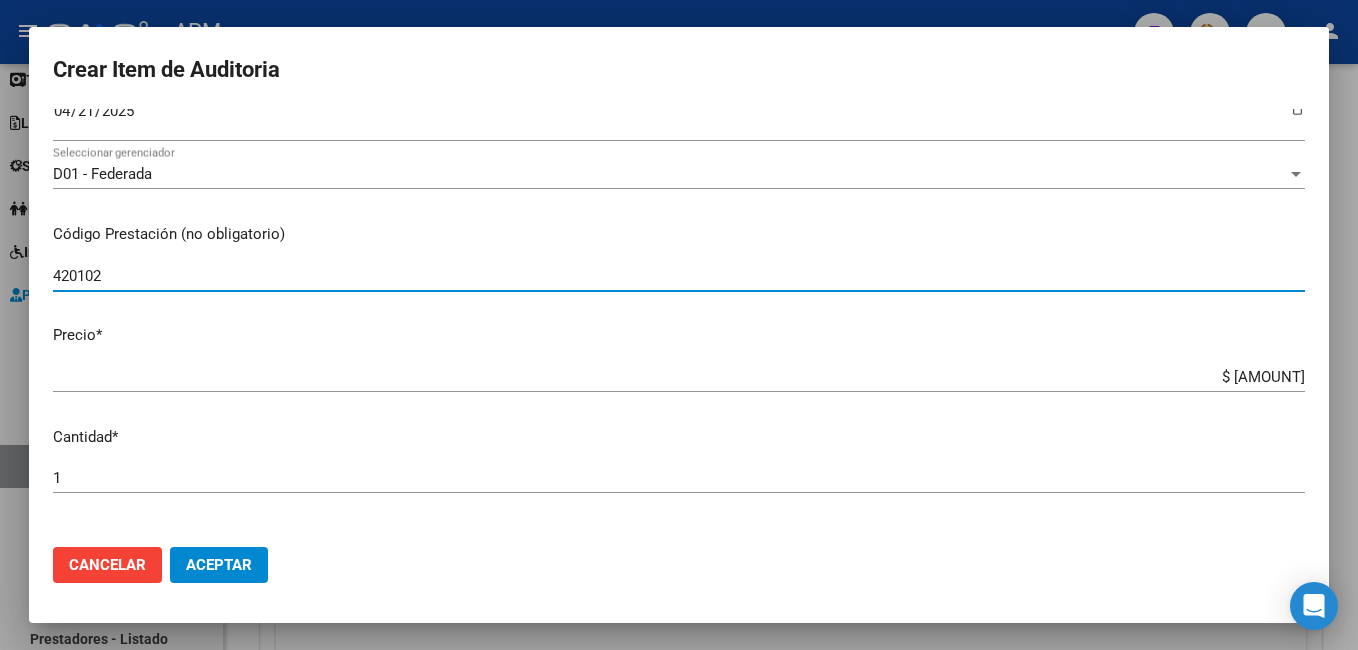 type on "420102" 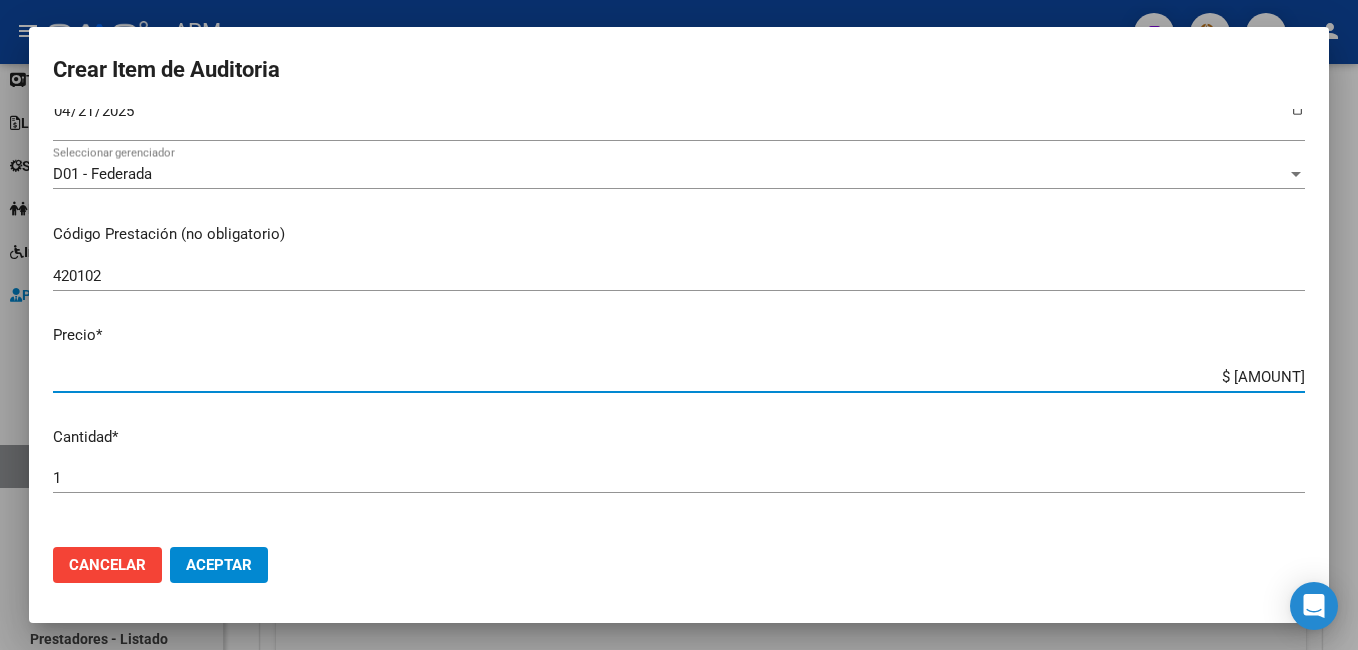 drag, startPoint x: 1212, startPoint y: 379, endPoint x: 1357, endPoint y: 363, distance: 145.88008 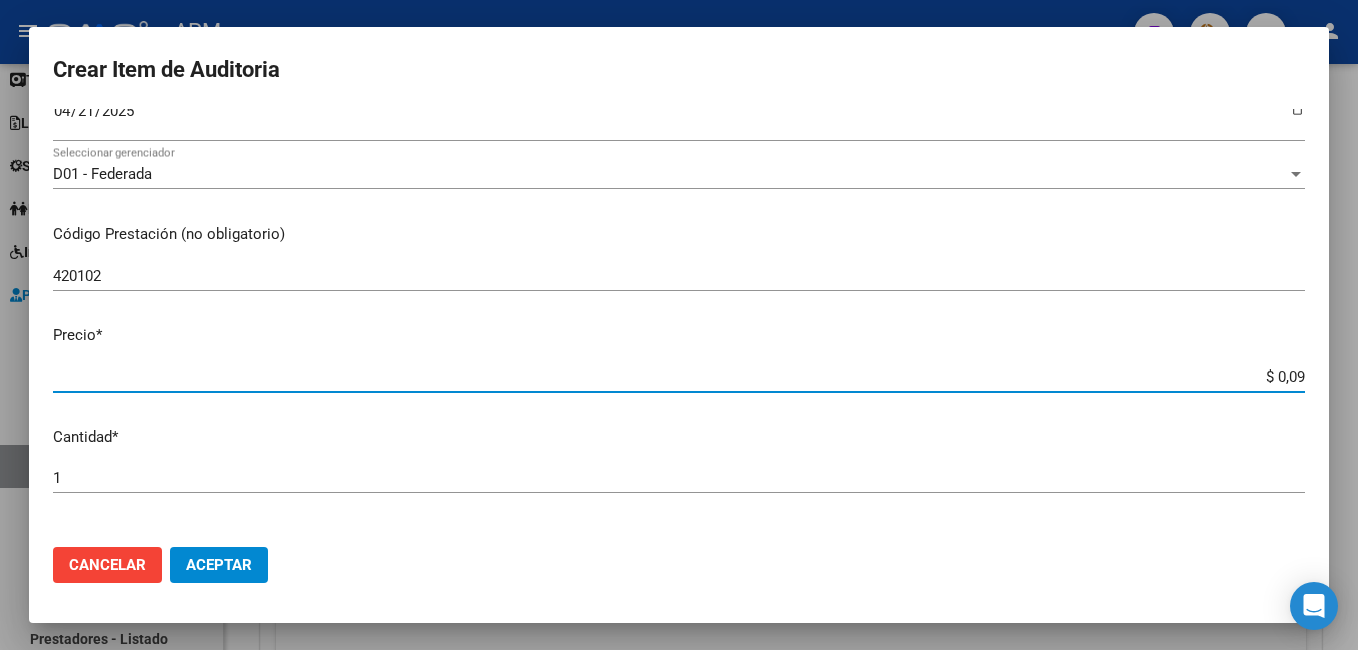 type on "$ 0,91" 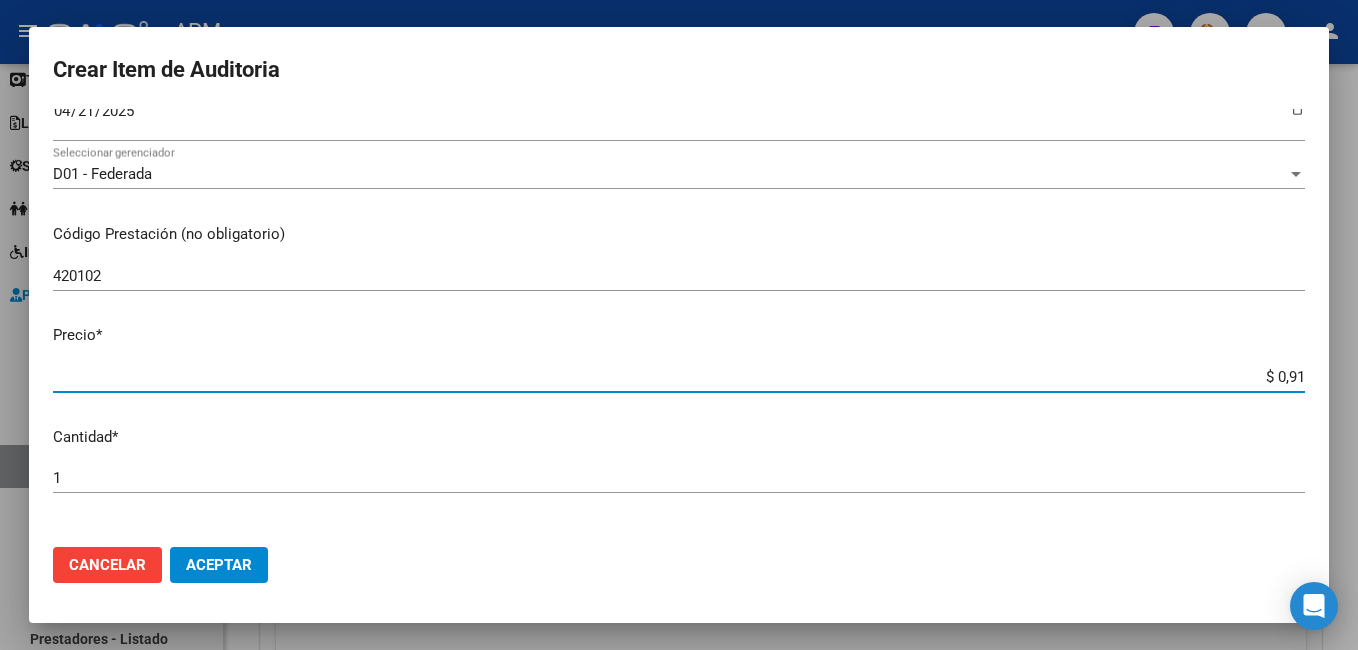 type on "$ 9,17" 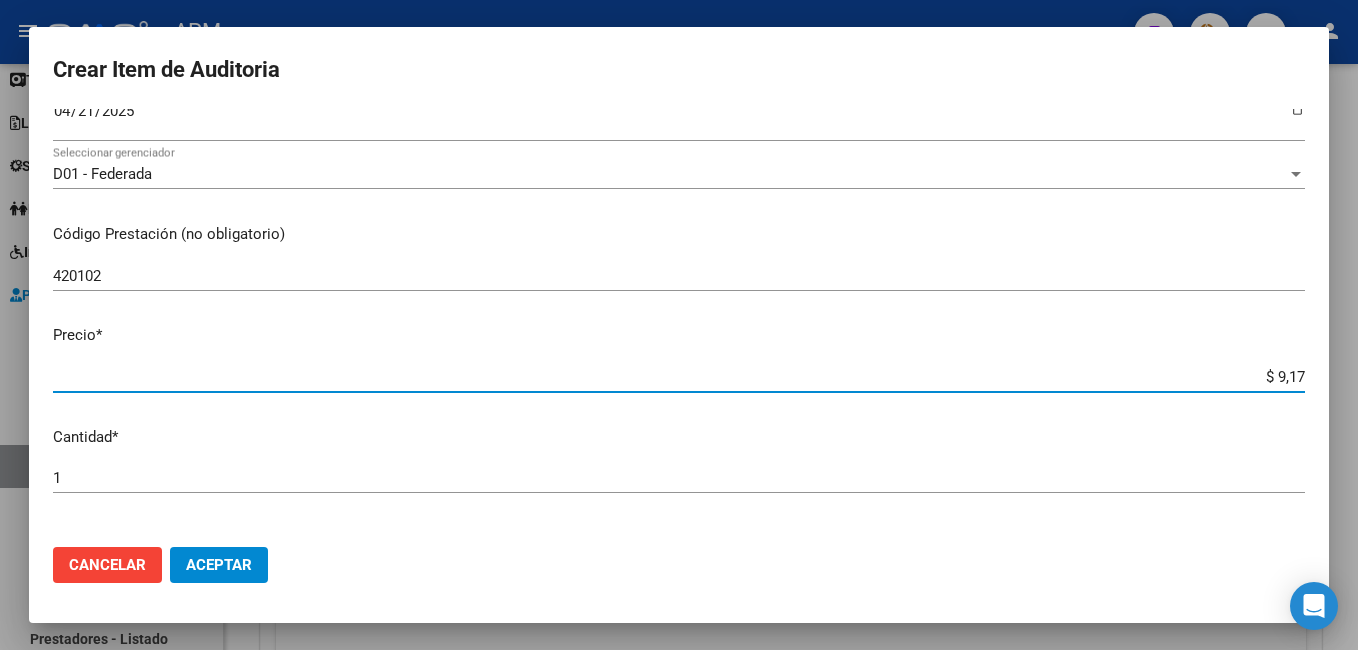 type on "$ 91,74" 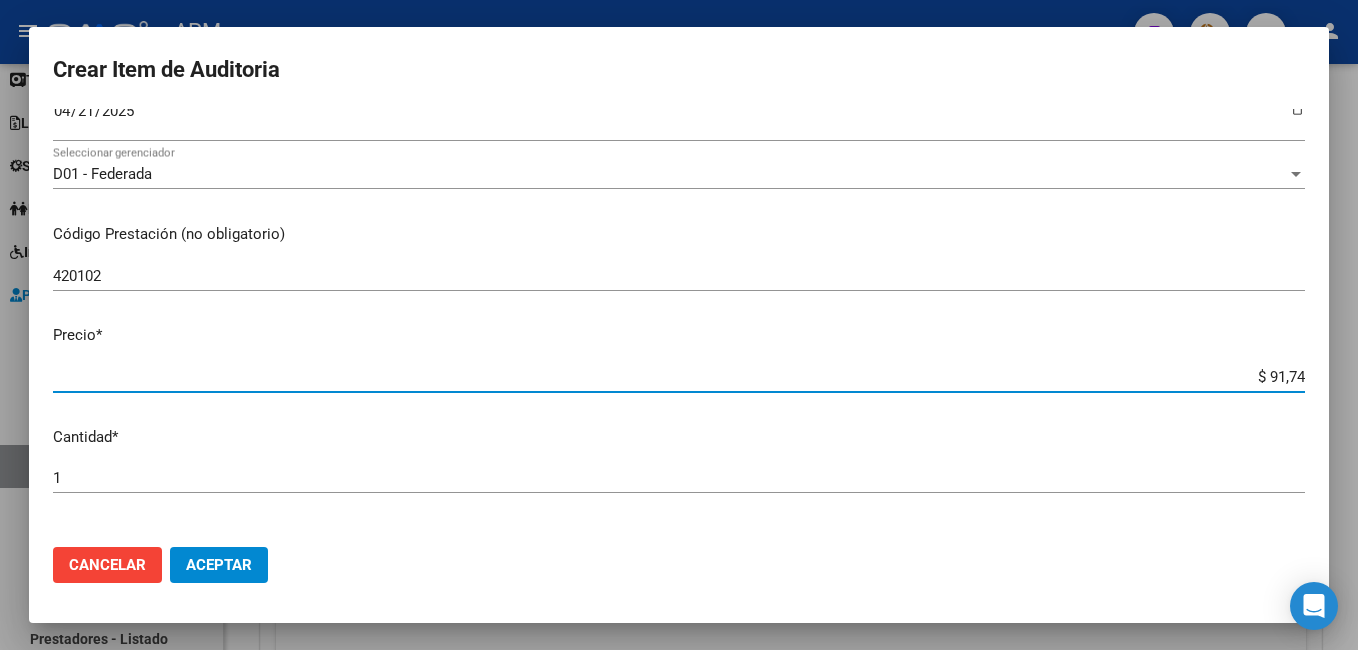 type on "$ 917,46" 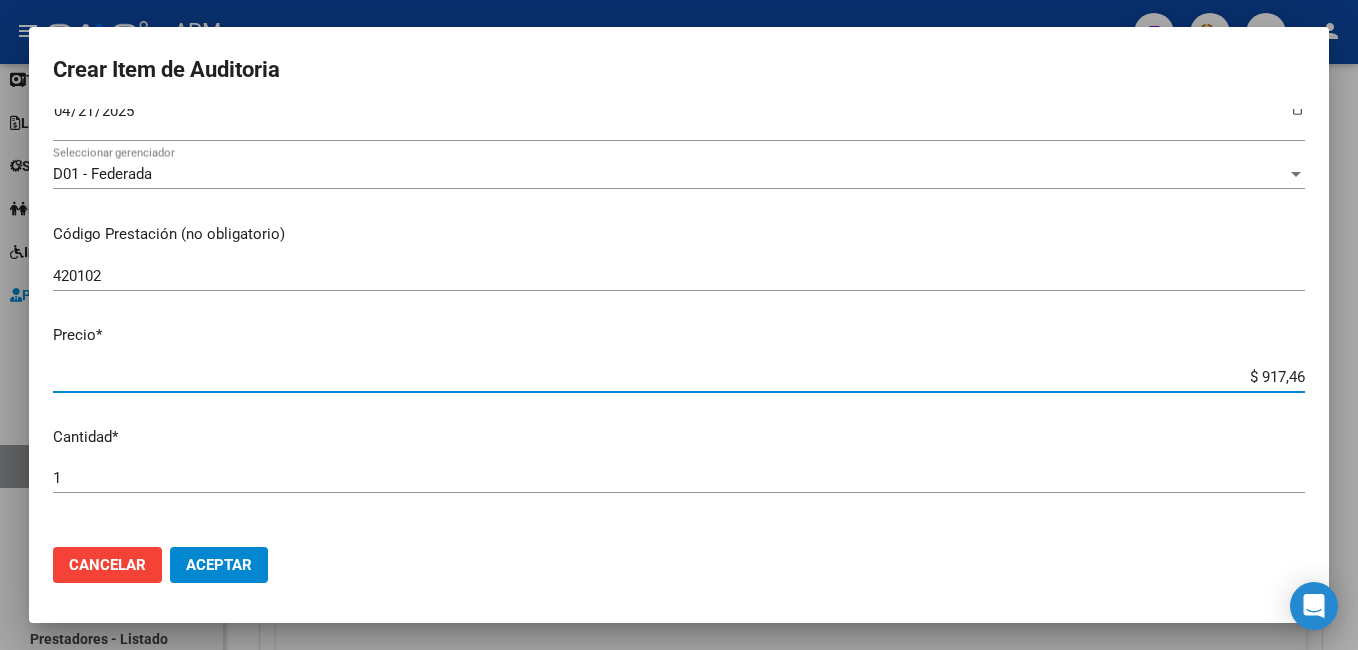 type on "$ 9.174,67" 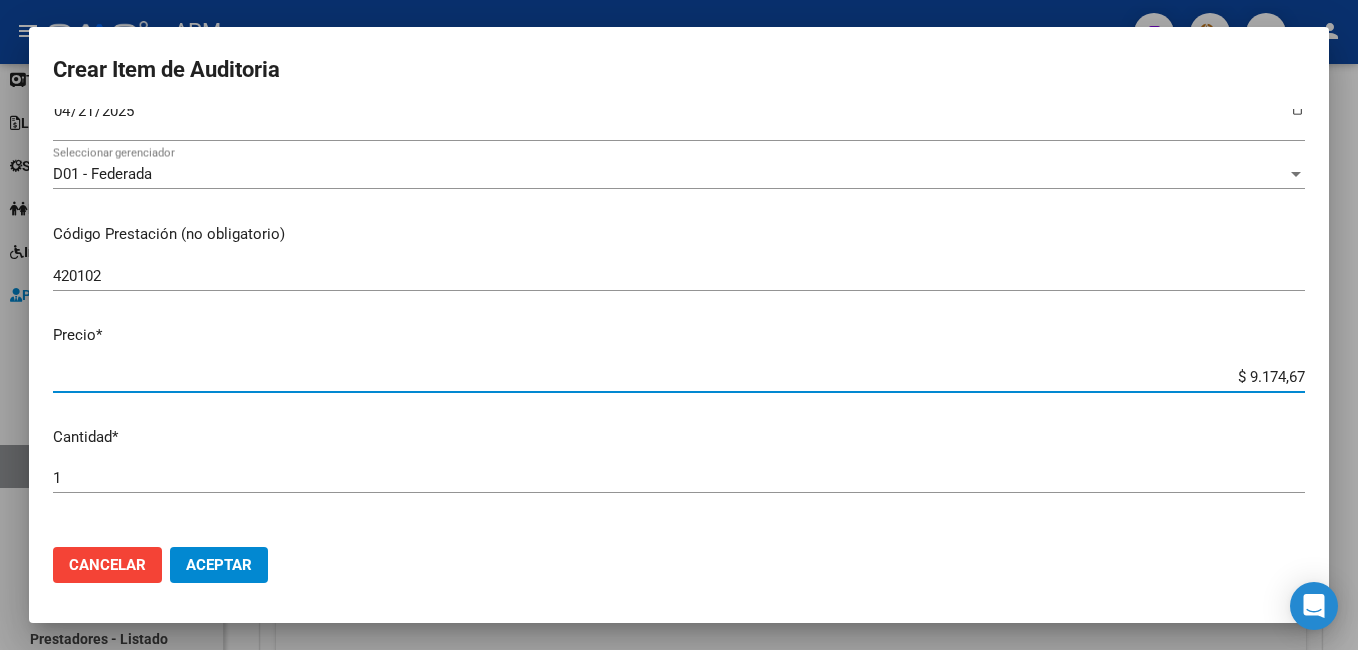 click on "Aceptar" 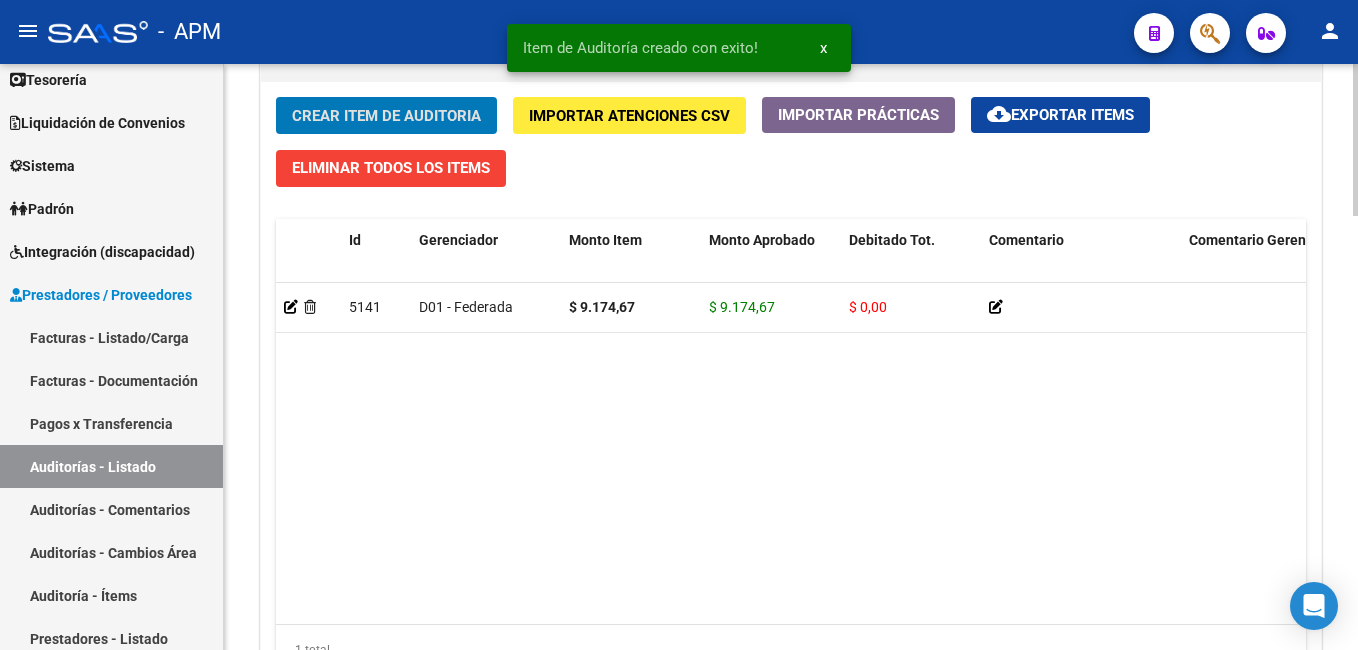 scroll, scrollTop: 1401, scrollLeft: 0, axis: vertical 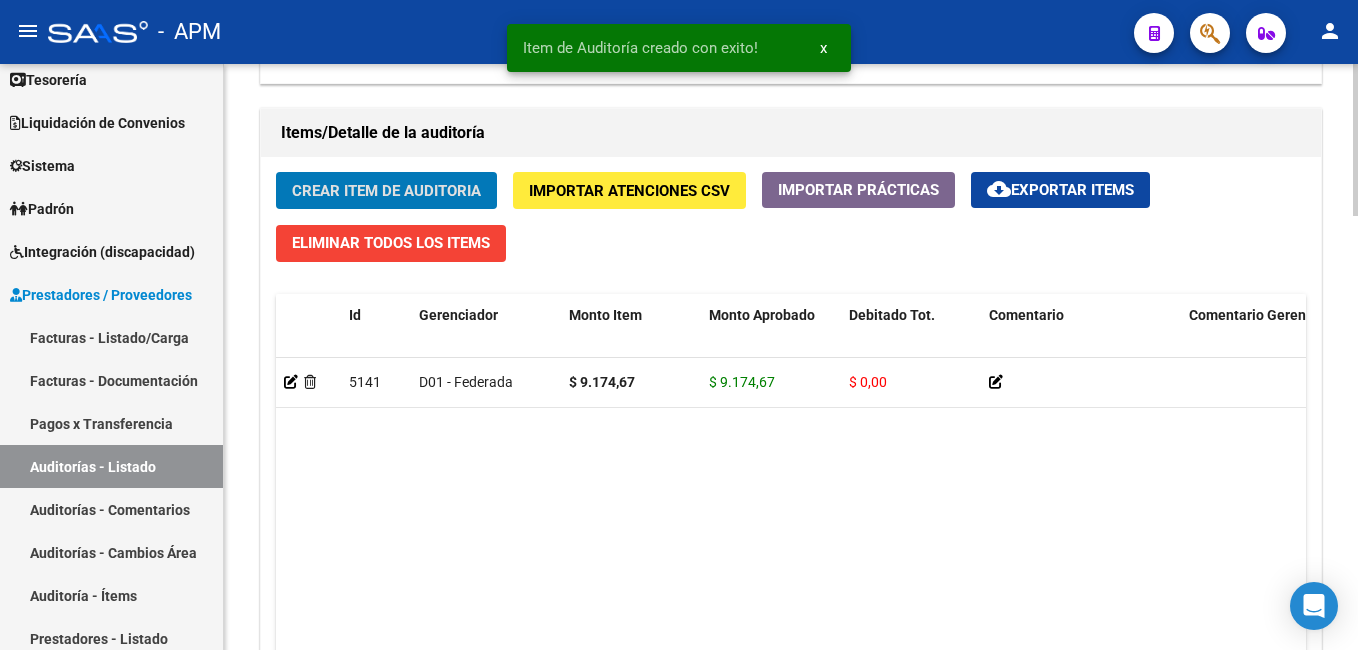 click on "Crear Item de Auditoria" 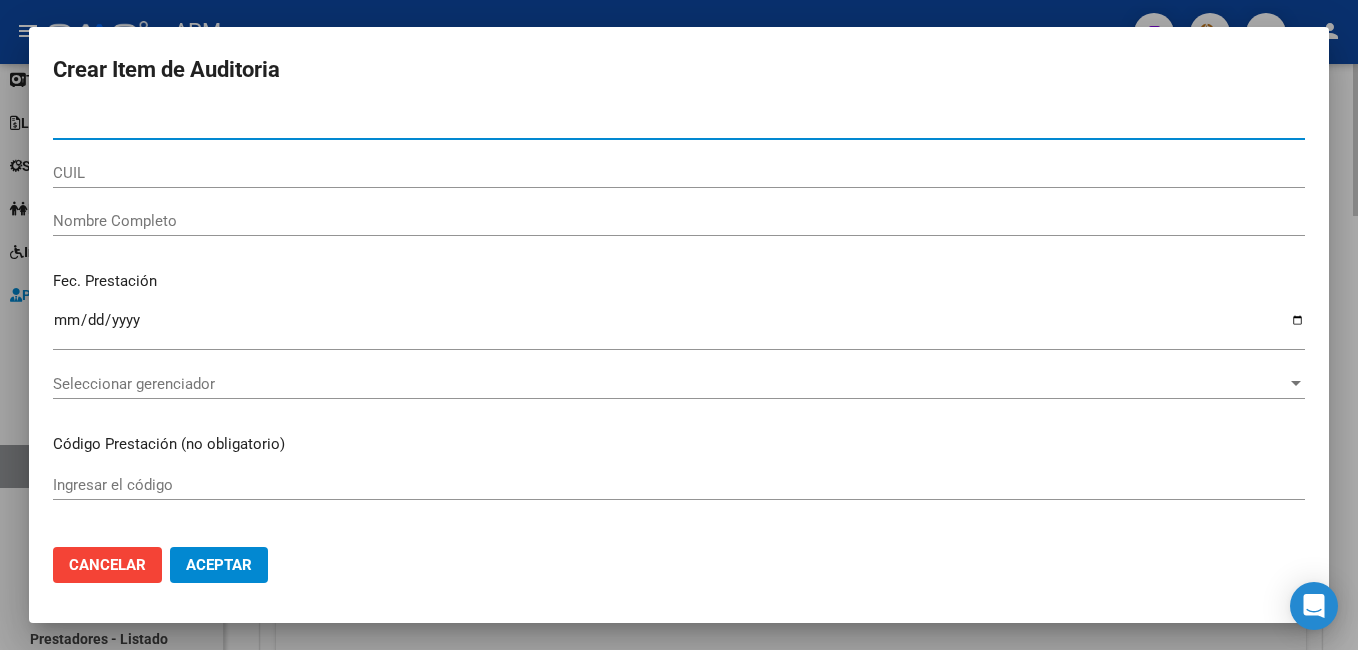 type on "[NUMBER]" 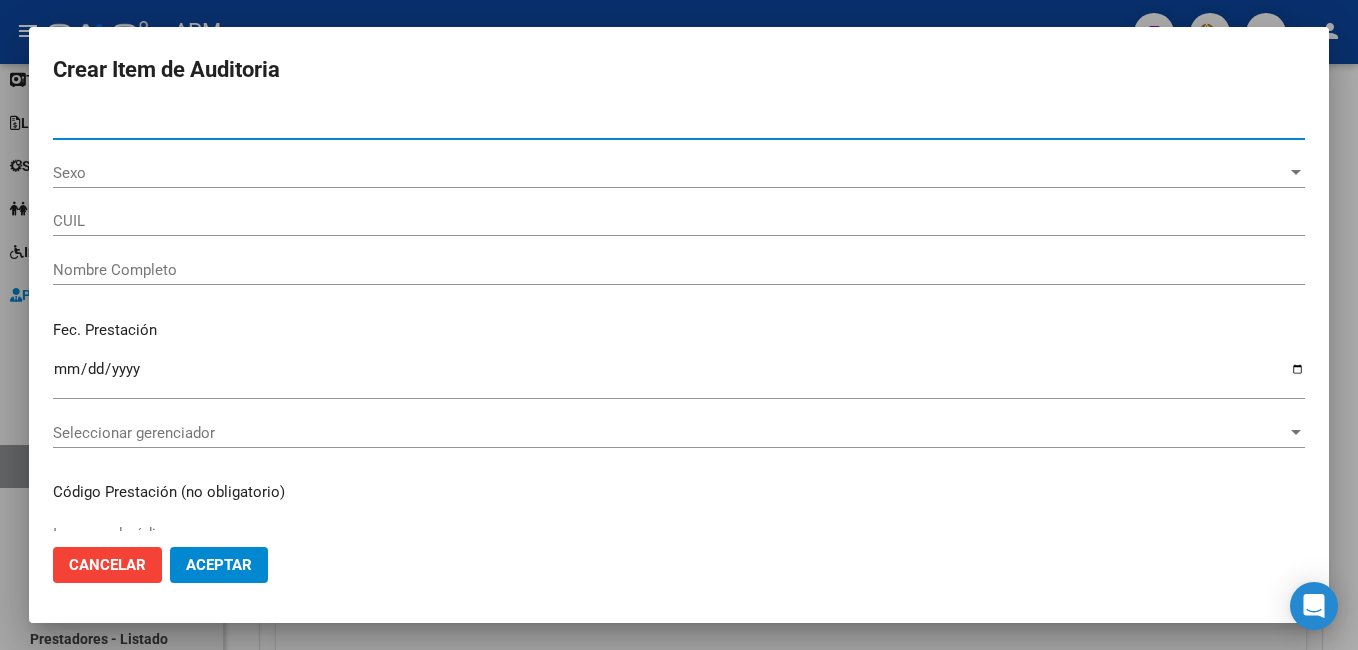 type on "[NUMBER]" 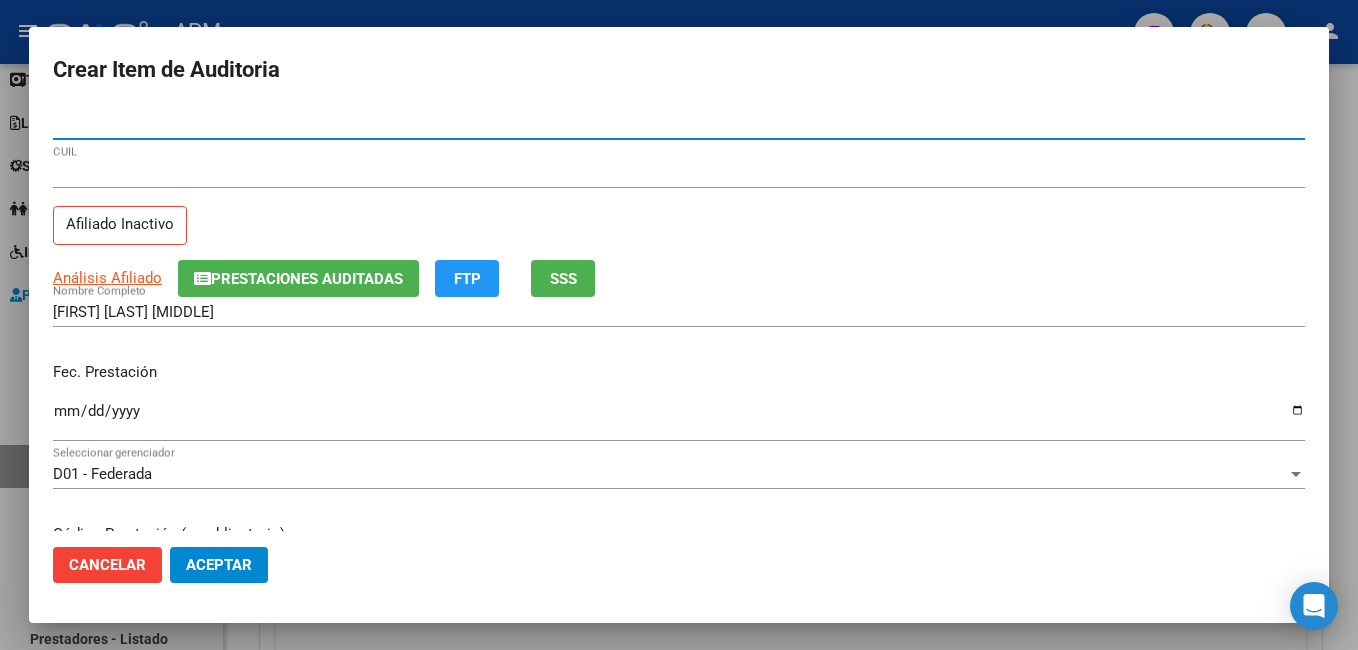 type on "[NUMBER]" 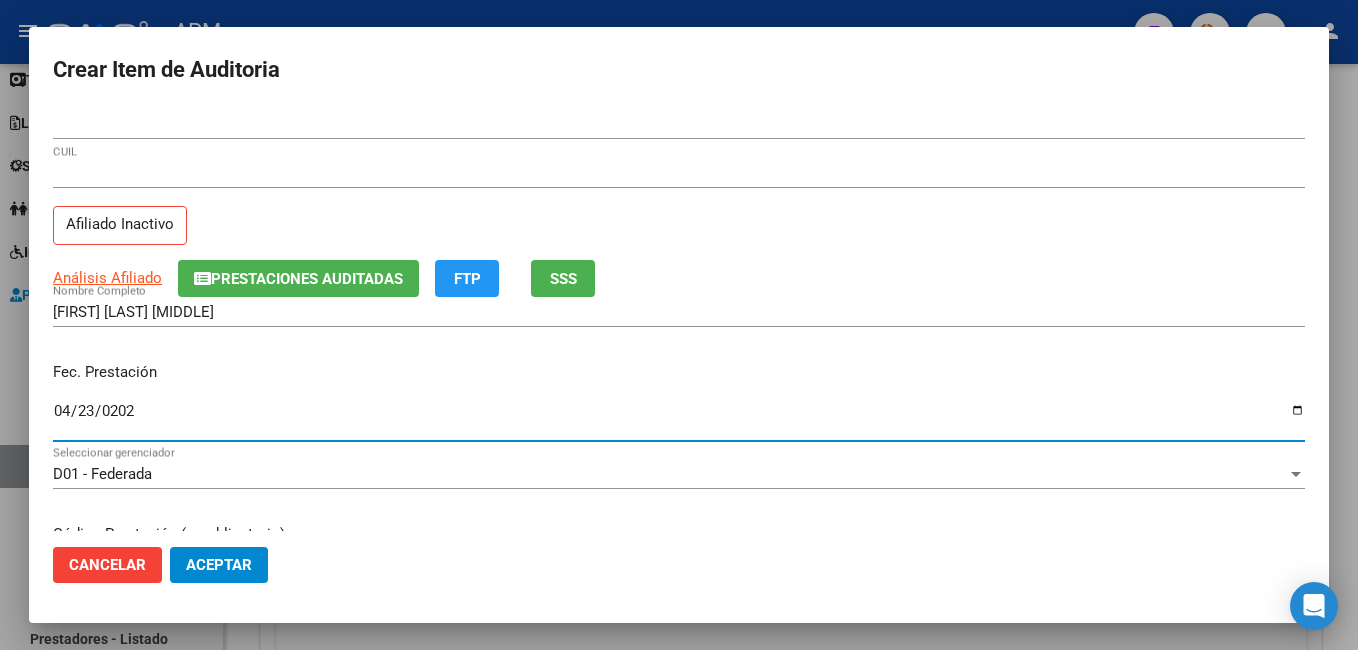 type on "[DATE]" 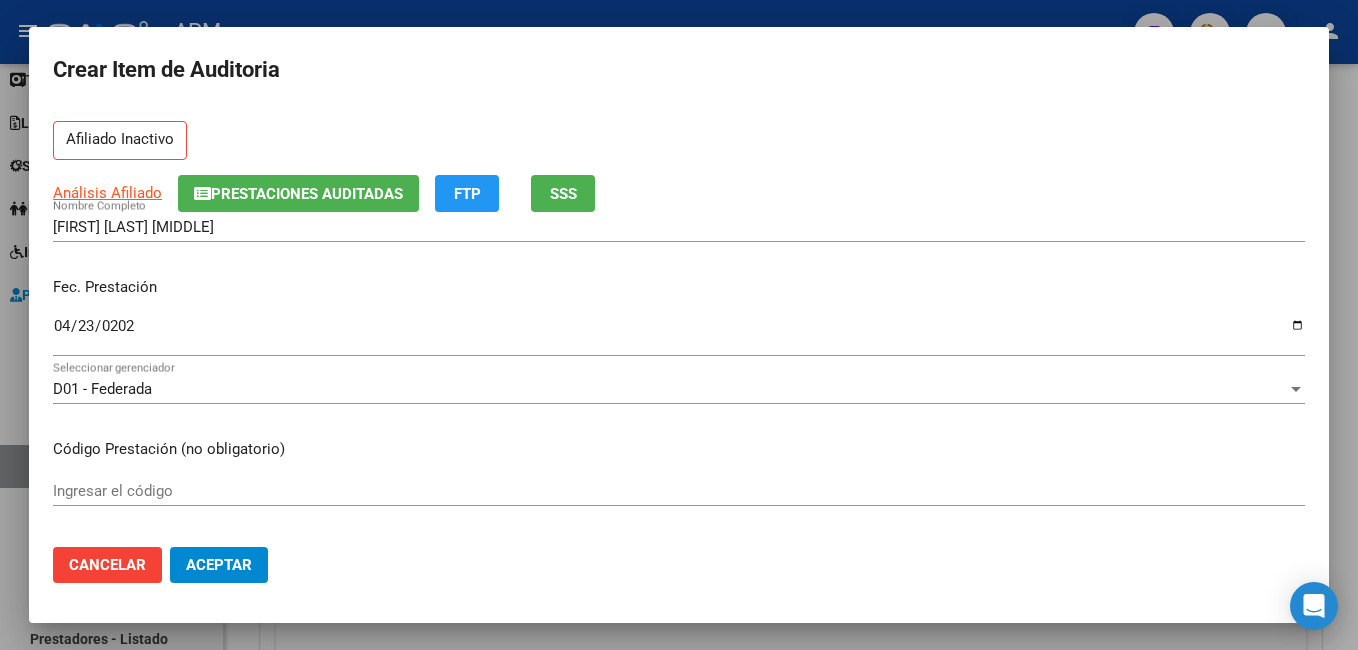 scroll, scrollTop: 300, scrollLeft: 0, axis: vertical 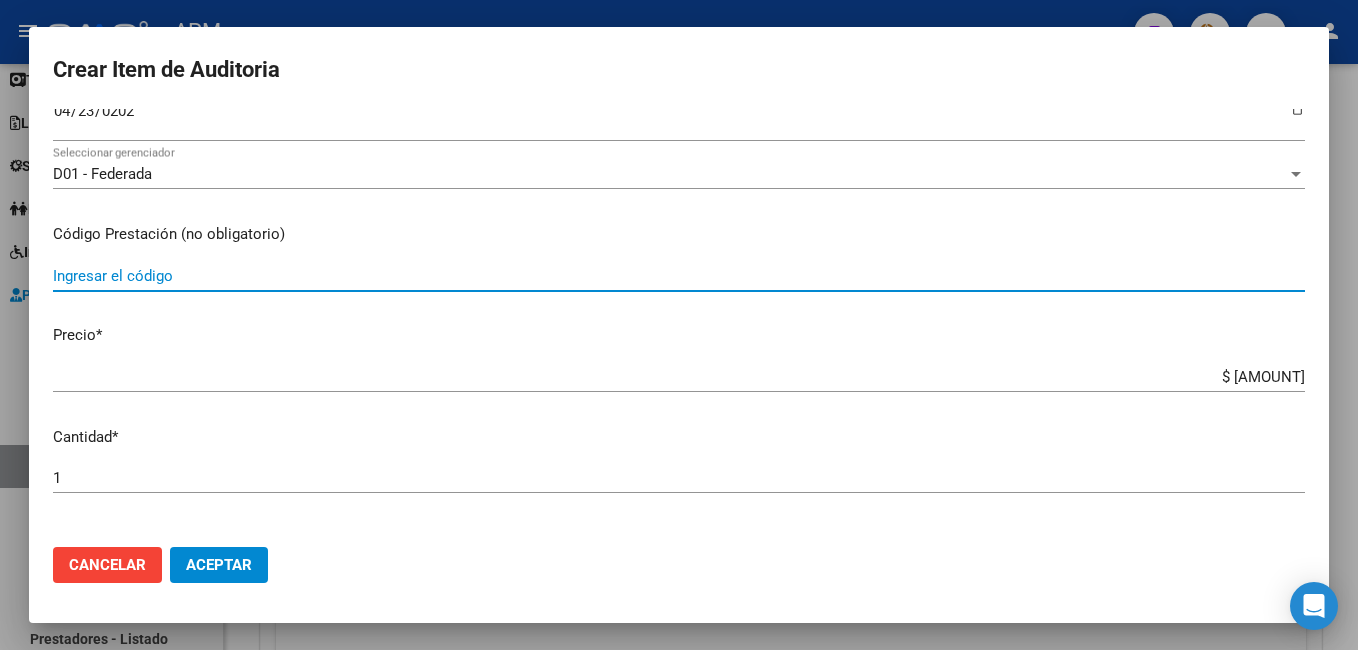 click on "Ingresar el código" at bounding box center (679, 276) 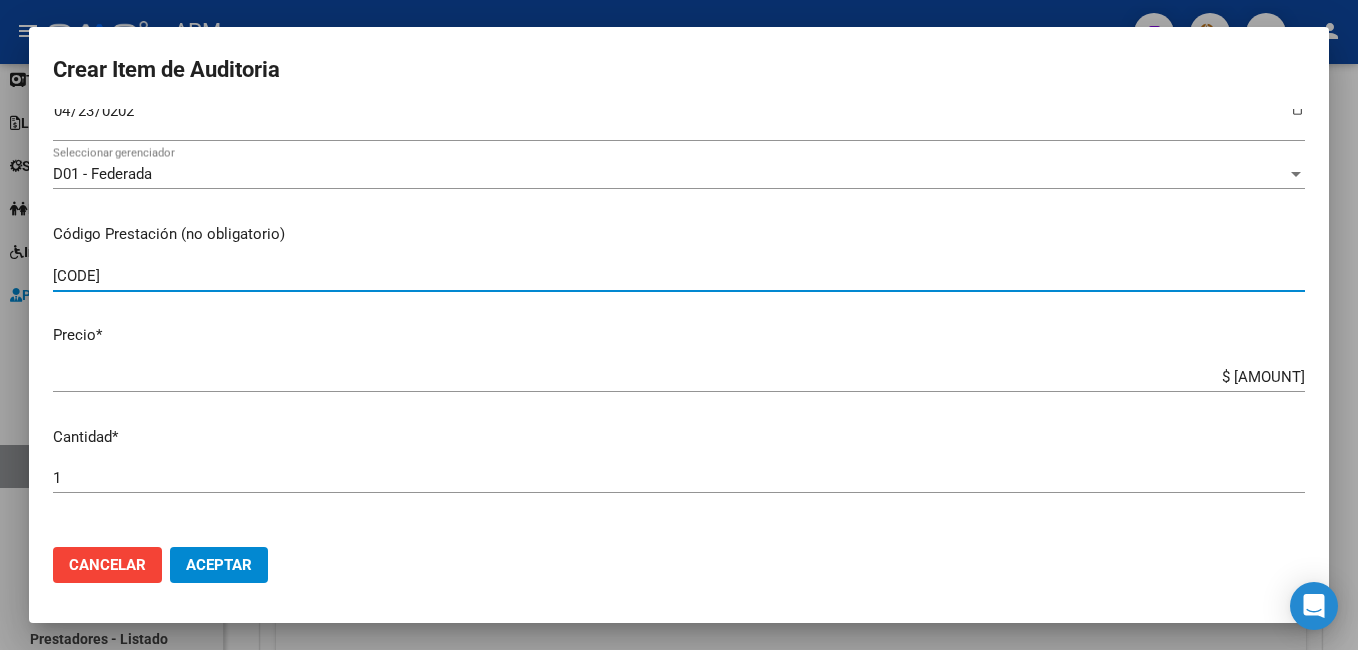 type on "[CODE]" 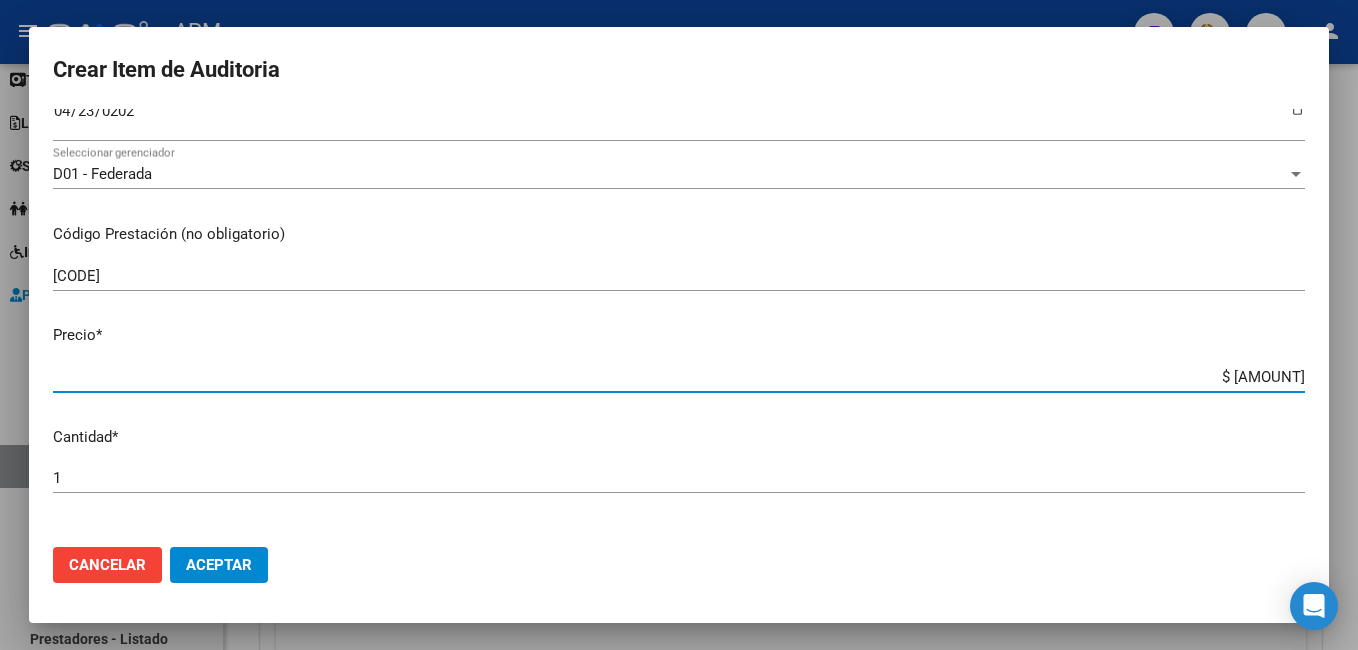 drag, startPoint x: 1218, startPoint y: 377, endPoint x: 1342, endPoint y: 370, distance: 124.197426 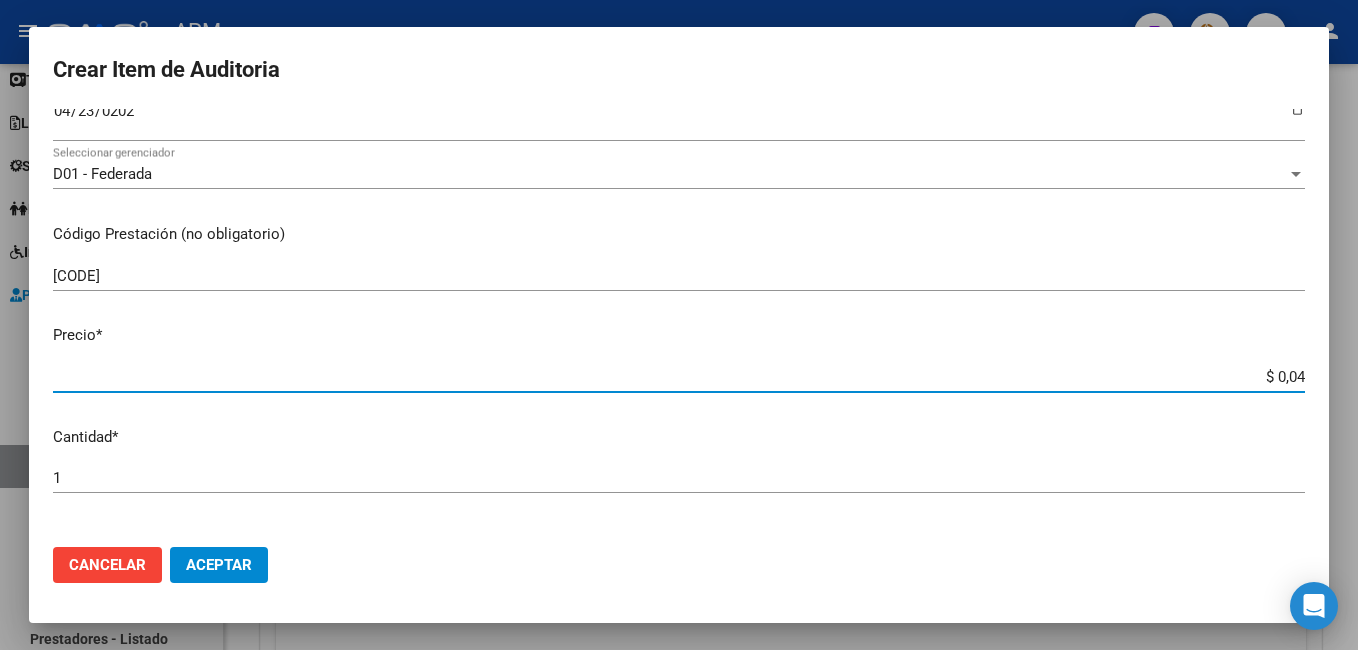 type on "$ 0,41" 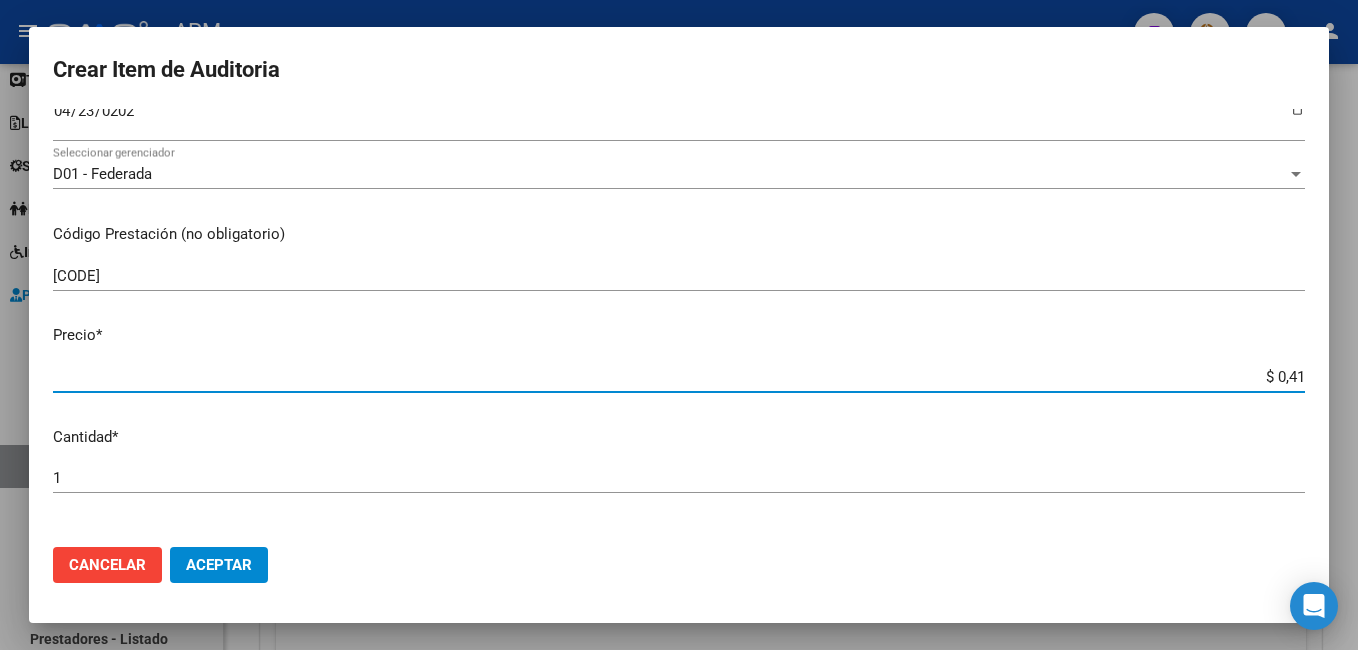 type on "$ 4,16" 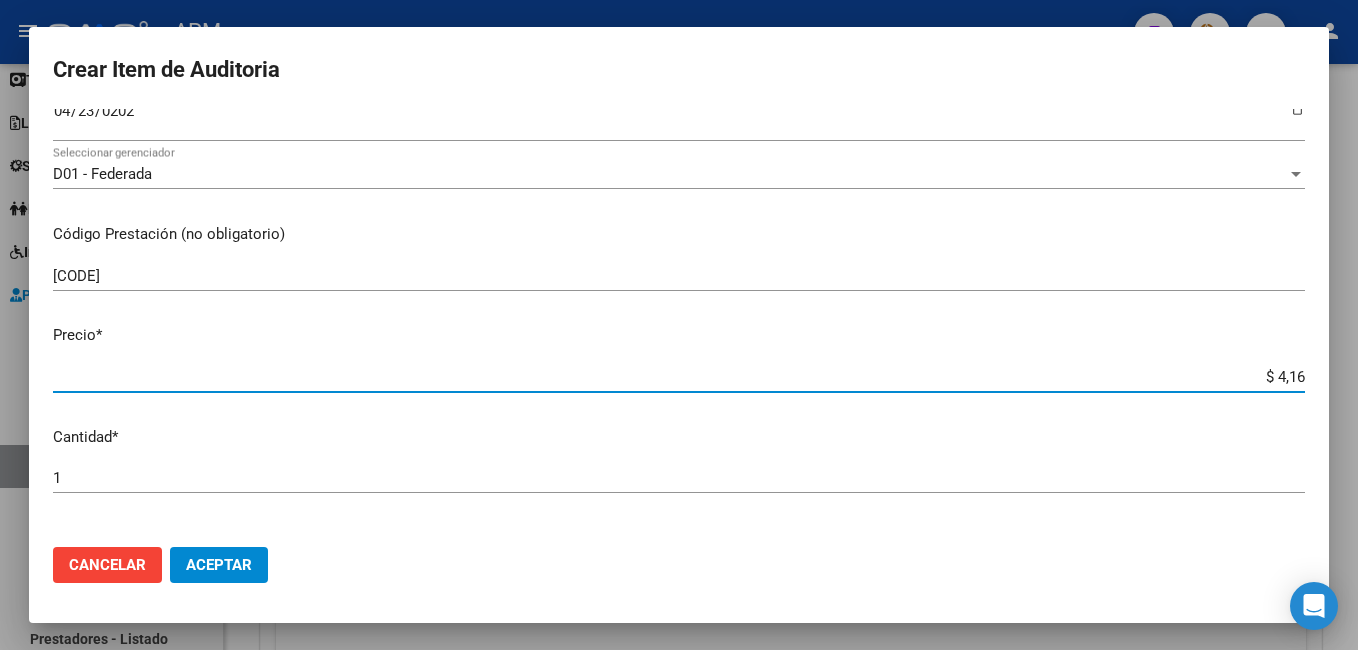 type on "$ [AMOUNT]" 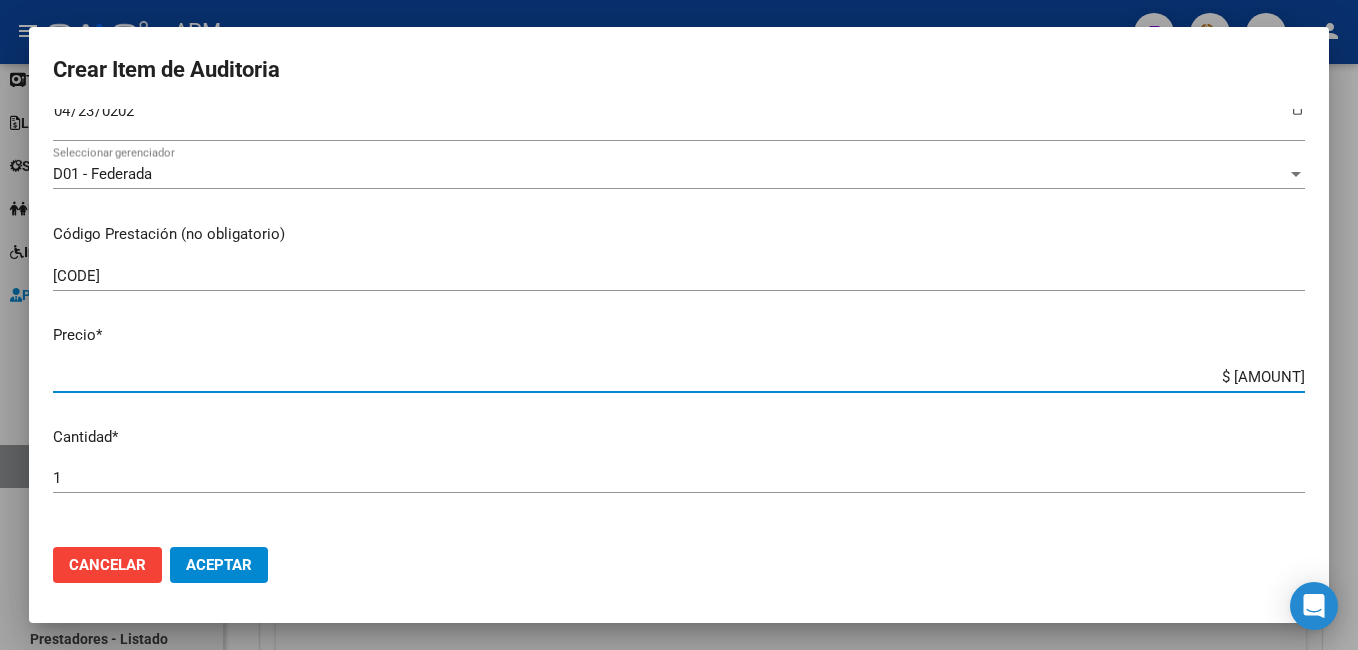 type on "$ 416,04" 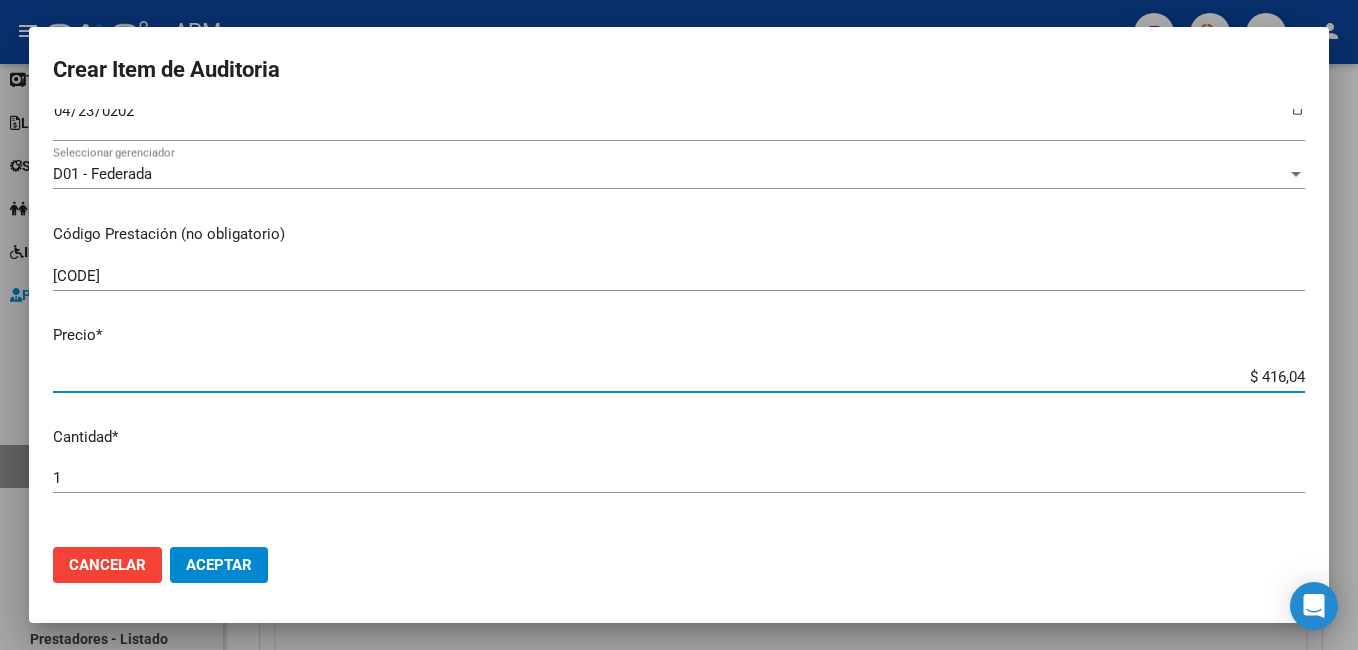 type on "$ [AMOUNT]" 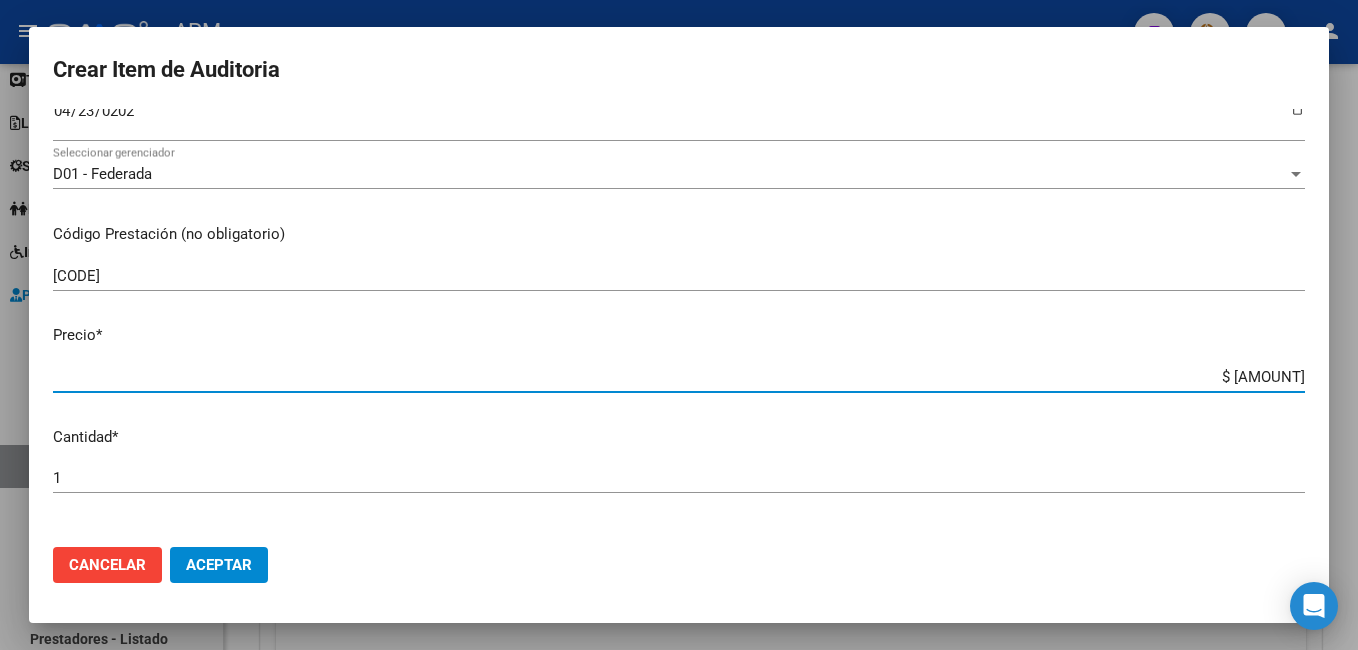type on "$ [AMOUNT]" 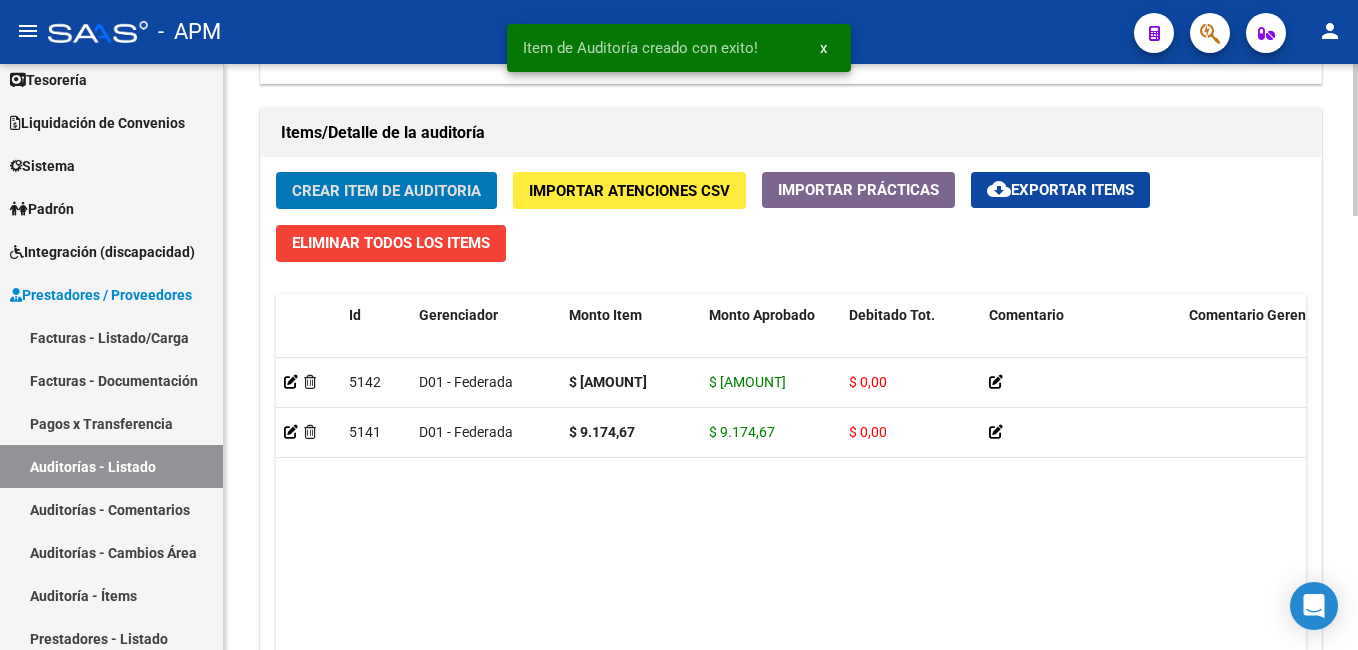 click on "Crear Item de Auditoria" 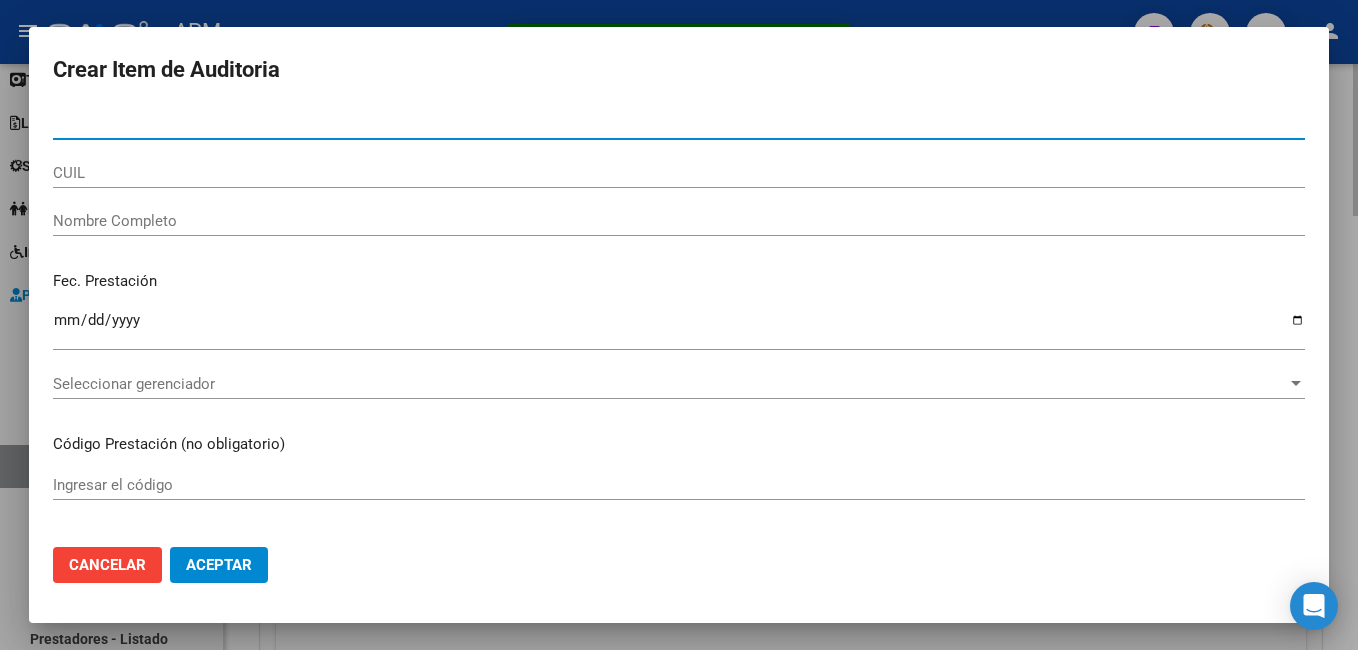 type on "[NUMBER]" 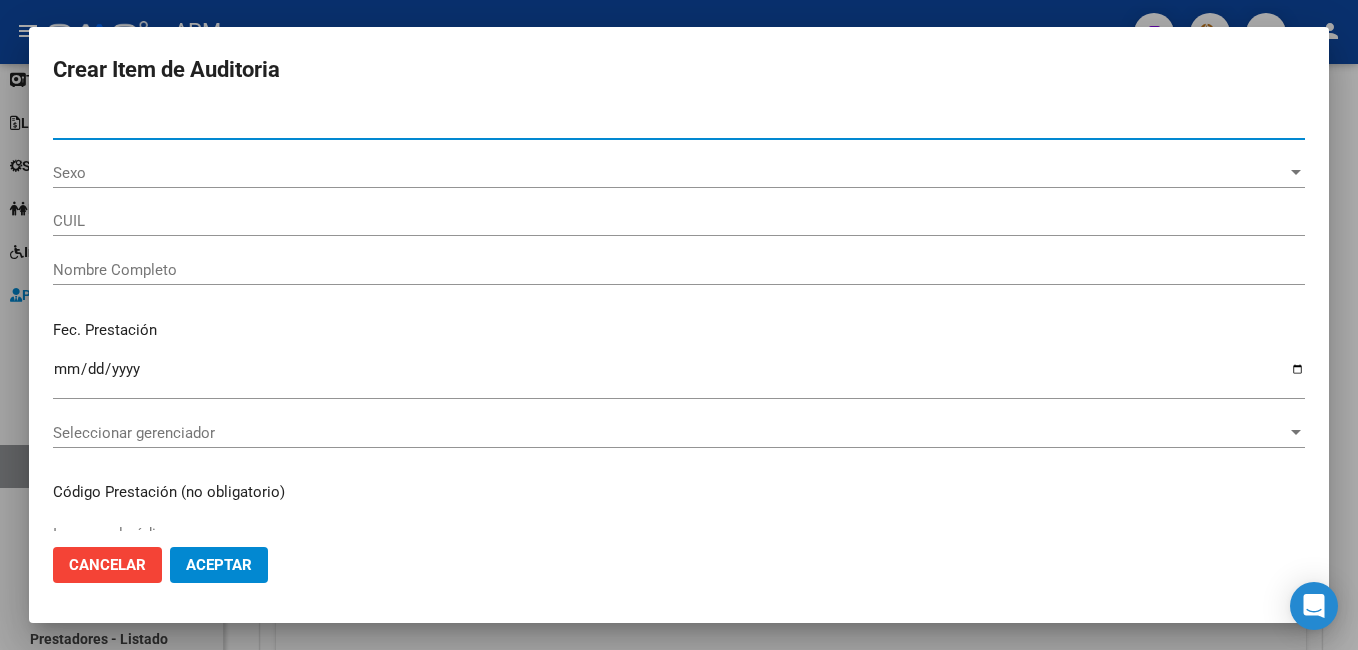 type on "[NUMBER]" 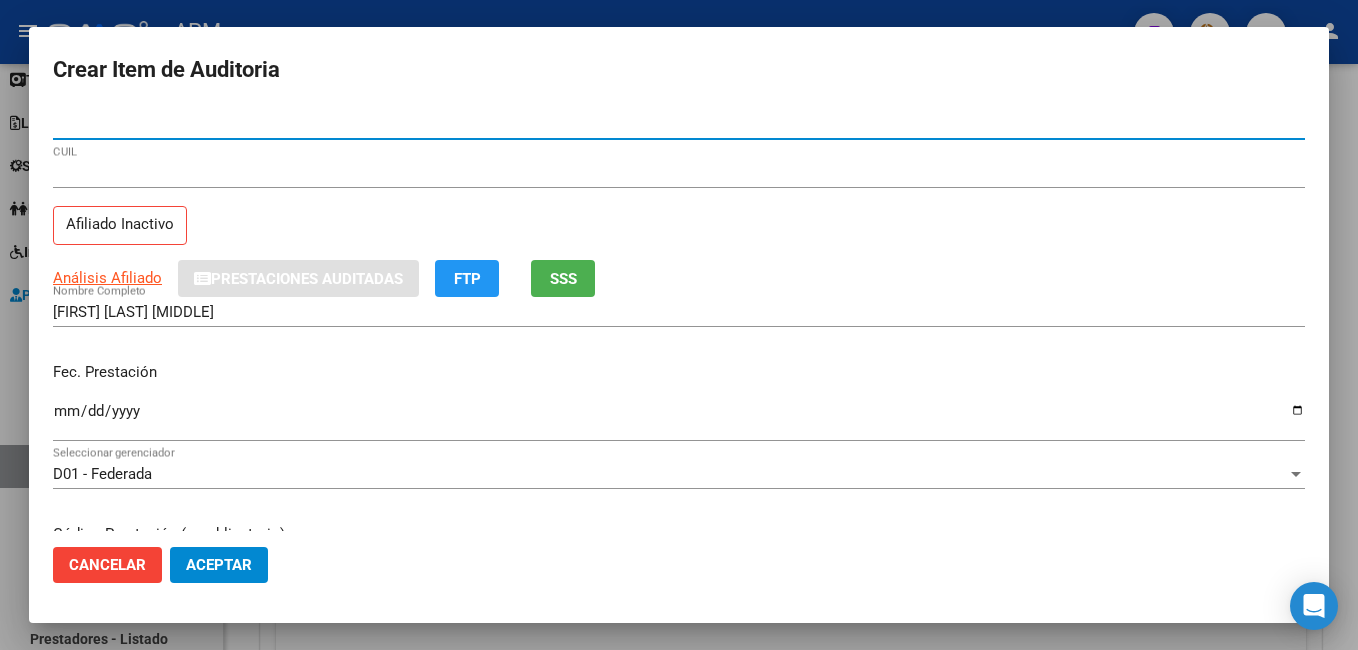 type on "[NUMBER]" 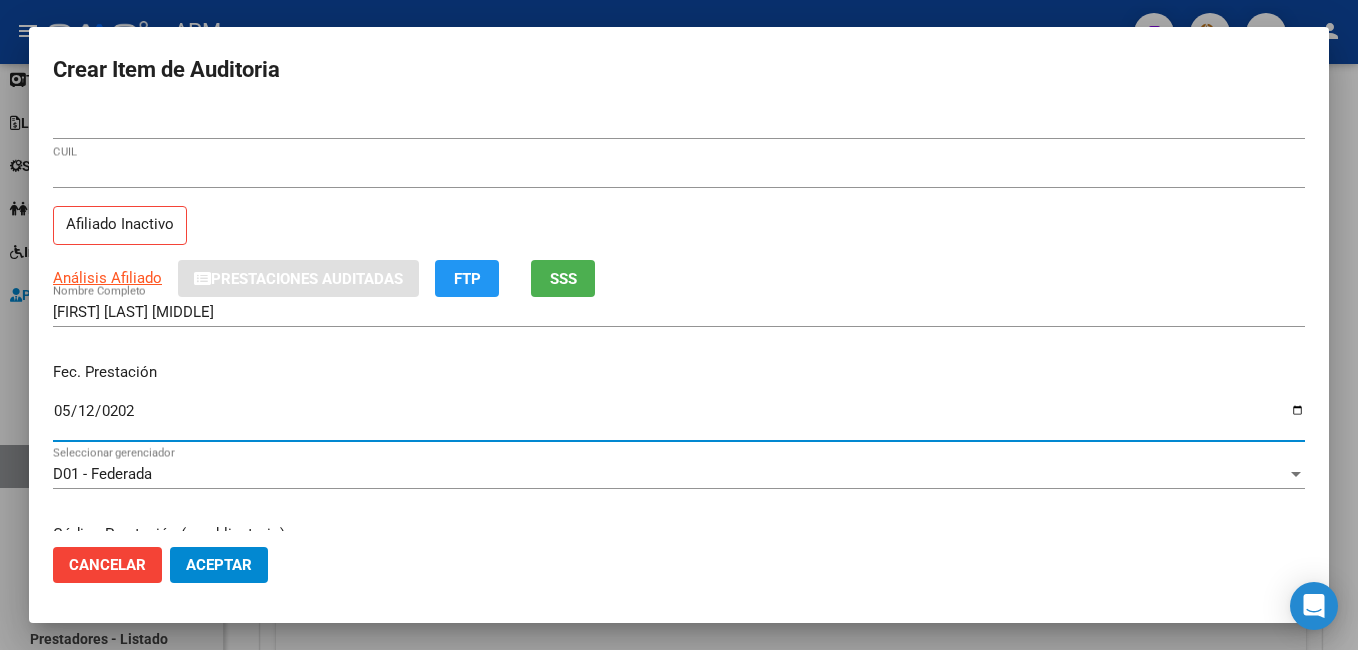 type on "2025-05-12" 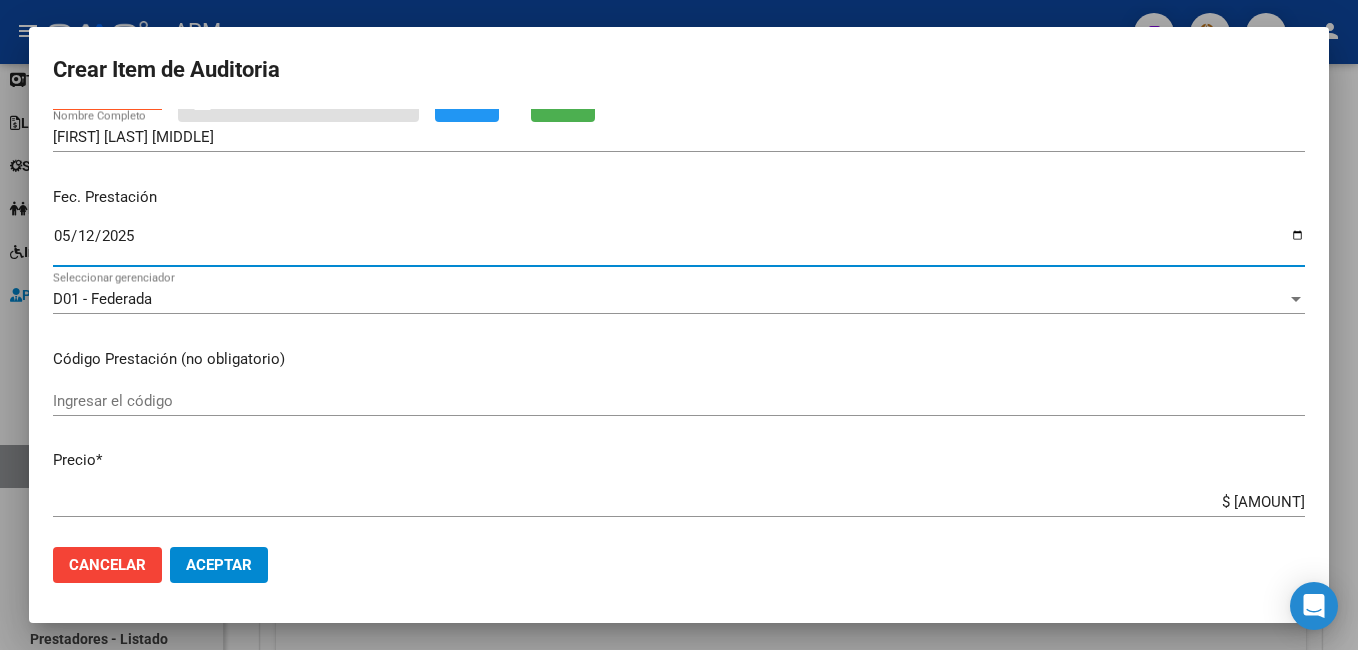 scroll, scrollTop: 200, scrollLeft: 0, axis: vertical 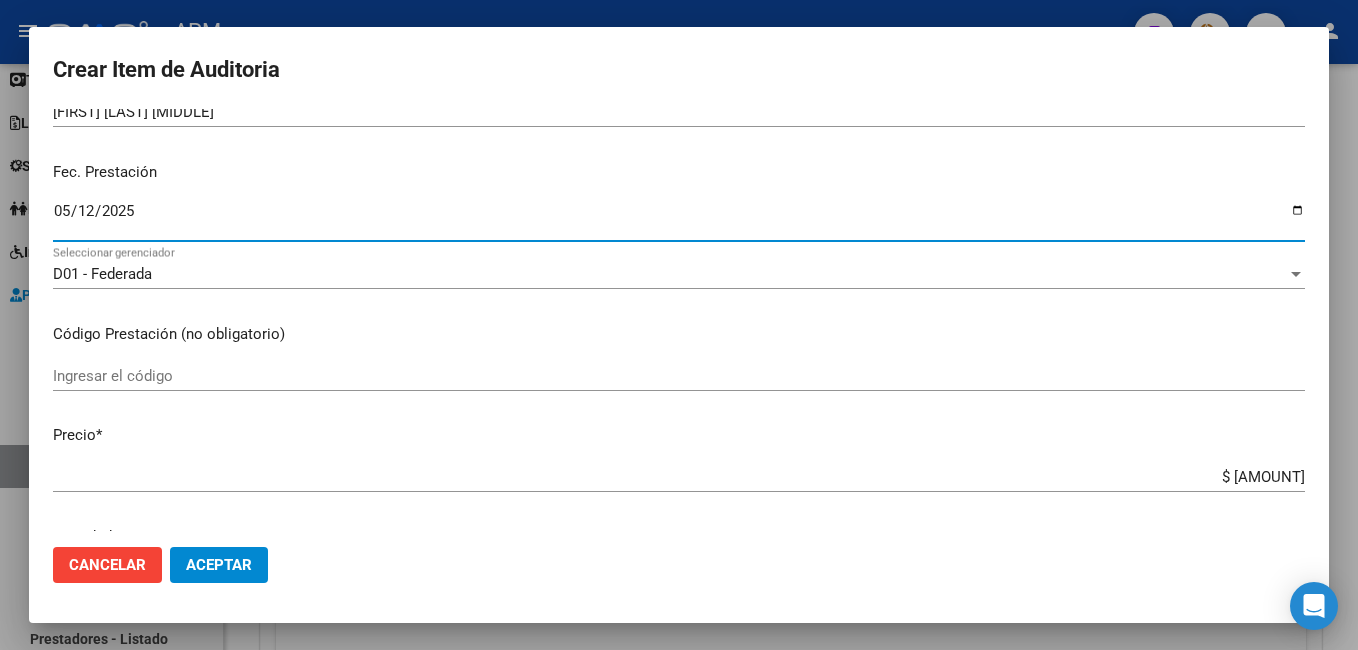click on "Ingresar el código" at bounding box center [679, 376] 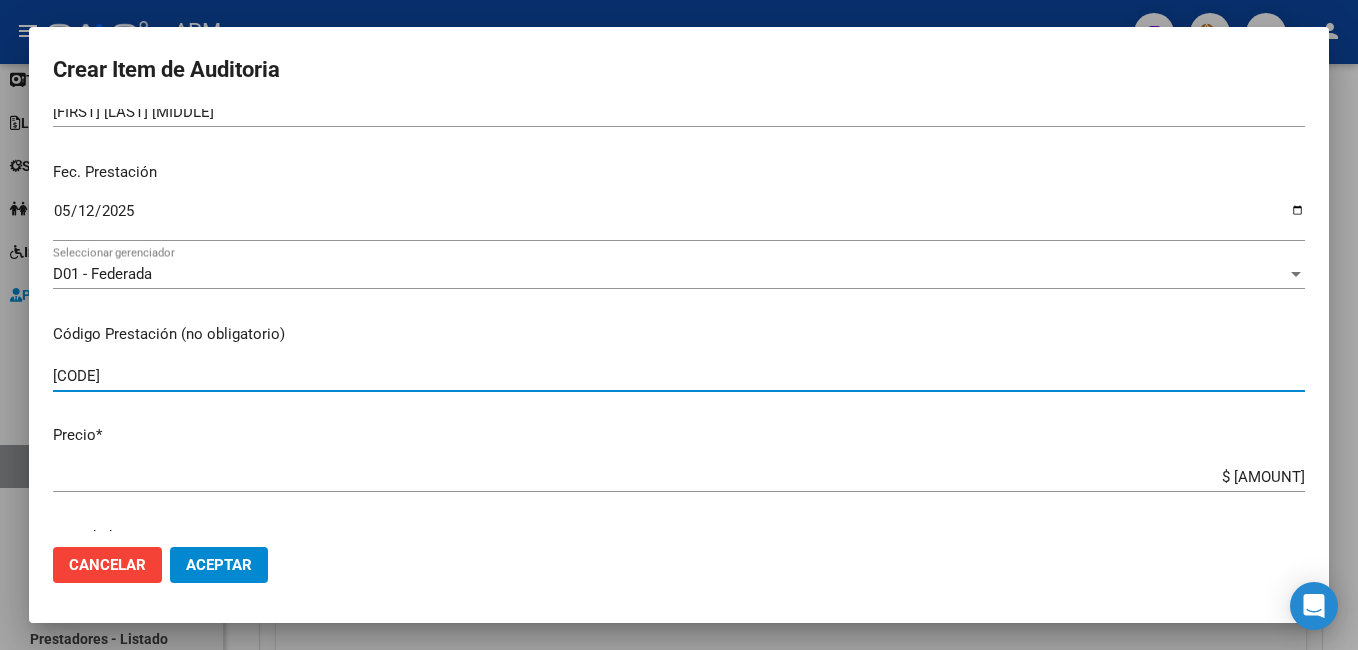 type on "[CODE]" 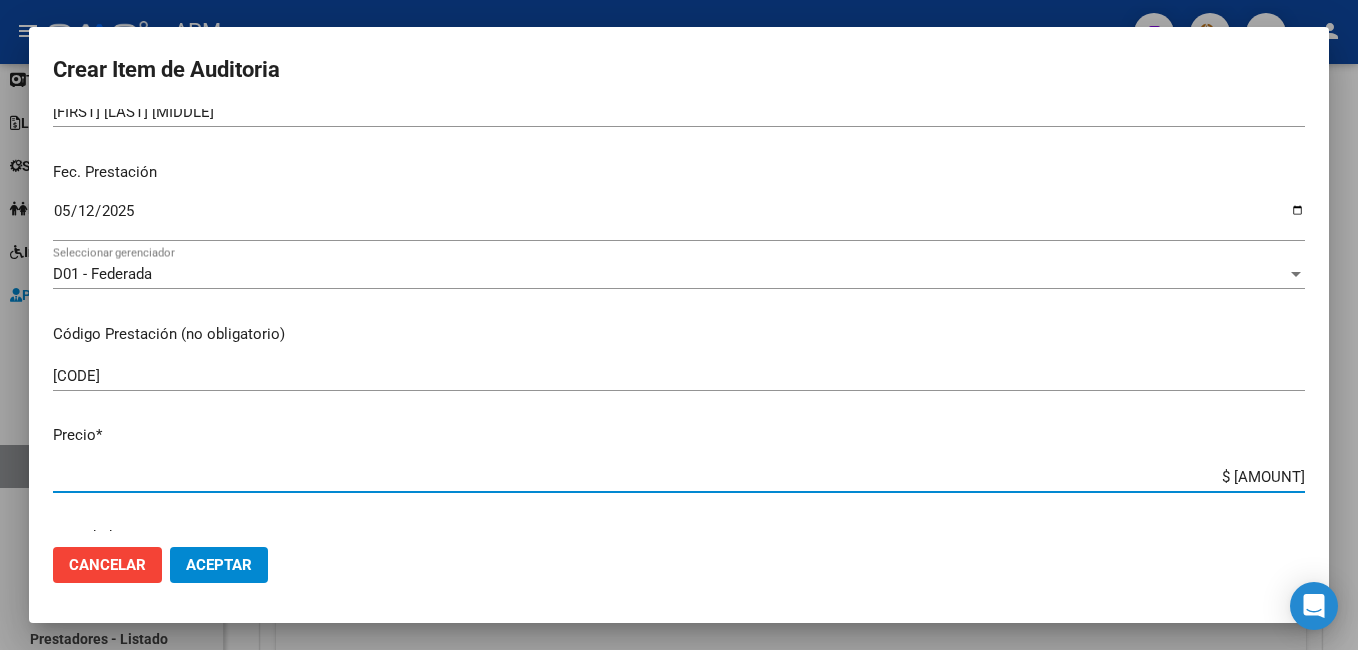 drag, startPoint x: 1218, startPoint y: 475, endPoint x: 1319, endPoint y: 476, distance: 101.00495 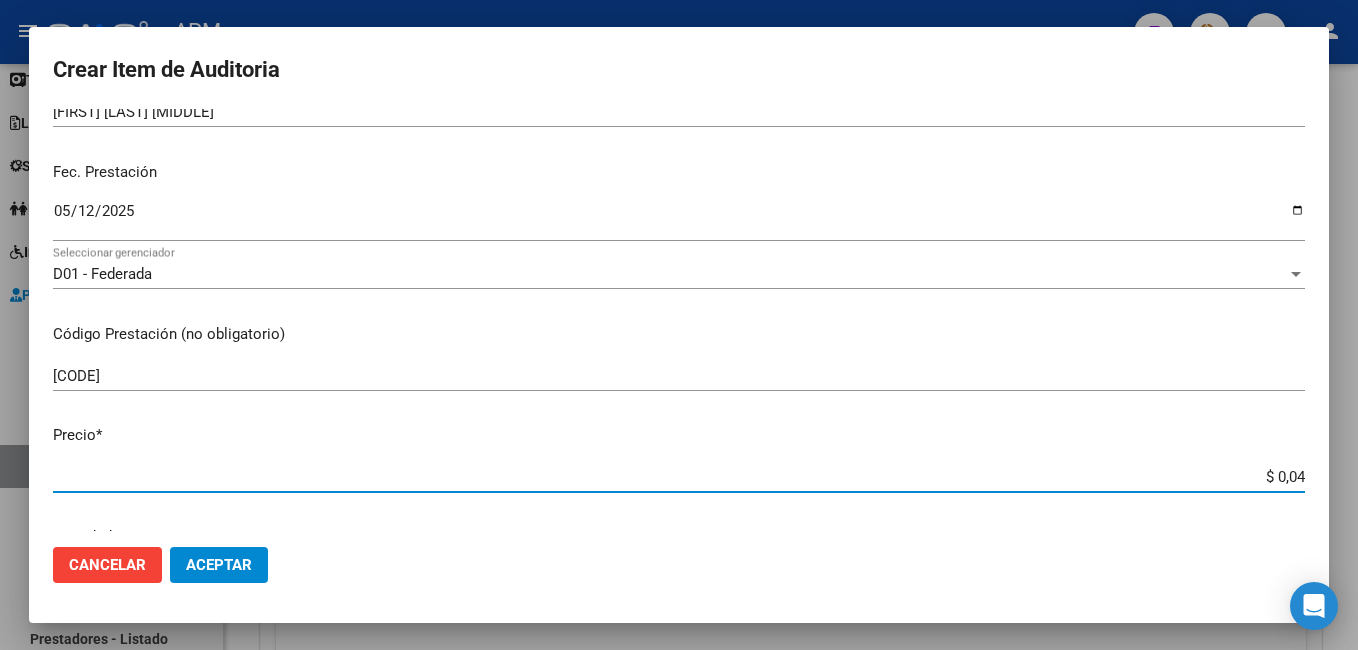 type on "$ 0,41" 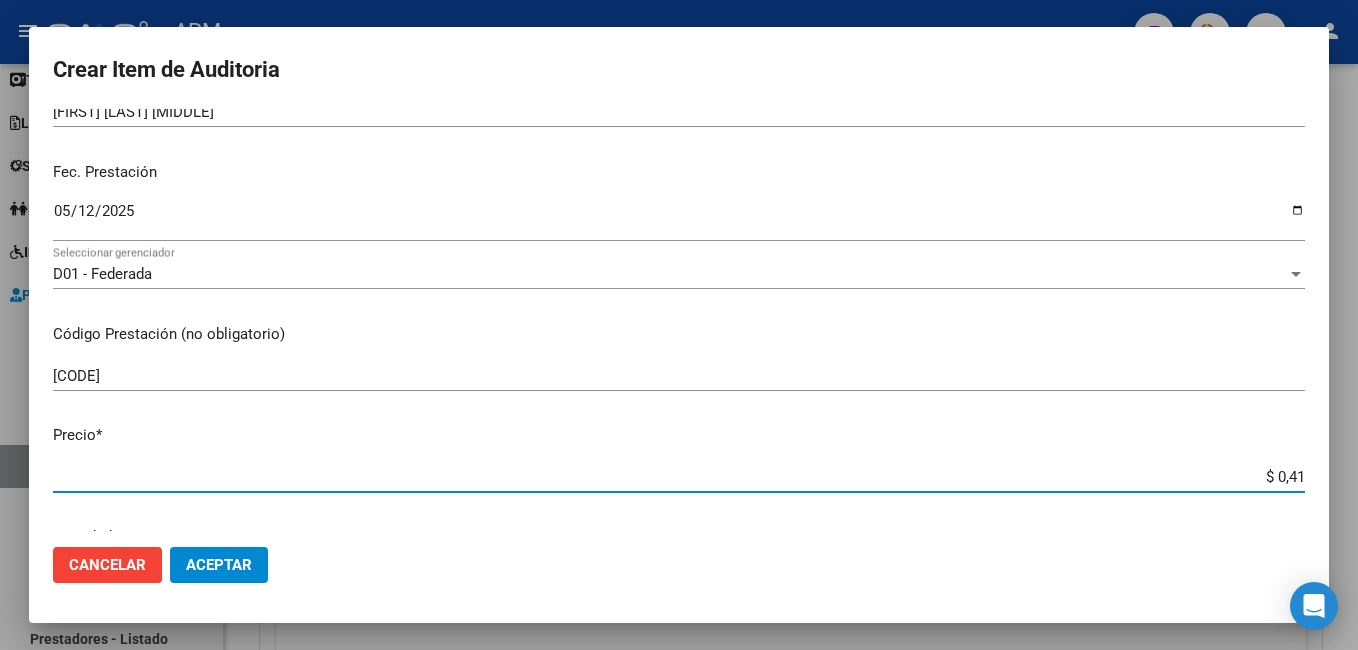 type on "$ 4,16" 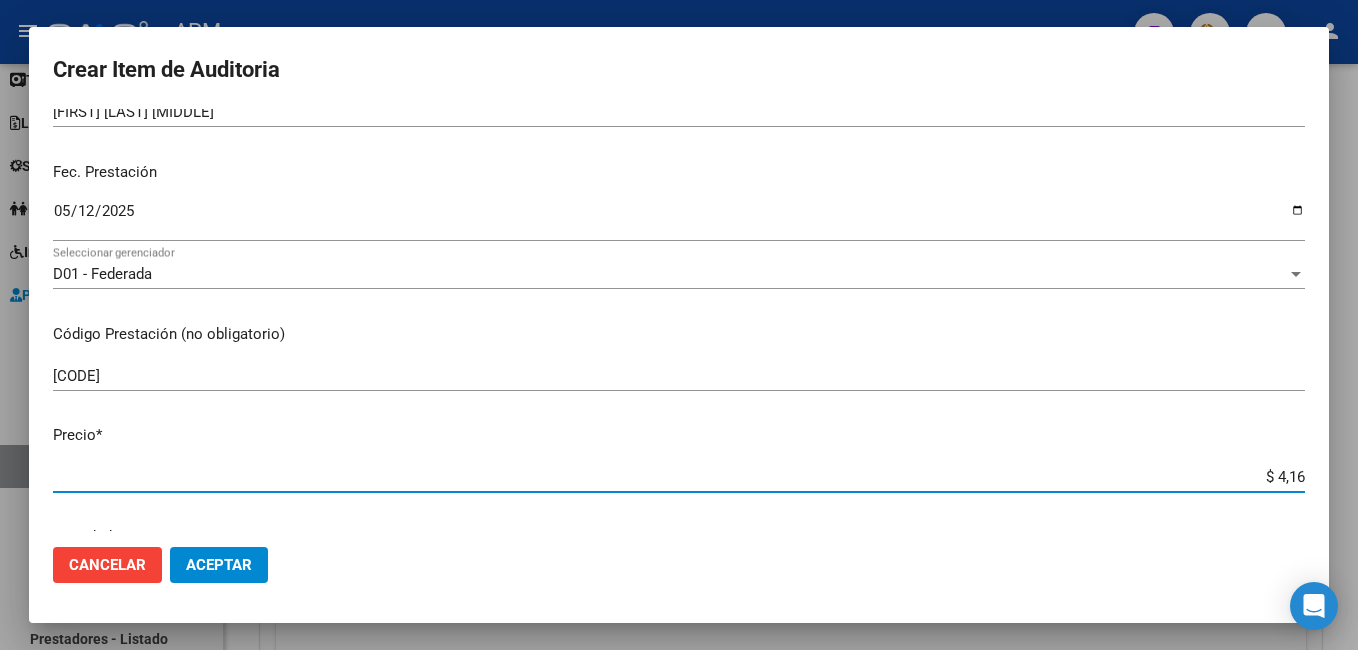 type on "$ [AMOUNT]" 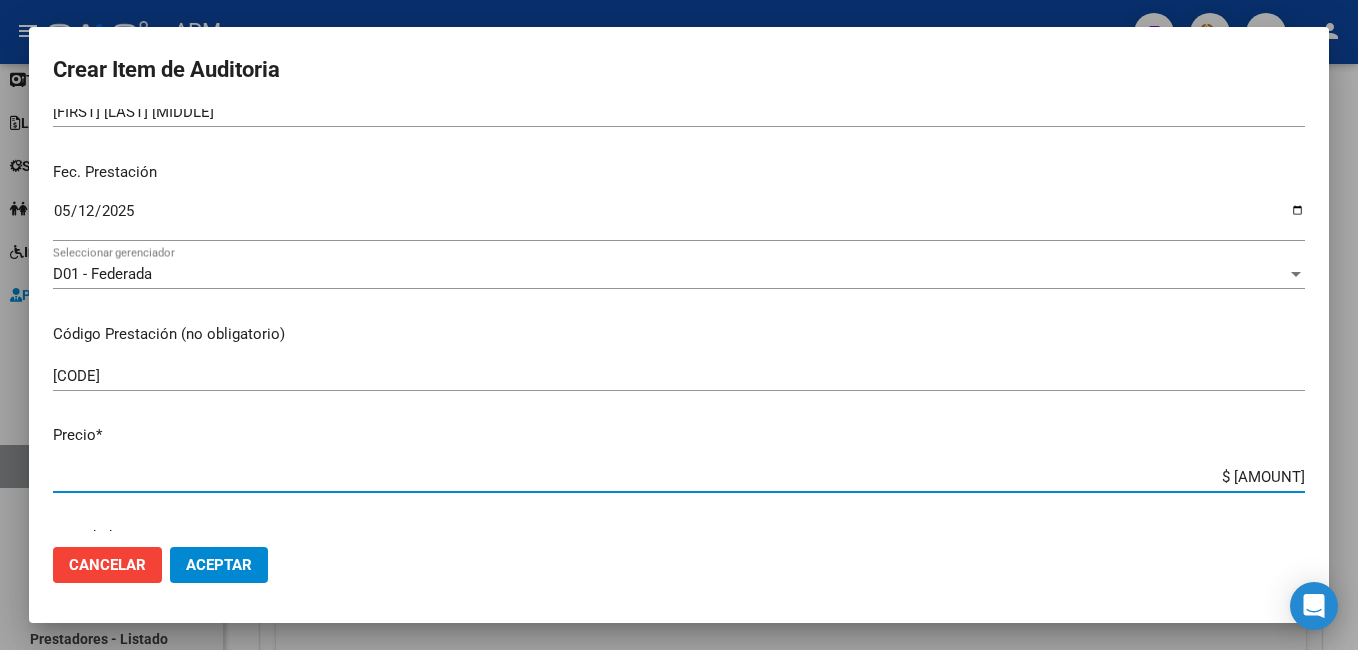 type on "$ 416,04" 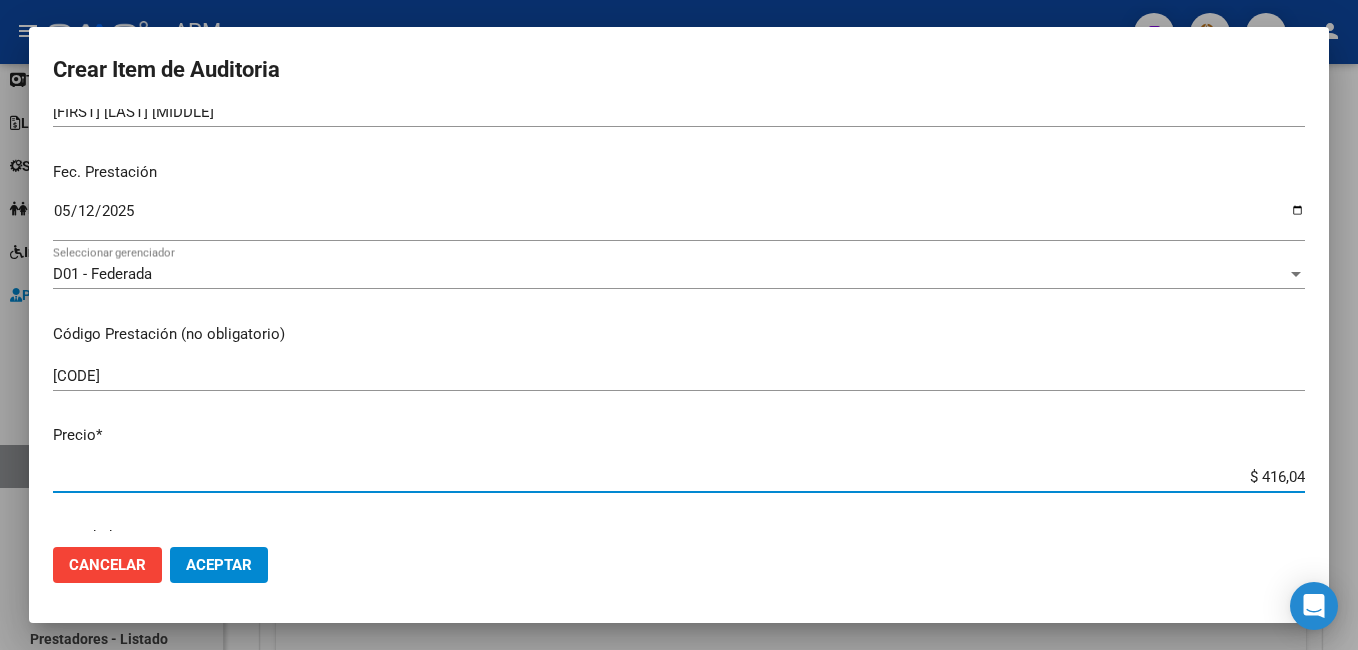 type on "$ 416,04" 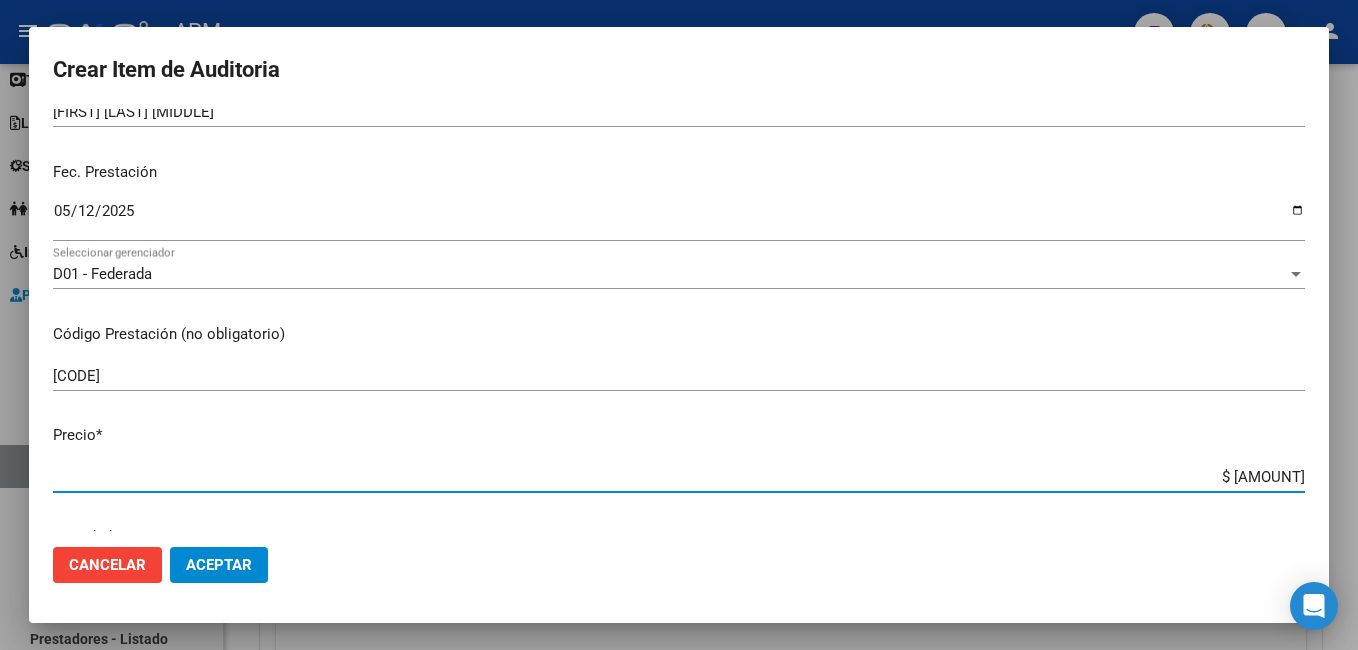 type on "$ [AMOUNT]" 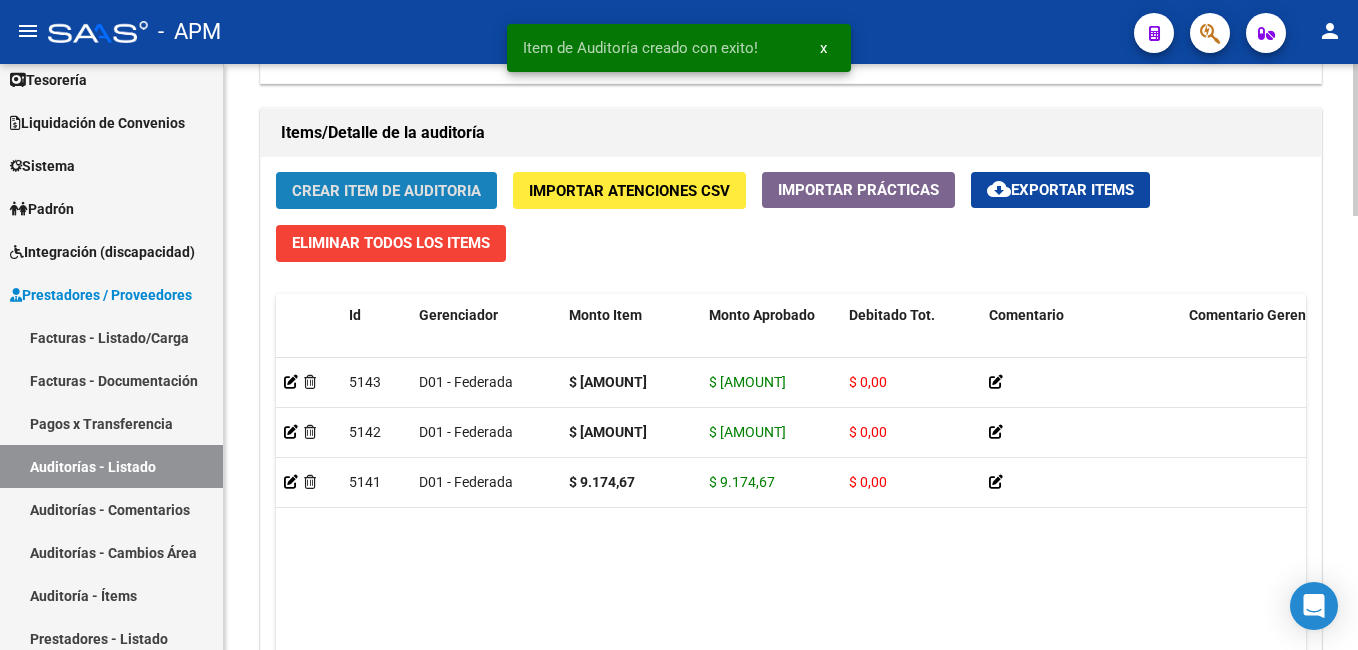 click on "Crear Item de Auditoria" 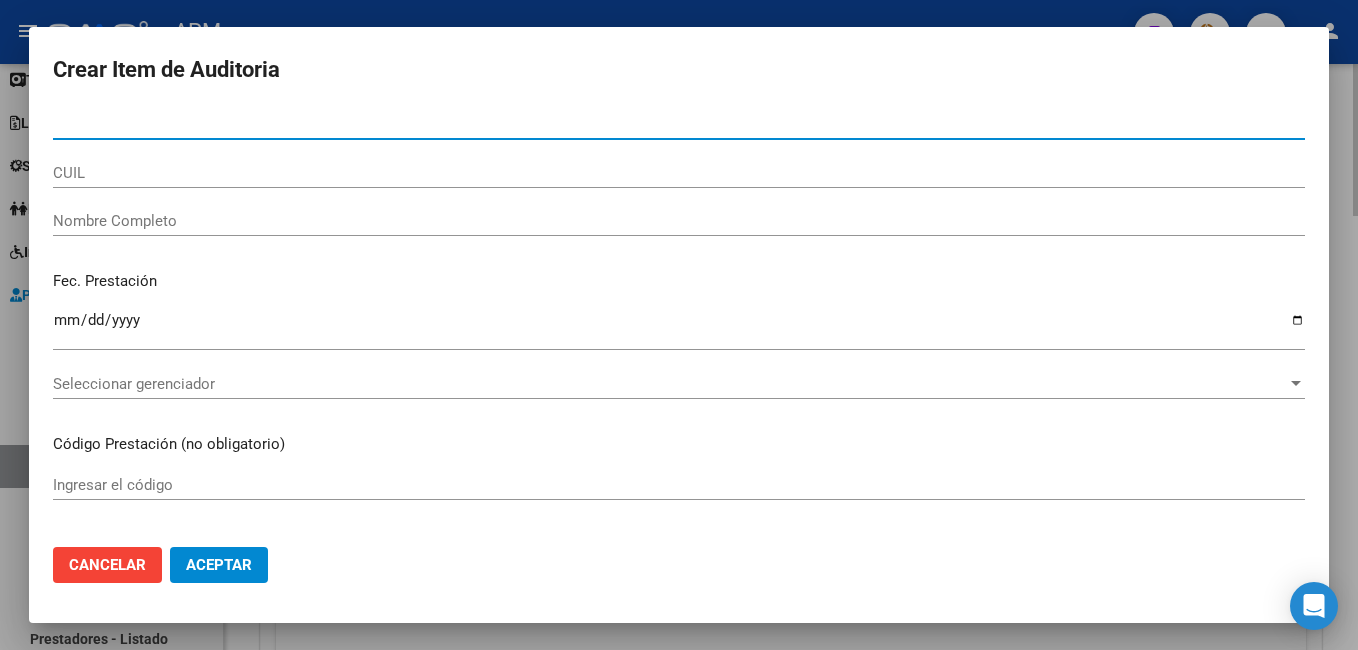 type on "[NUMBER]" 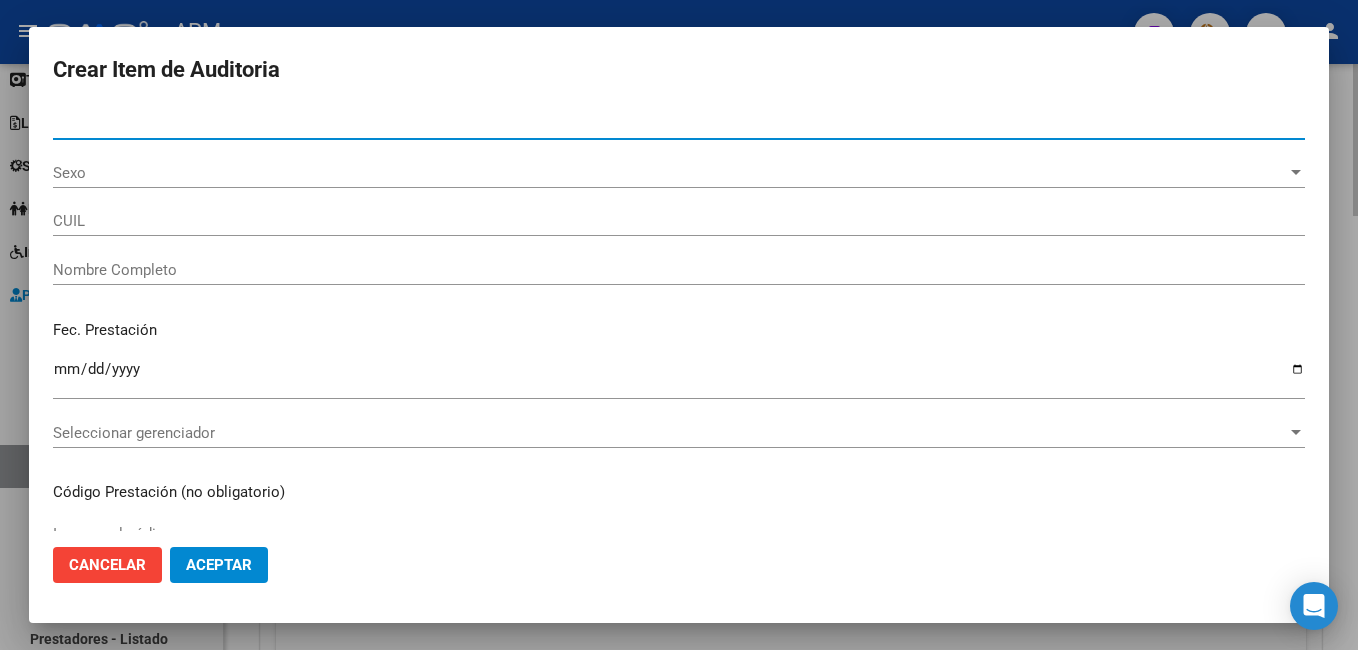 type on "[NUMBER]" 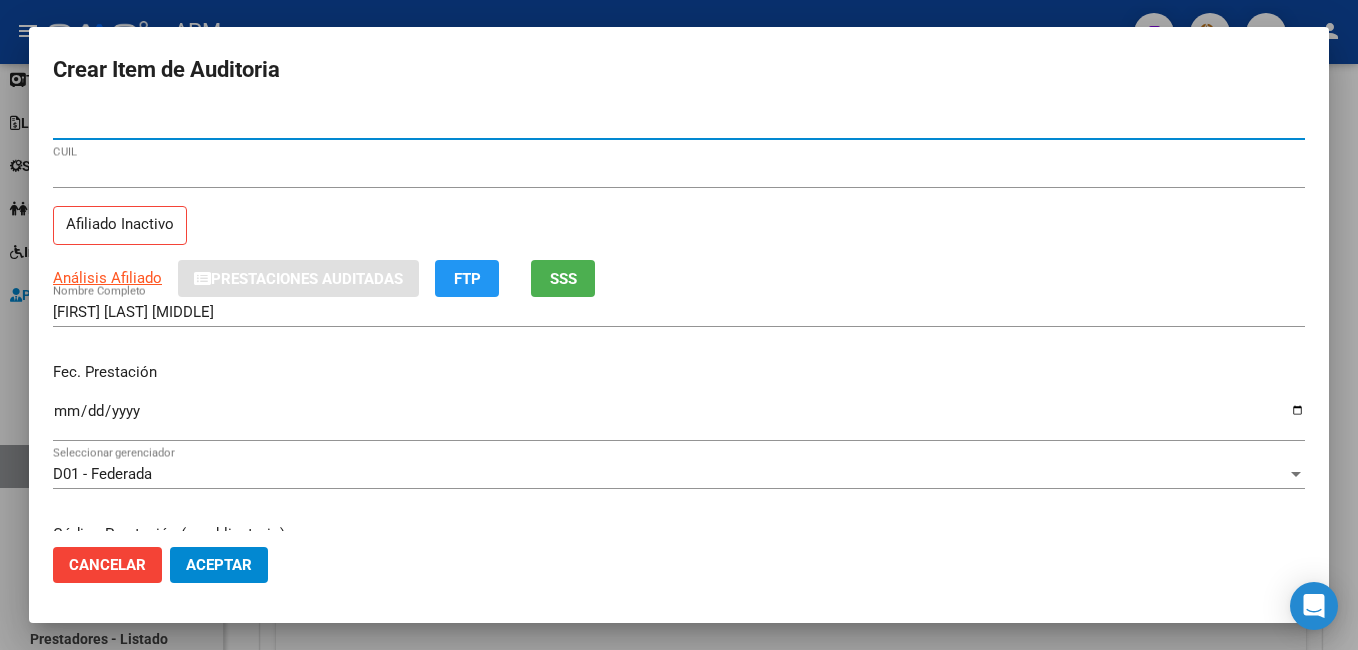type on "[NUMBER]" 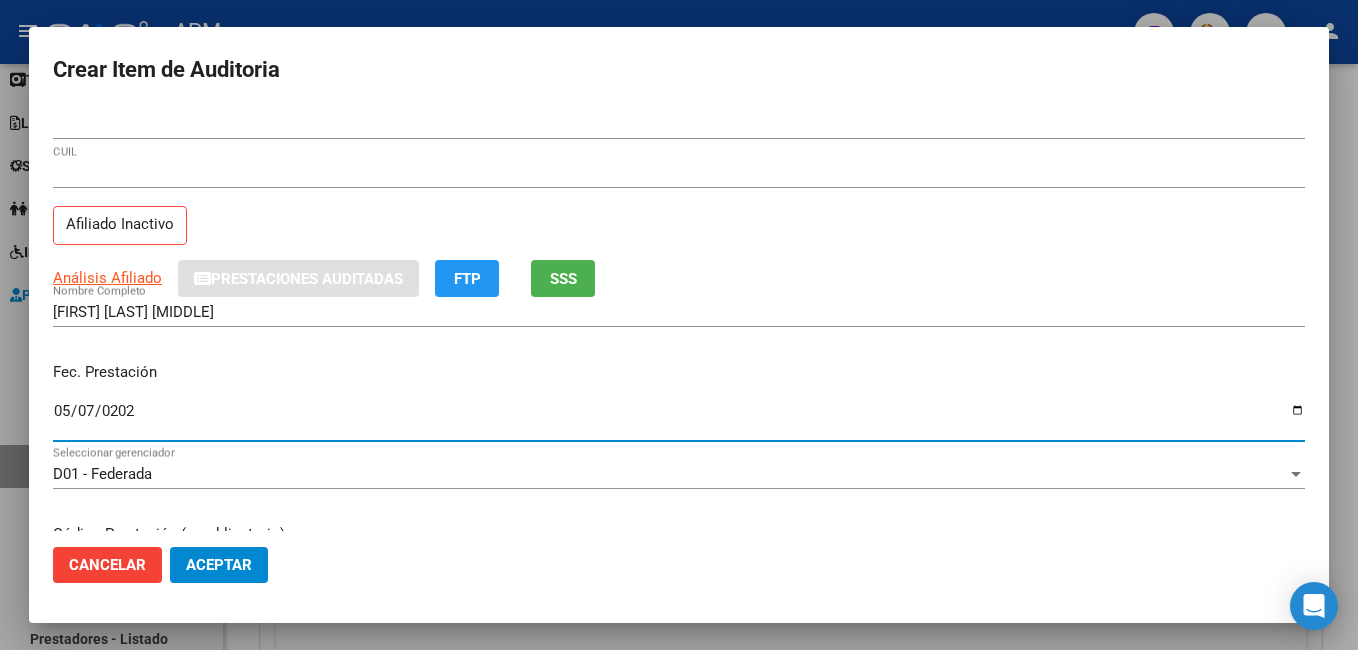 type on "2025-05-07" 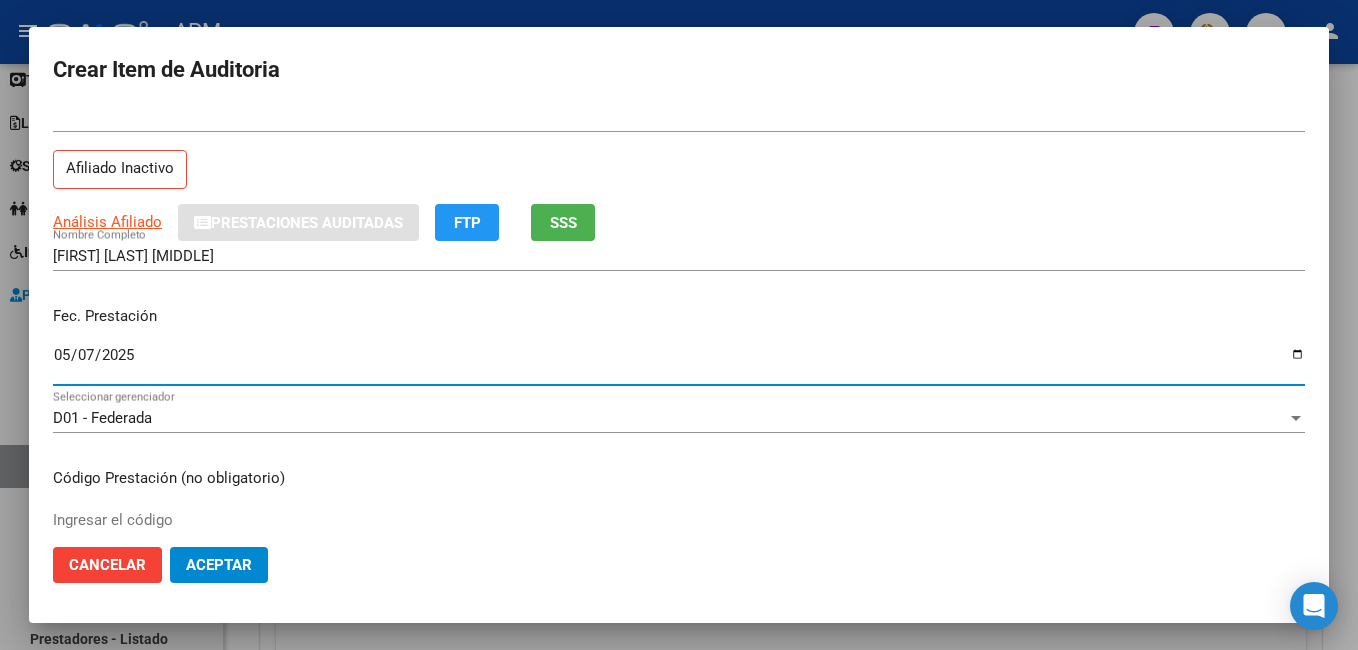 scroll, scrollTop: 200, scrollLeft: 0, axis: vertical 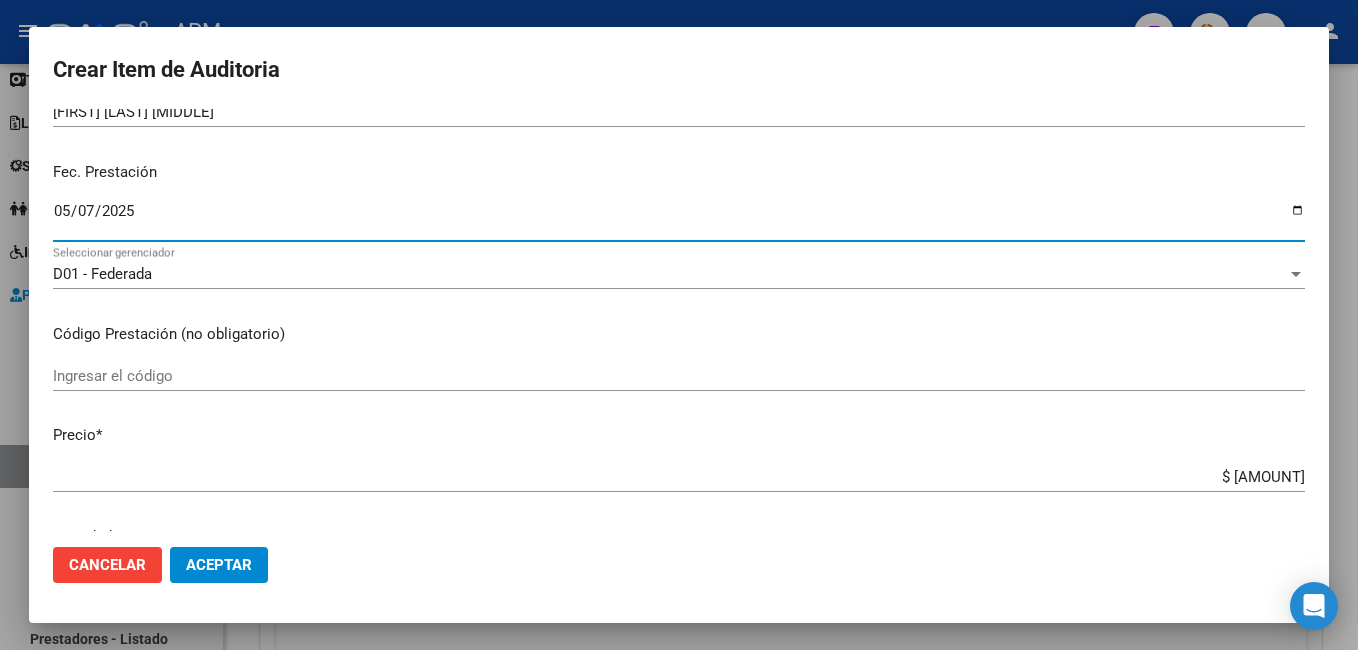 click on "Ingresar el código" at bounding box center (679, 376) 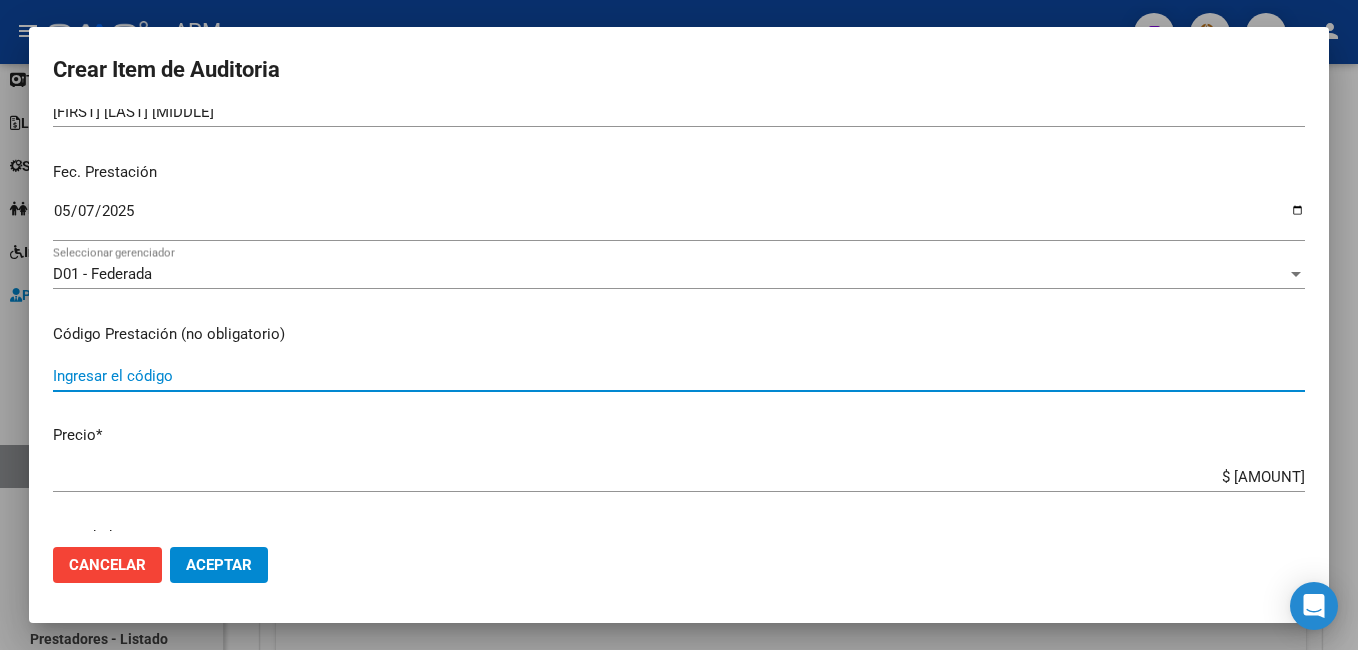 type on "5" 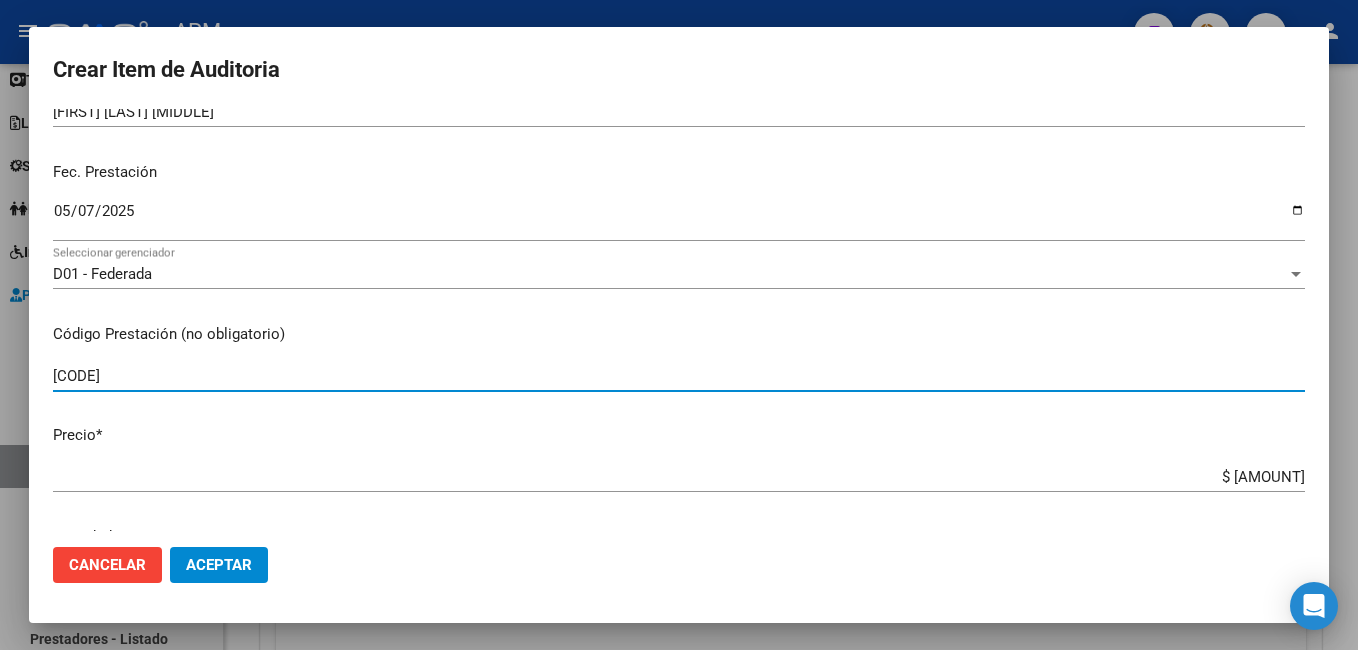 type on "[CODE]" 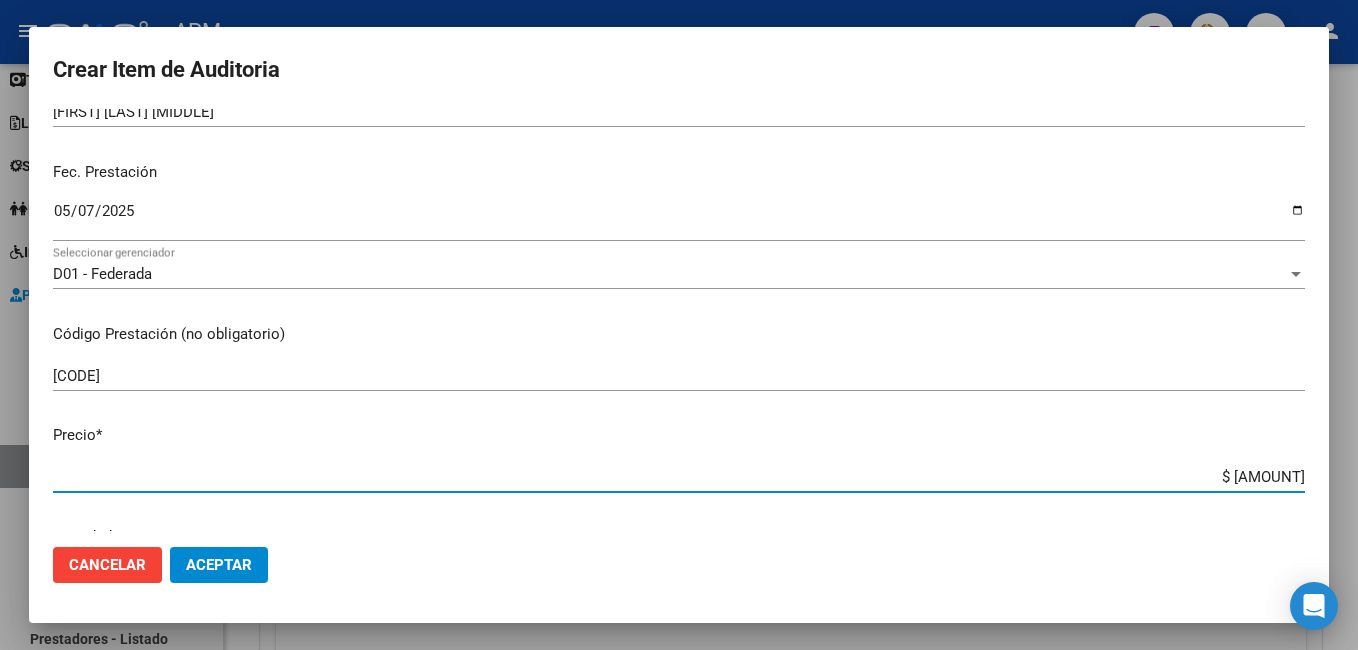 drag, startPoint x: 1220, startPoint y: 484, endPoint x: 1361, endPoint y: 483, distance: 141.00354 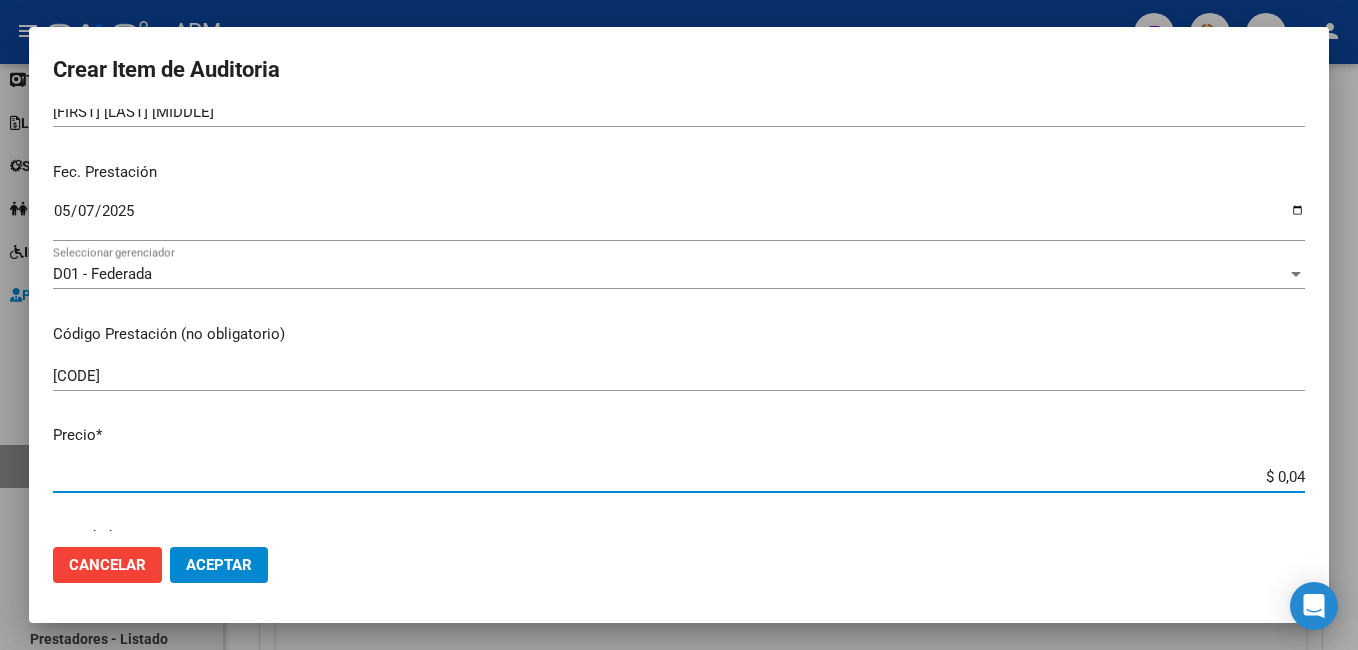 type on "$ 0,41" 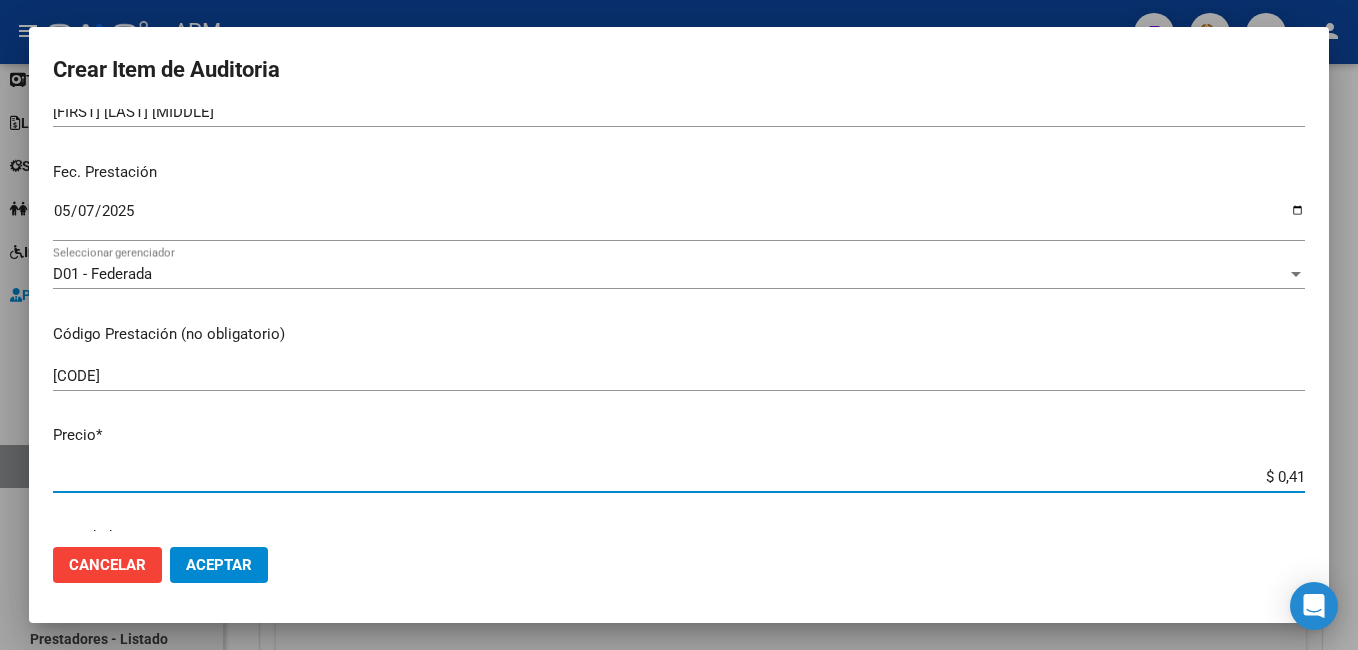 type on "$ 4,16" 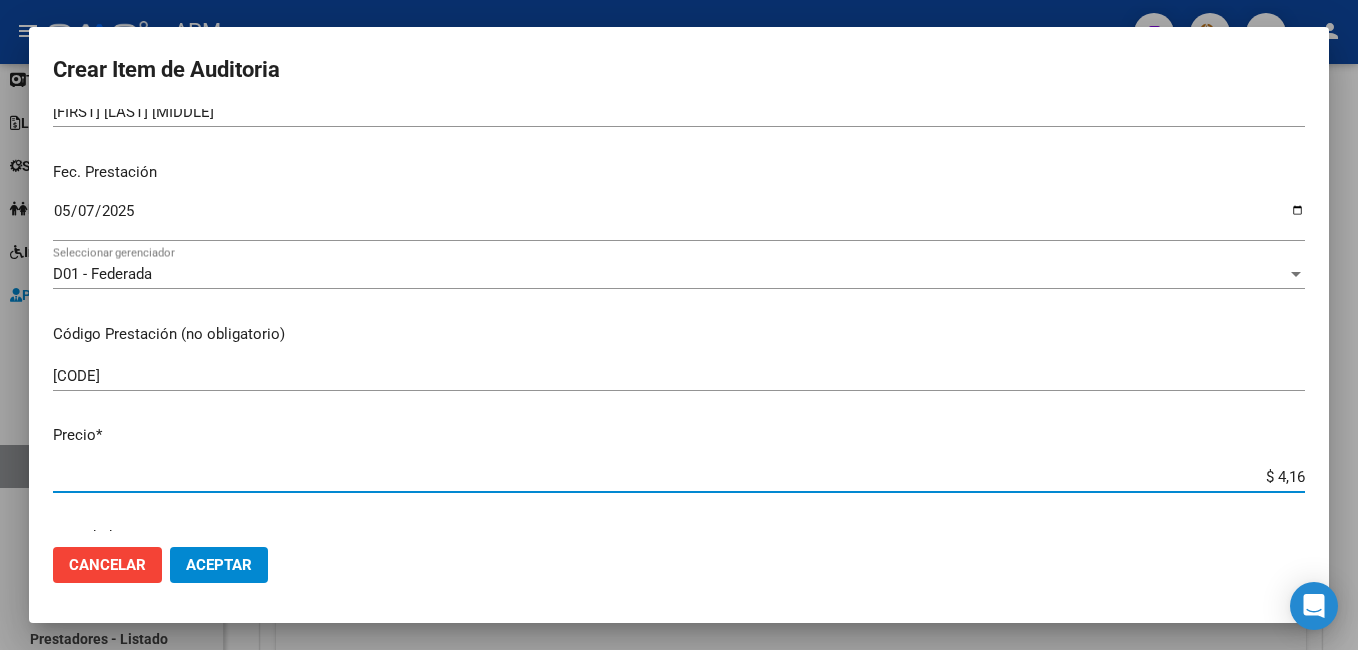 type on "$ [AMOUNT]" 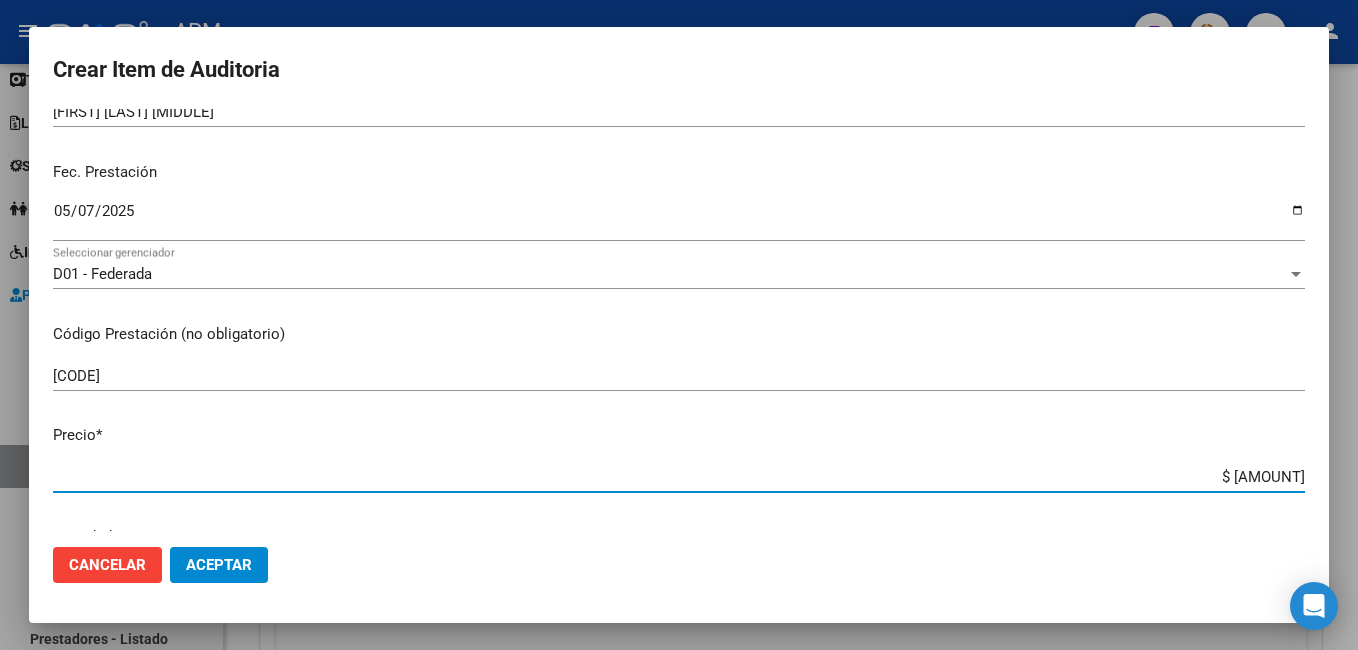 type on "$ 416,04" 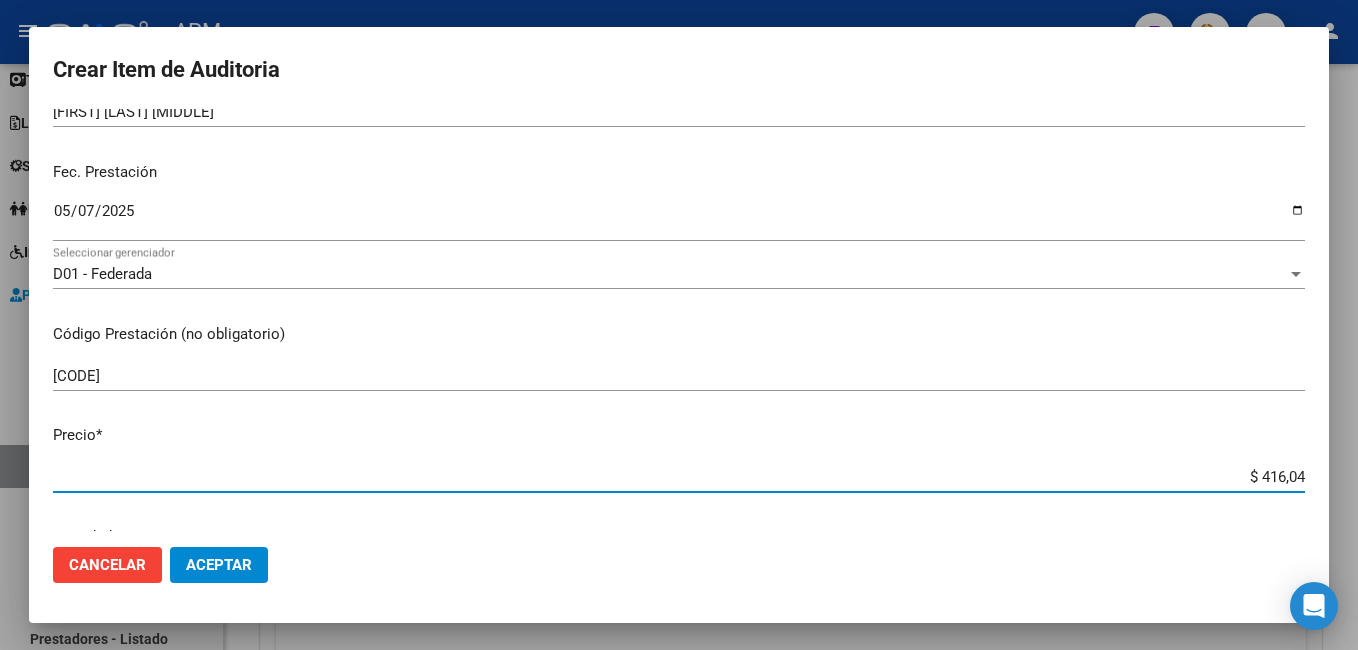 type on "$ [AMOUNT]" 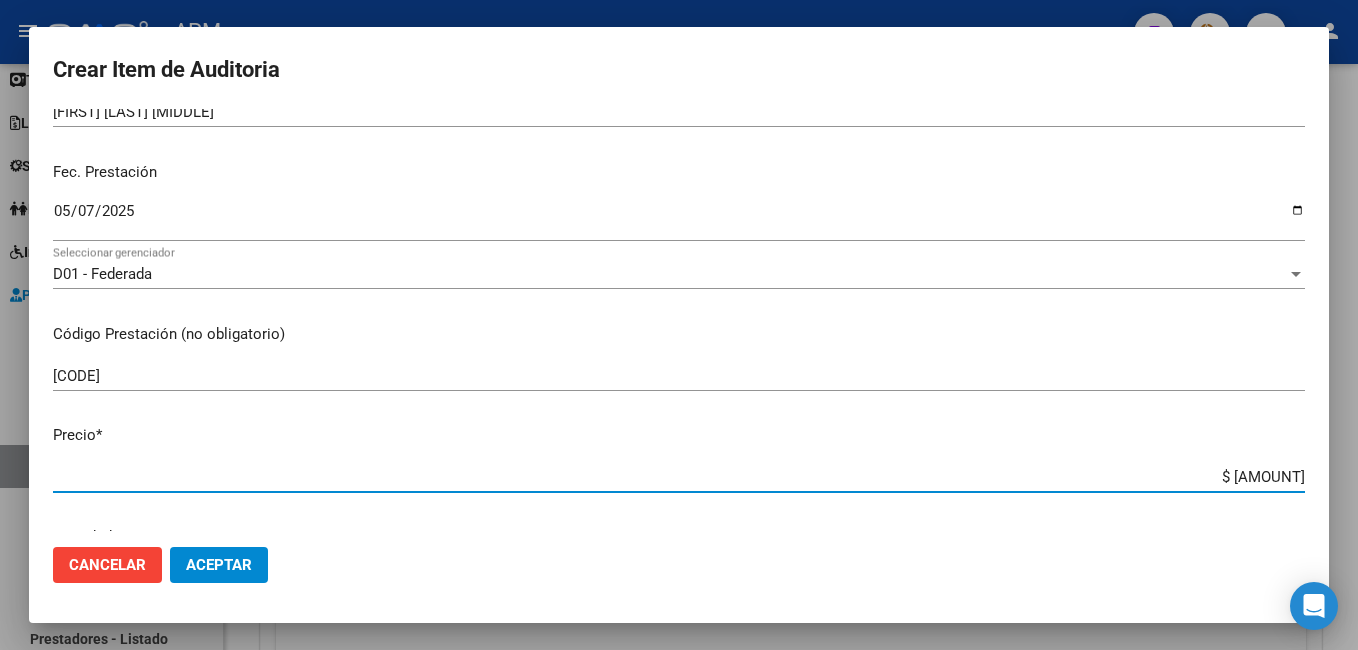 type on "$ [AMOUNT]" 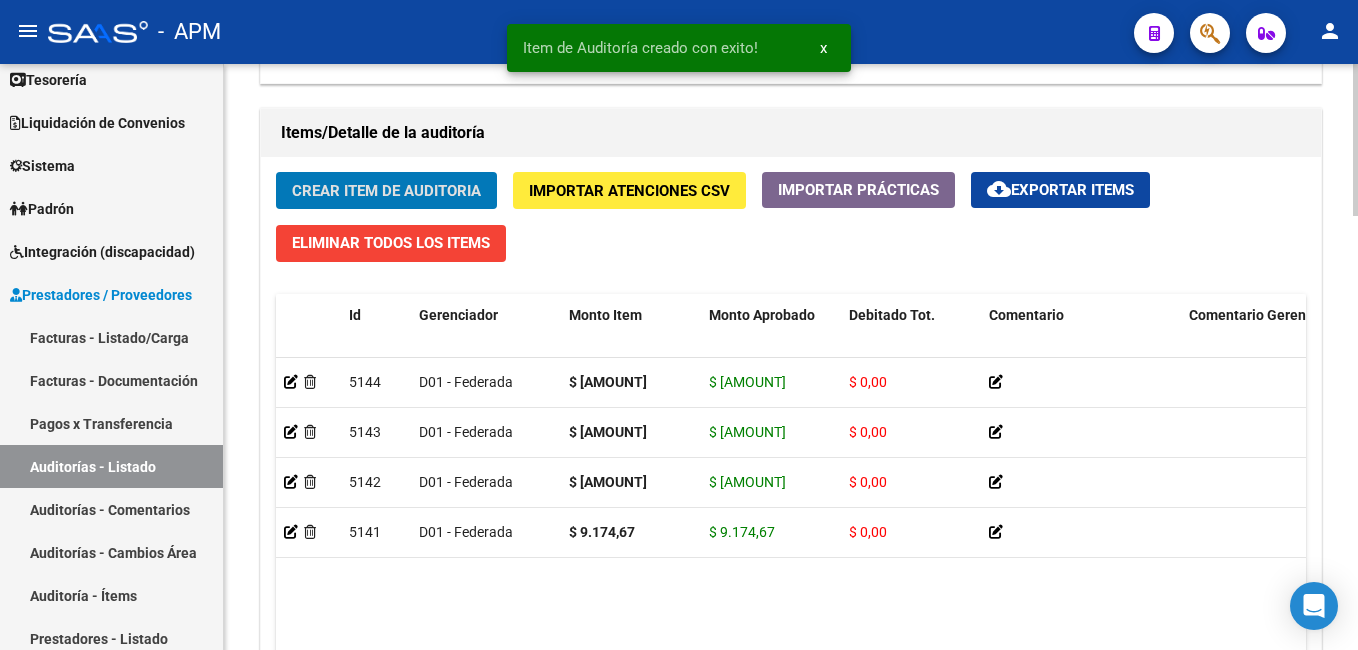 click on "Crear Item de Auditoria" 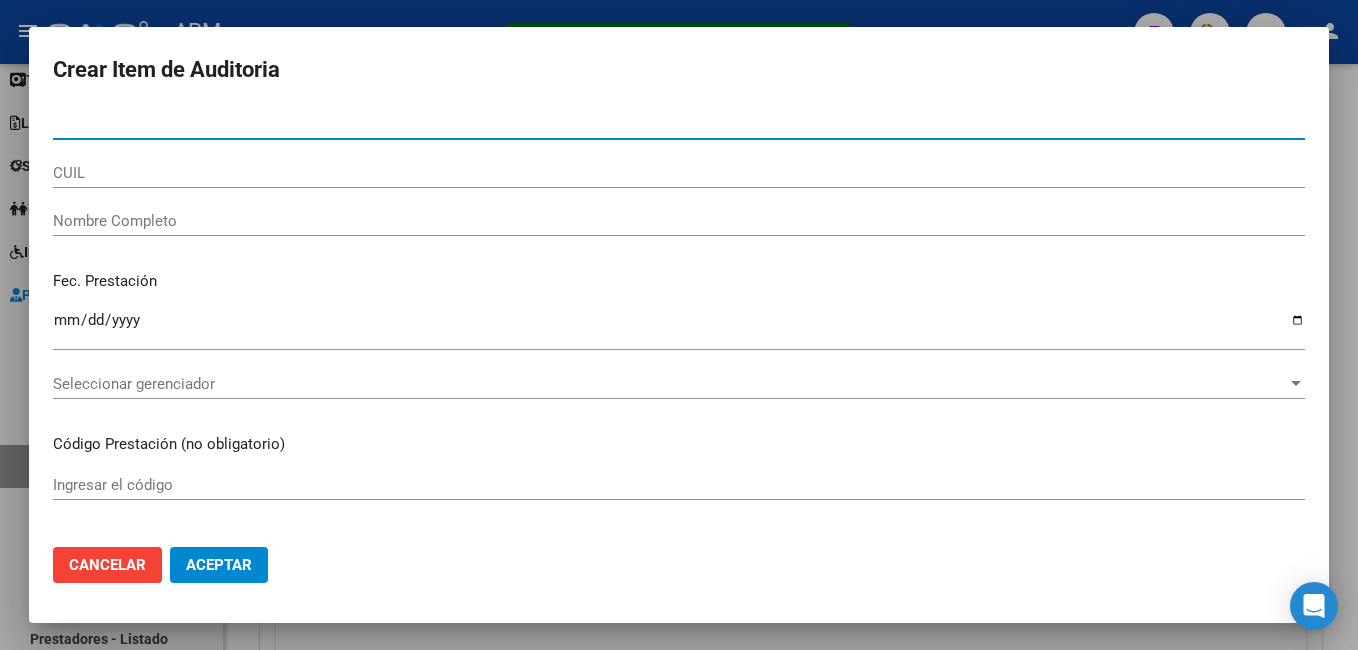 type on "[NUMBER]" 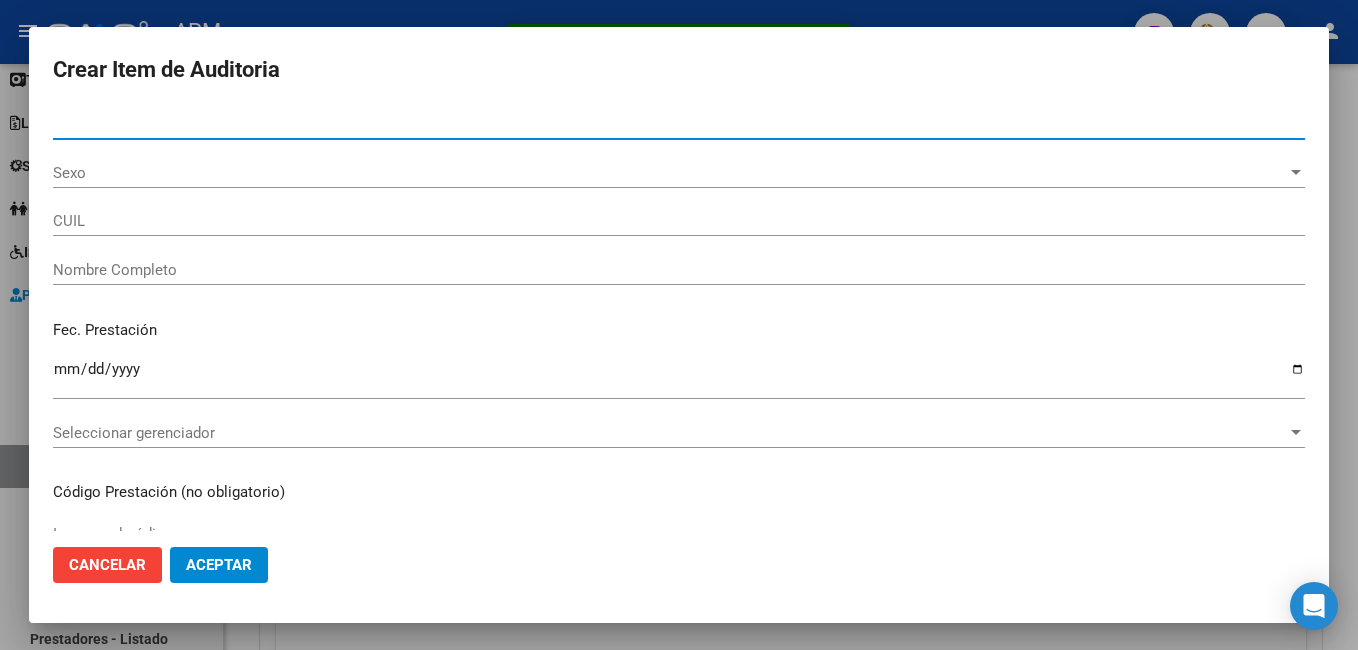type on "[NUMBER]" 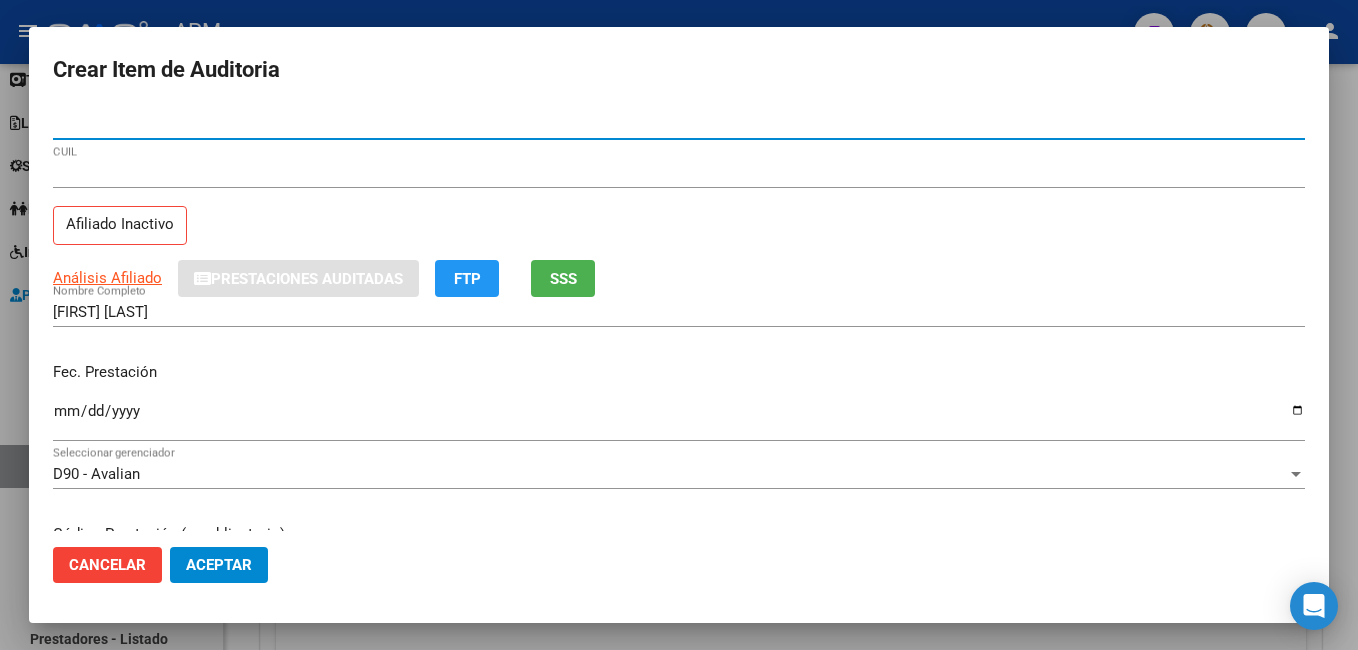 type on "[NUMBER]" 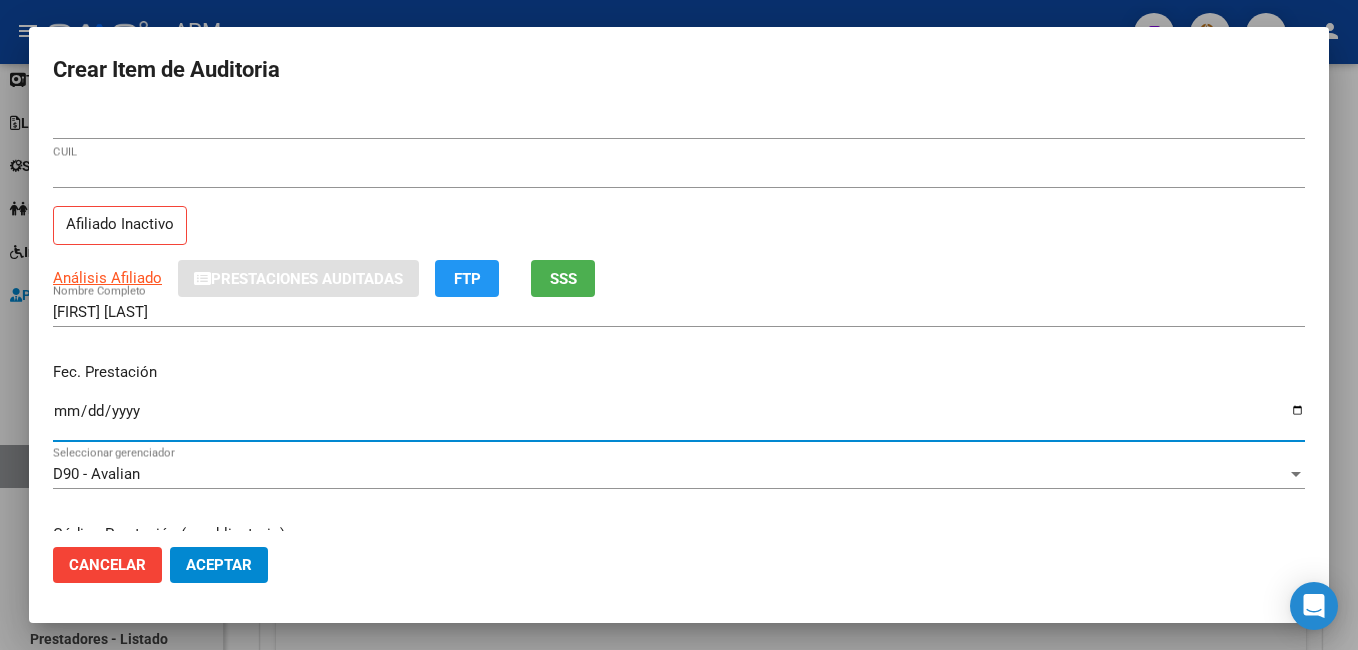 click on "[DATE]" at bounding box center (679, 419) 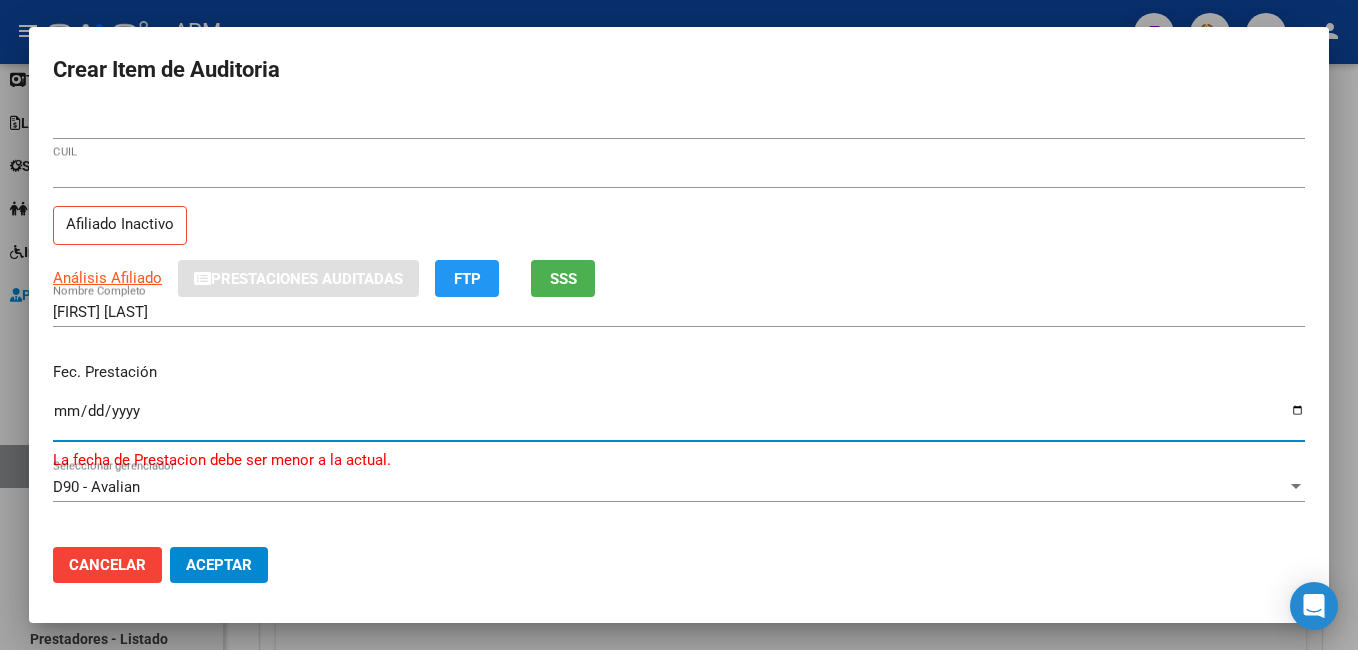 type on "2025-05-04" 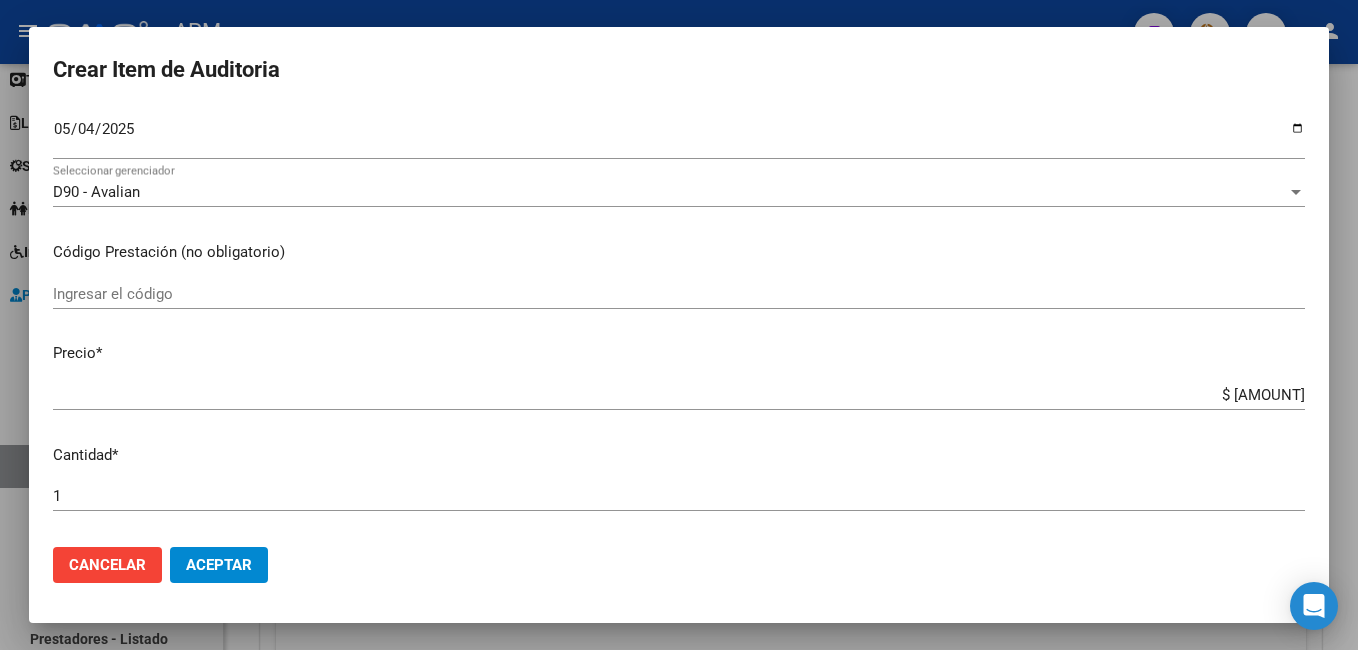 scroll, scrollTop: 300, scrollLeft: 0, axis: vertical 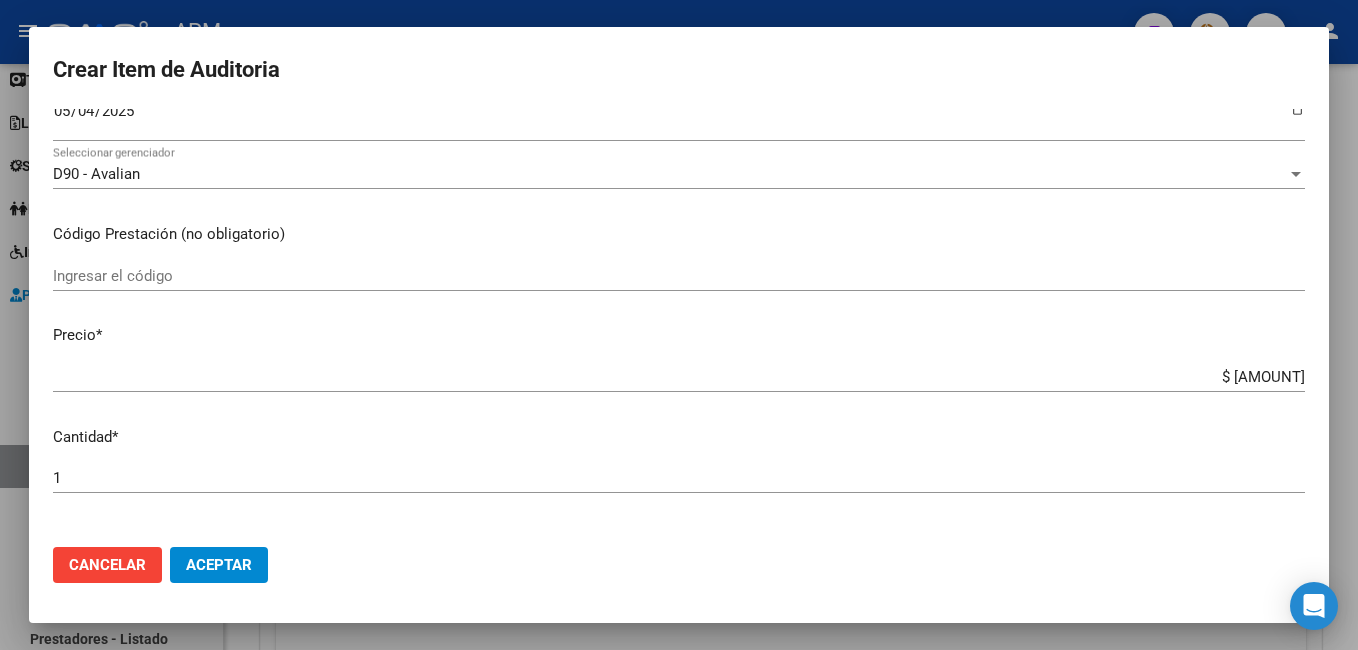 click on "Ingresar el código" at bounding box center [679, 276] 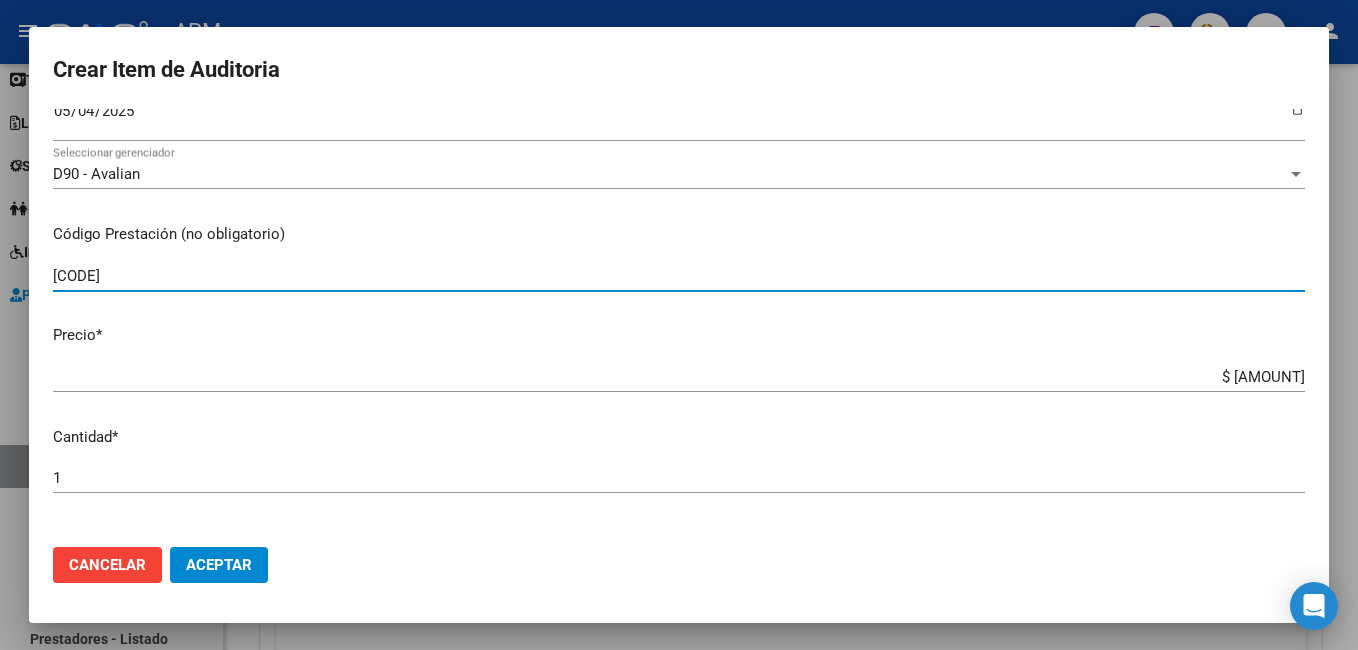 type on "[CODE]" 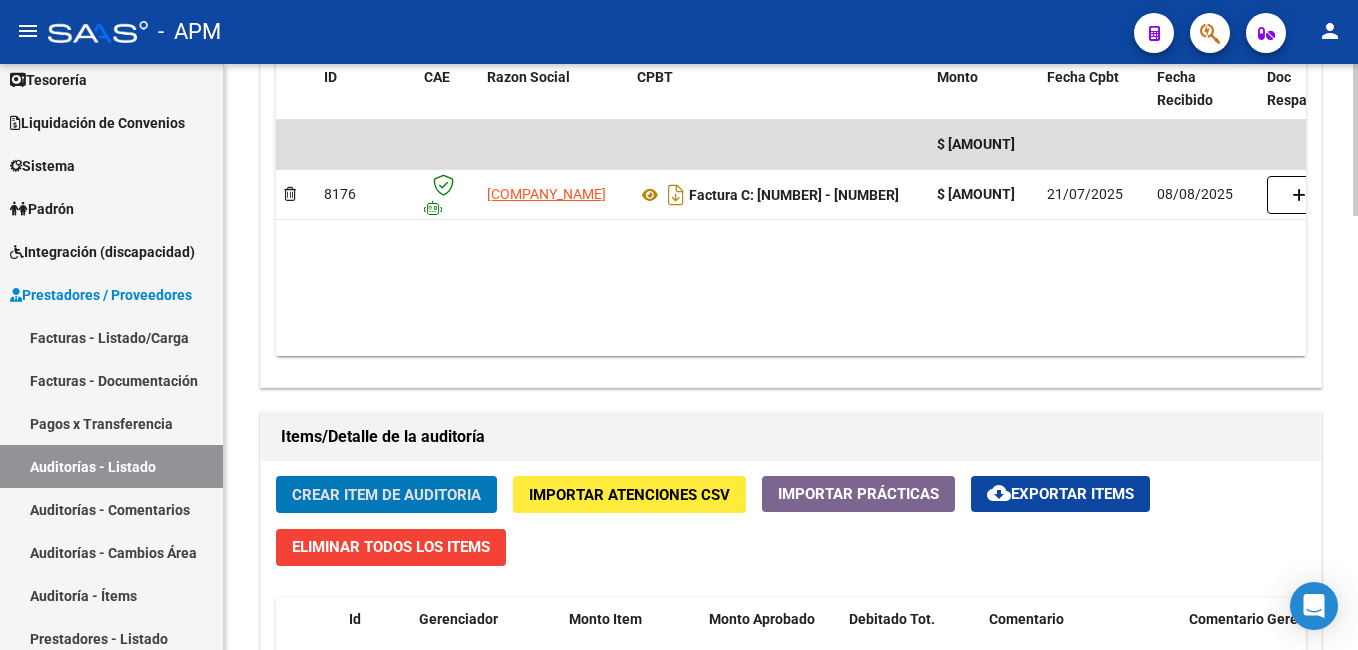 scroll, scrollTop: 1374, scrollLeft: 0, axis: vertical 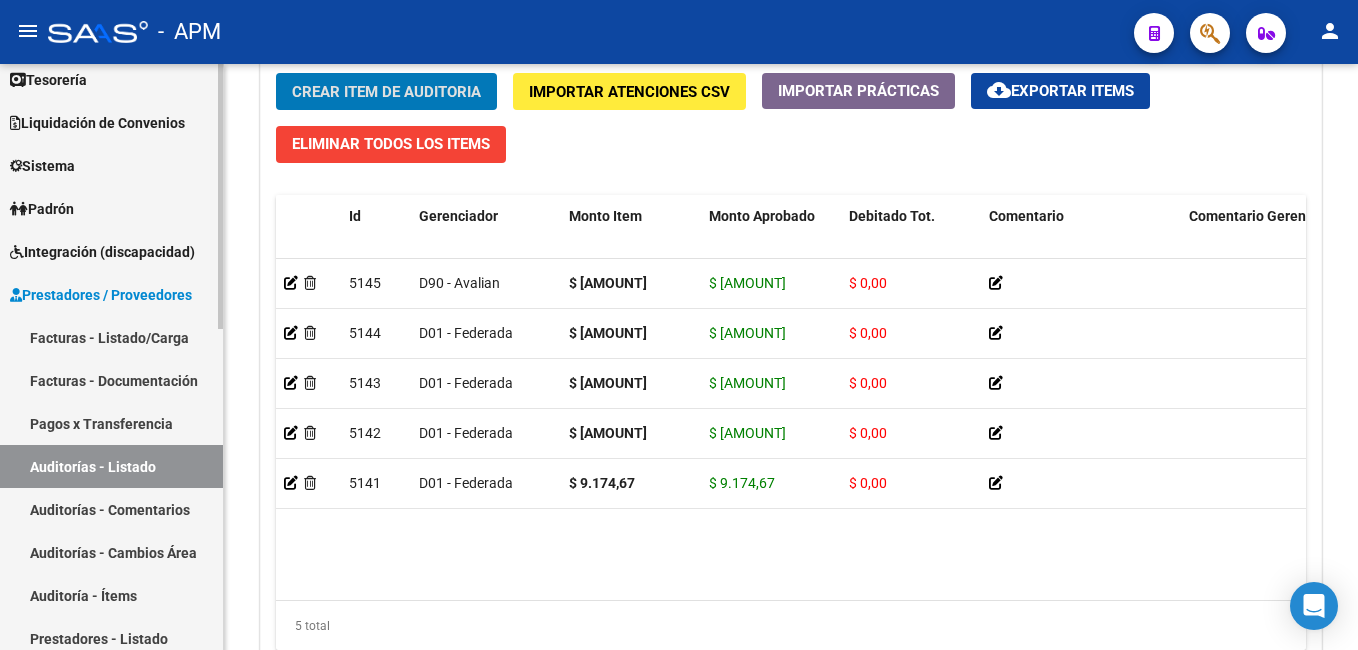 click on "Auditorías - Comentarios" at bounding box center [111, 509] 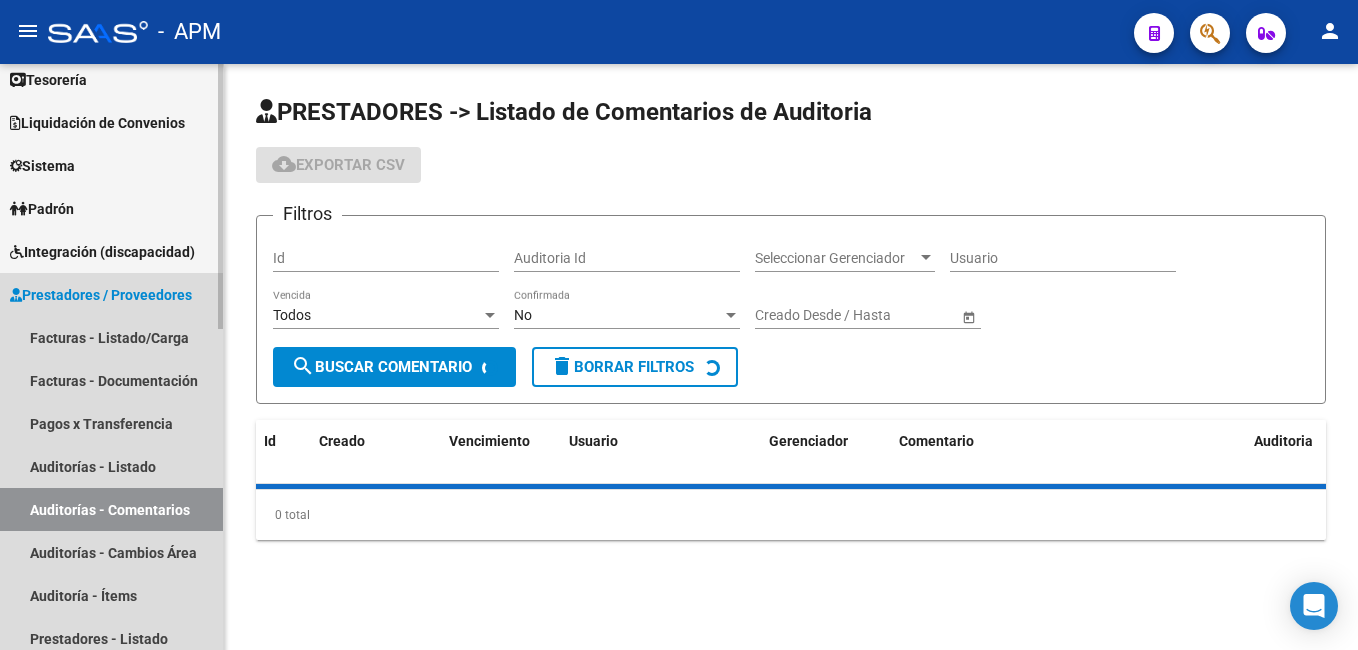 scroll, scrollTop: 0, scrollLeft: 0, axis: both 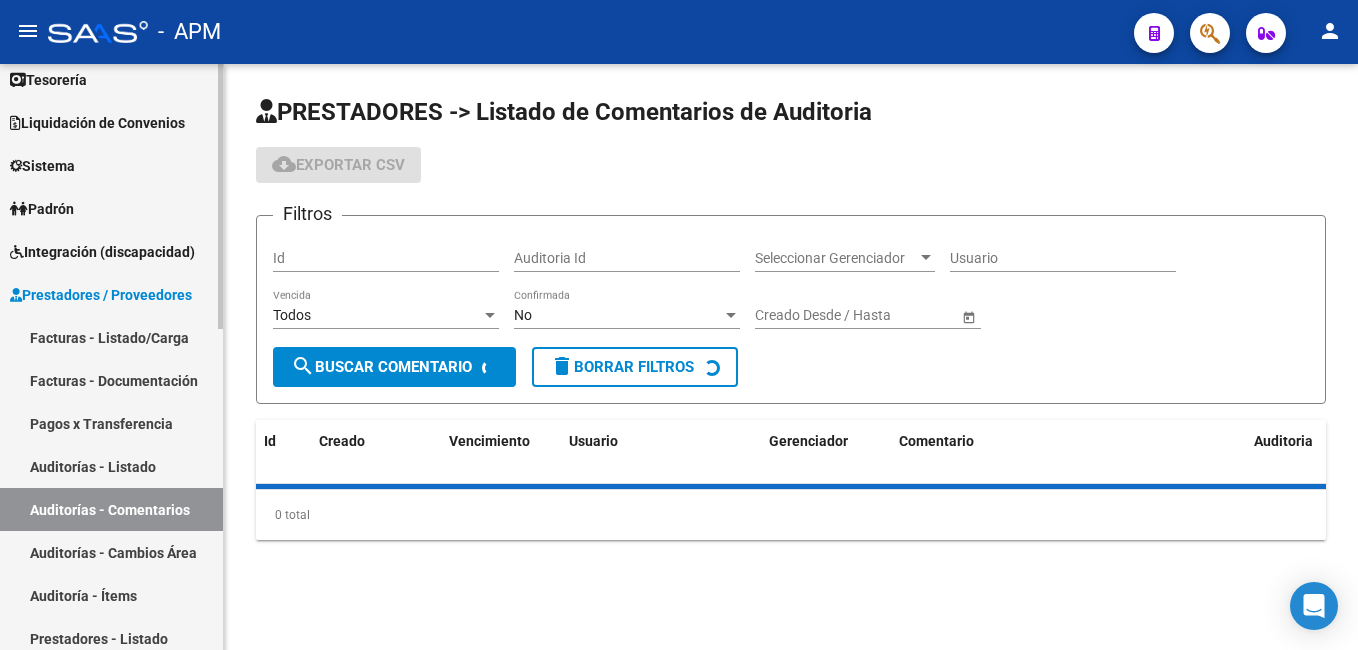 click on "Auditorías - Listado" at bounding box center [111, 466] 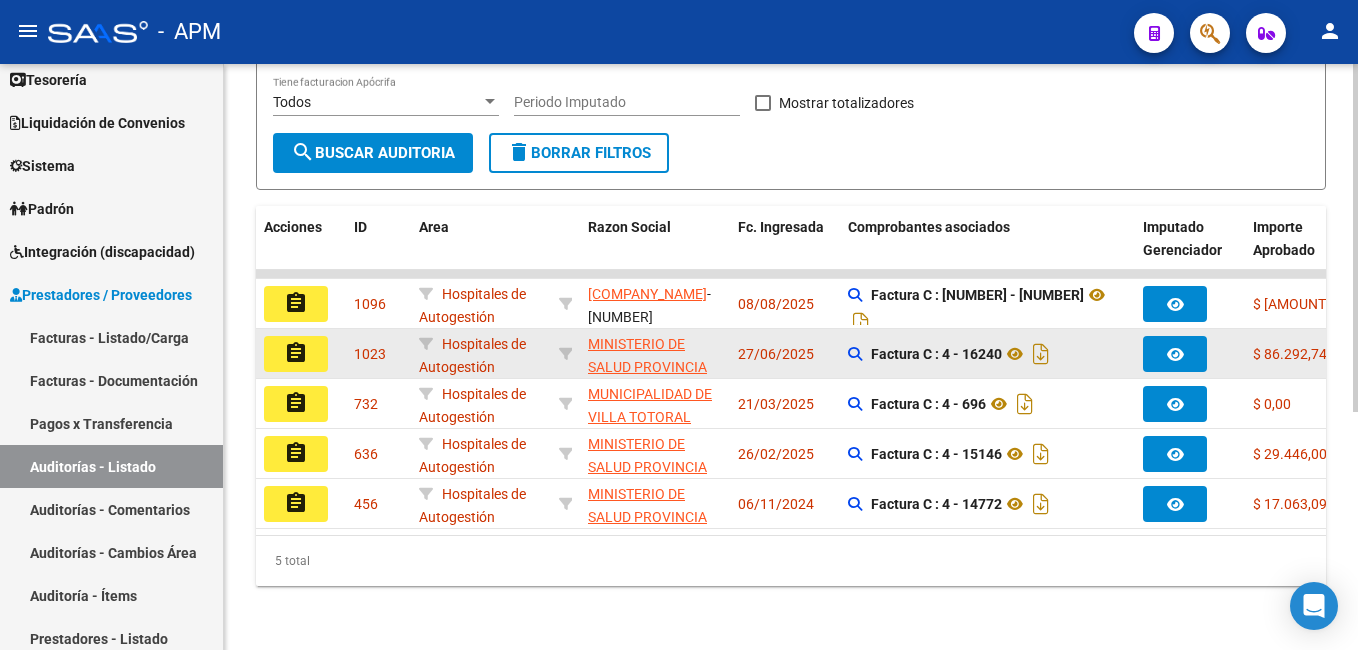 scroll, scrollTop: 402, scrollLeft: 0, axis: vertical 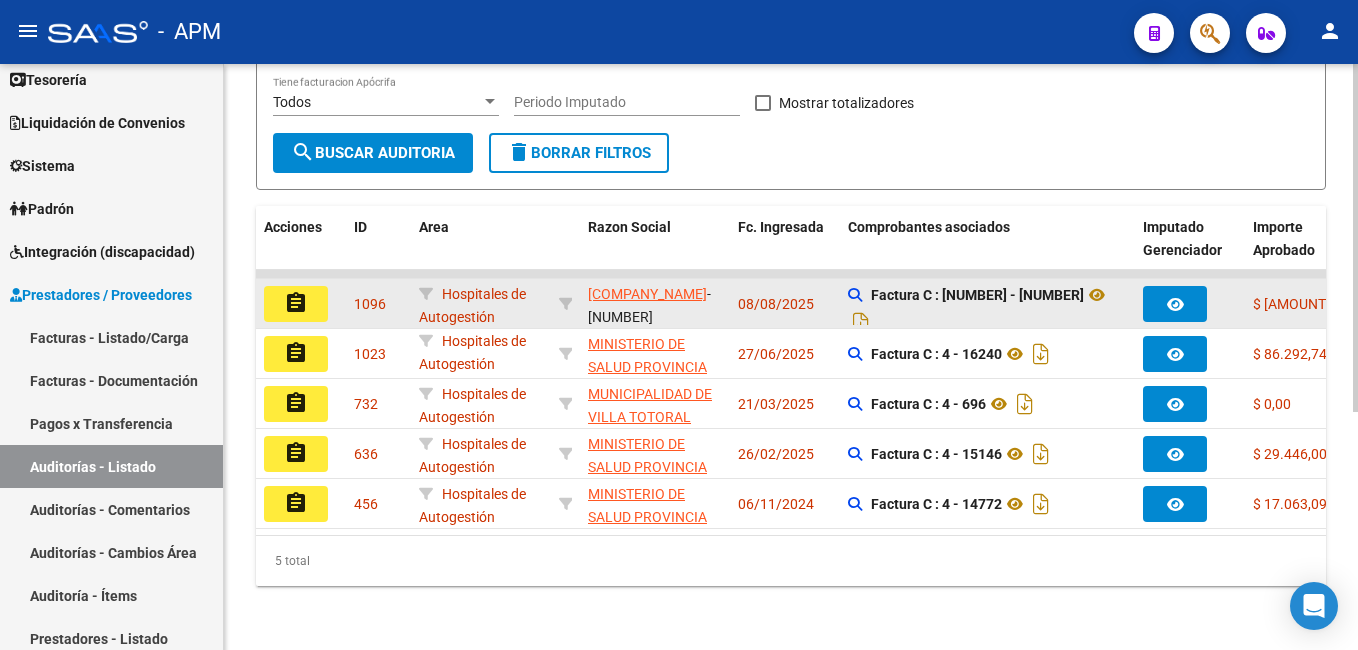 click on "assignment" 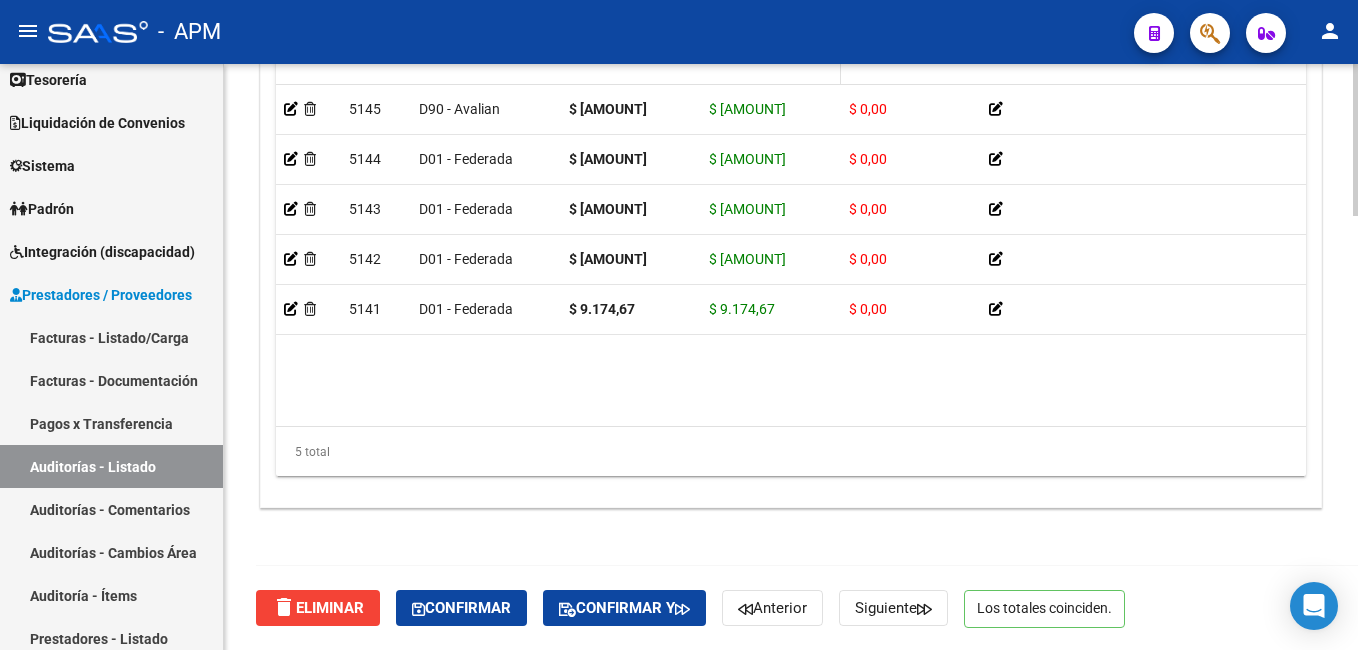 scroll, scrollTop: 1674, scrollLeft: 0, axis: vertical 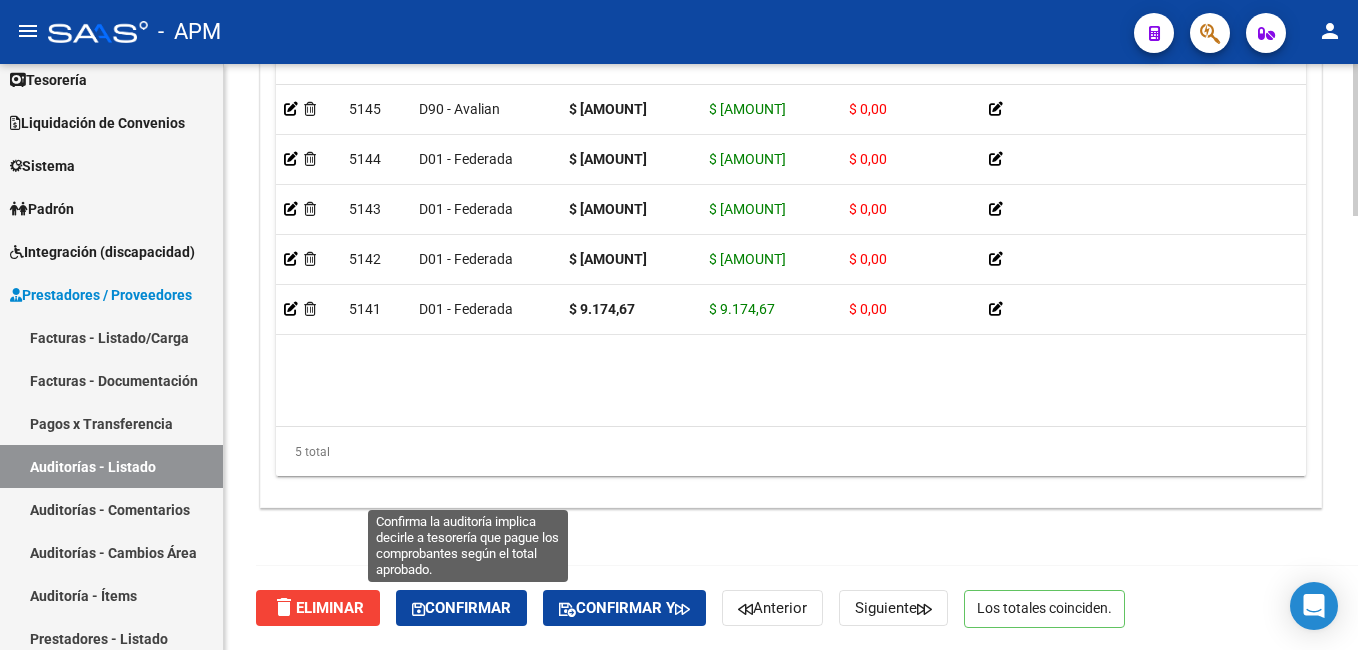 click on "Confirmar" 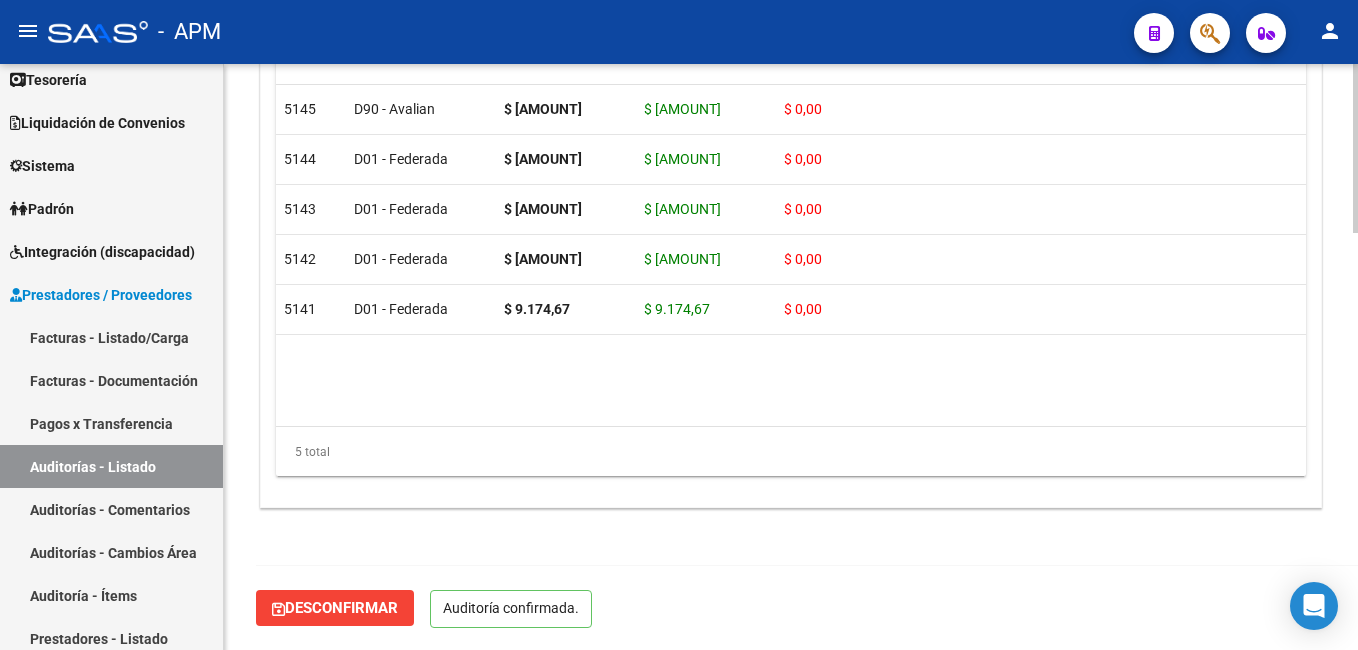 scroll, scrollTop: 1448, scrollLeft: 0, axis: vertical 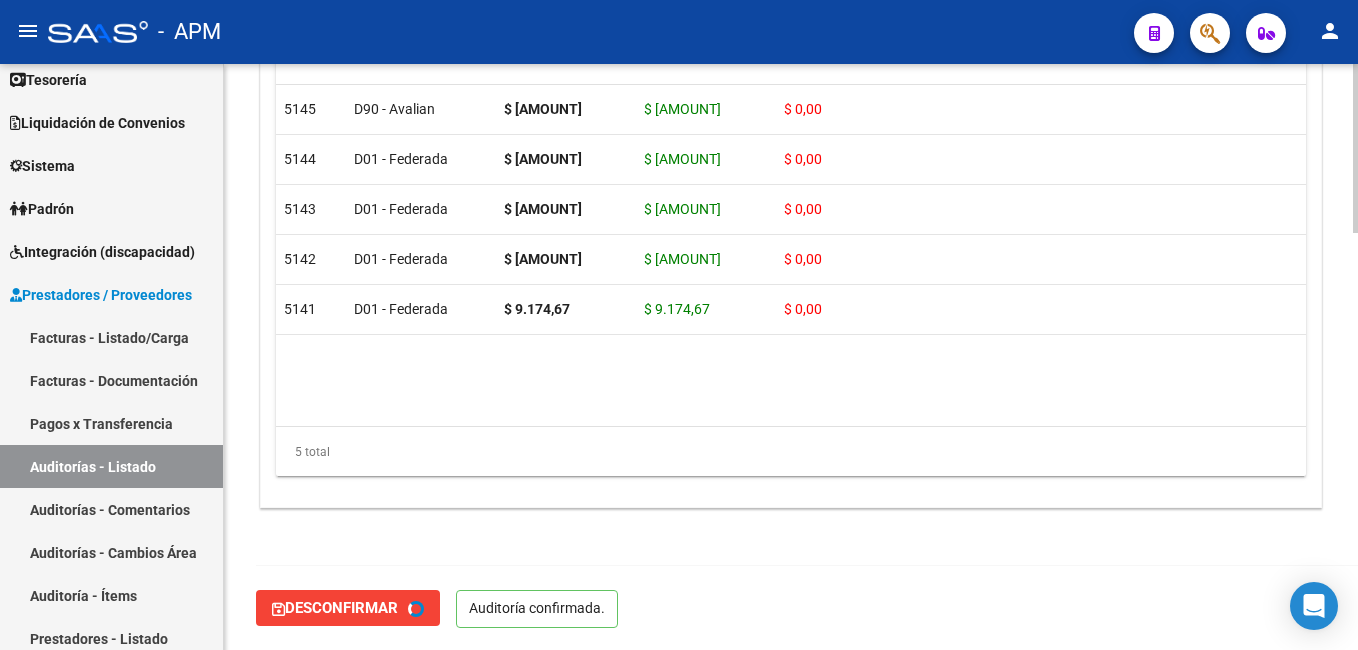 type on "202508" 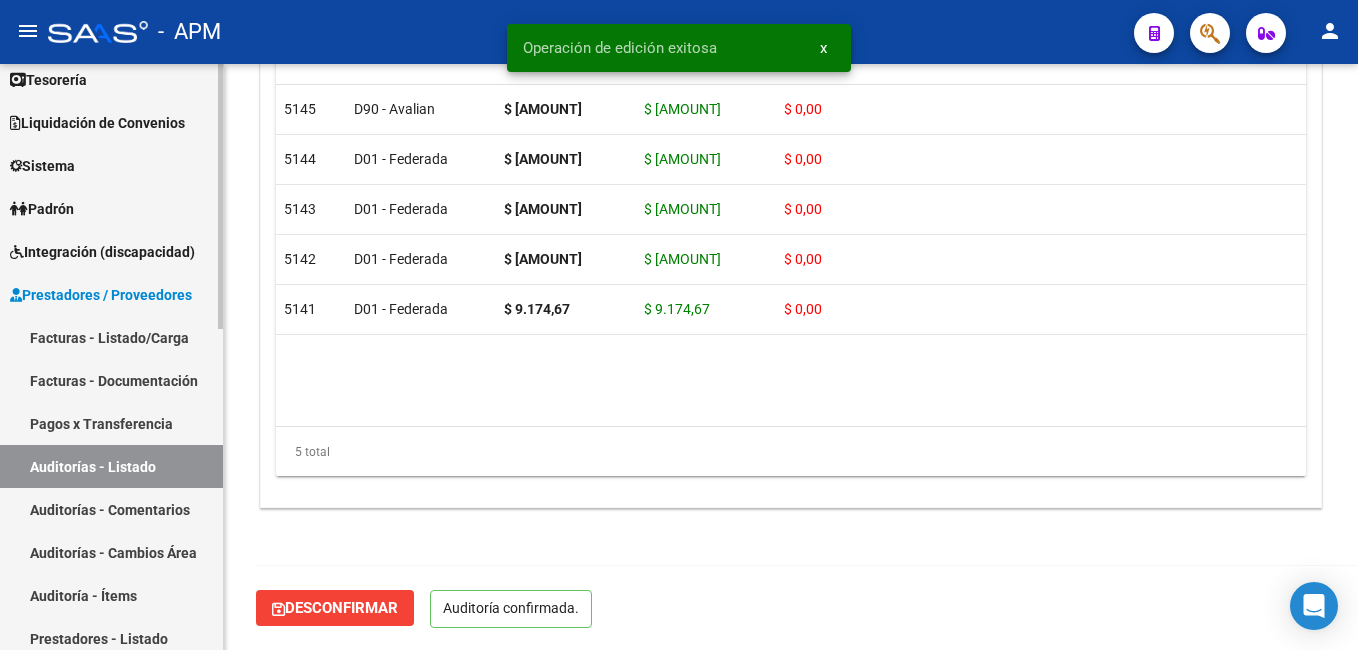 click on "Auditorías - Listado" at bounding box center (111, 466) 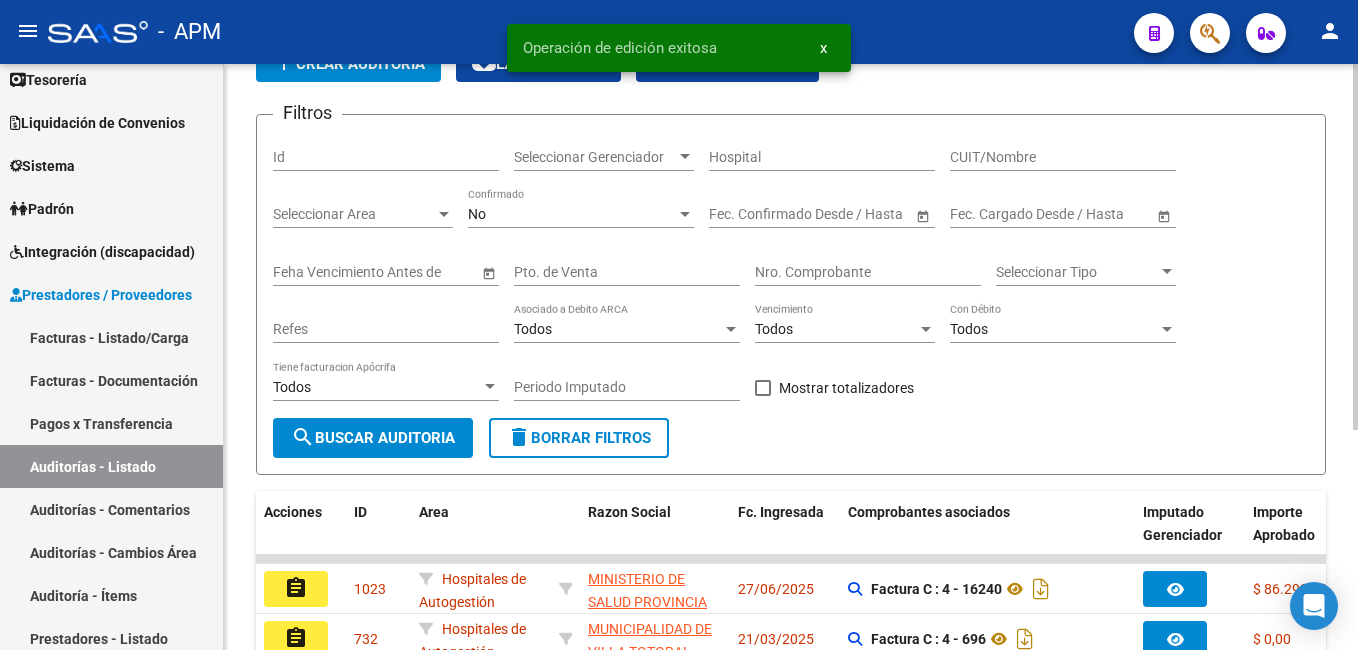 scroll, scrollTop: 352, scrollLeft: 0, axis: vertical 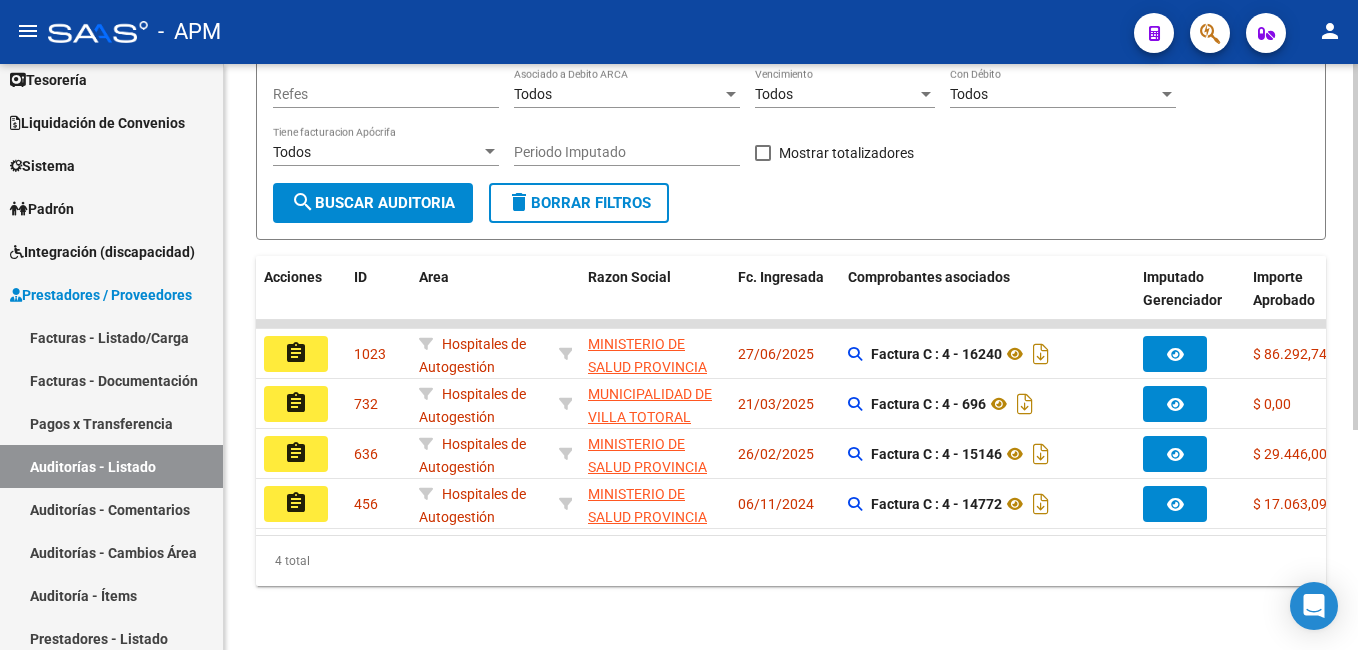 drag, startPoint x: 641, startPoint y: 535, endPoint x: 946, endPoint y: 548, distance: 305.27692 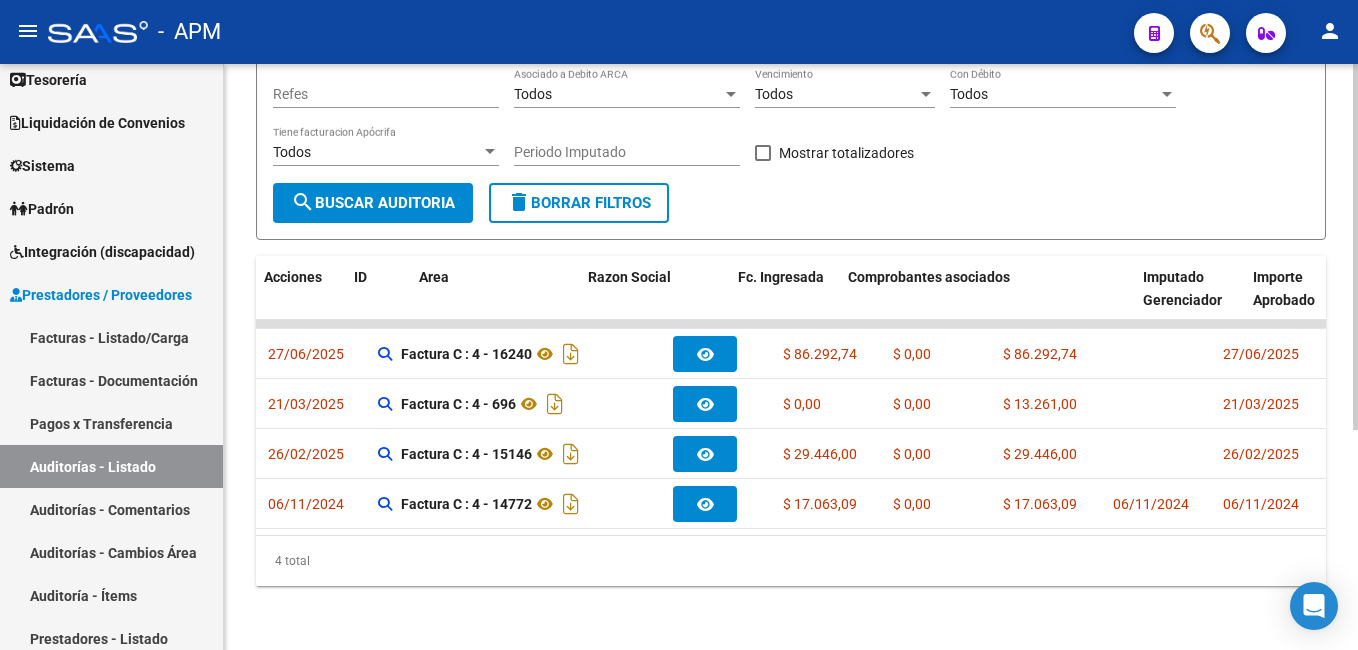 scroll, scrollTop: 0, scrollLeft: 0, axis: both 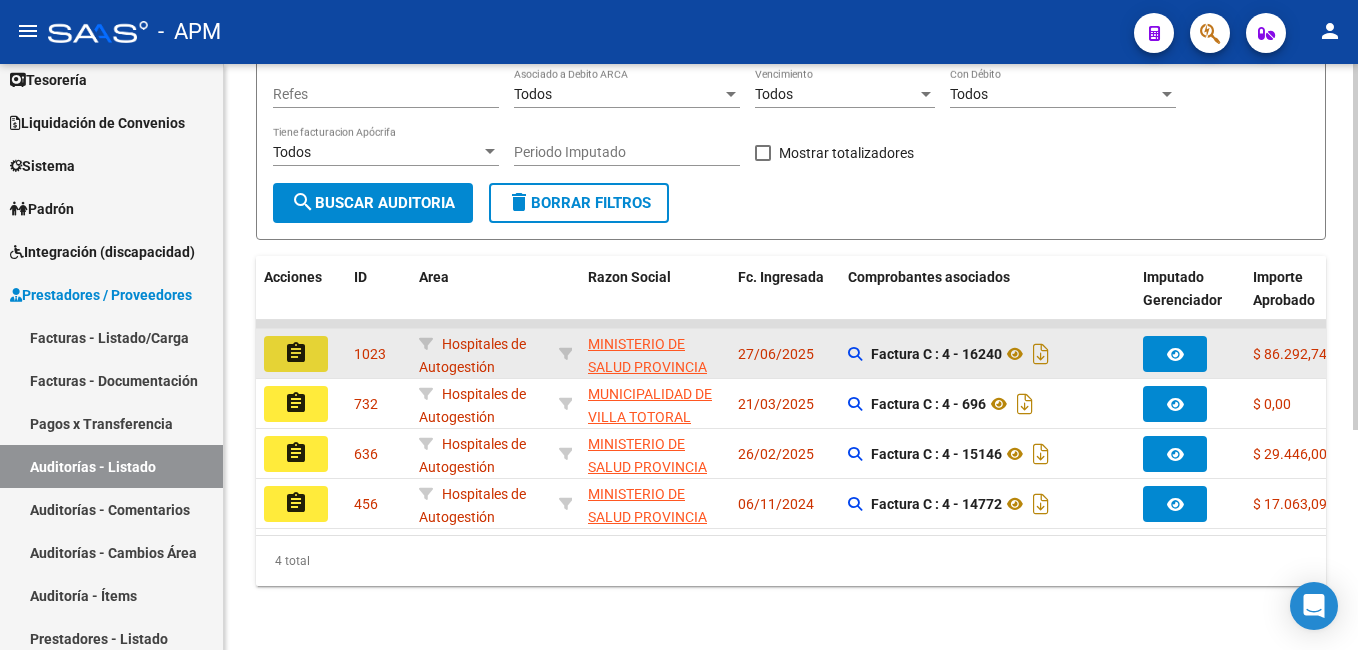 click on "assignment" 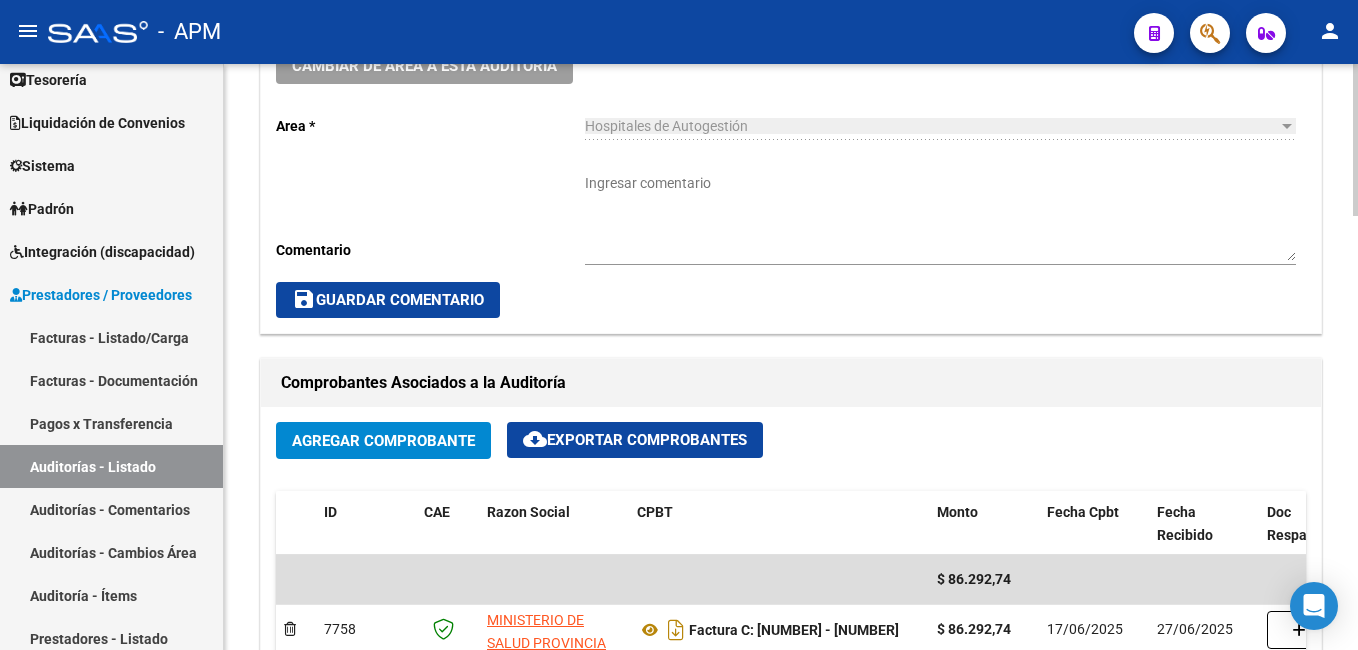 scroll, scrollTop: 974, scrollLeft: 0, axis: vertical 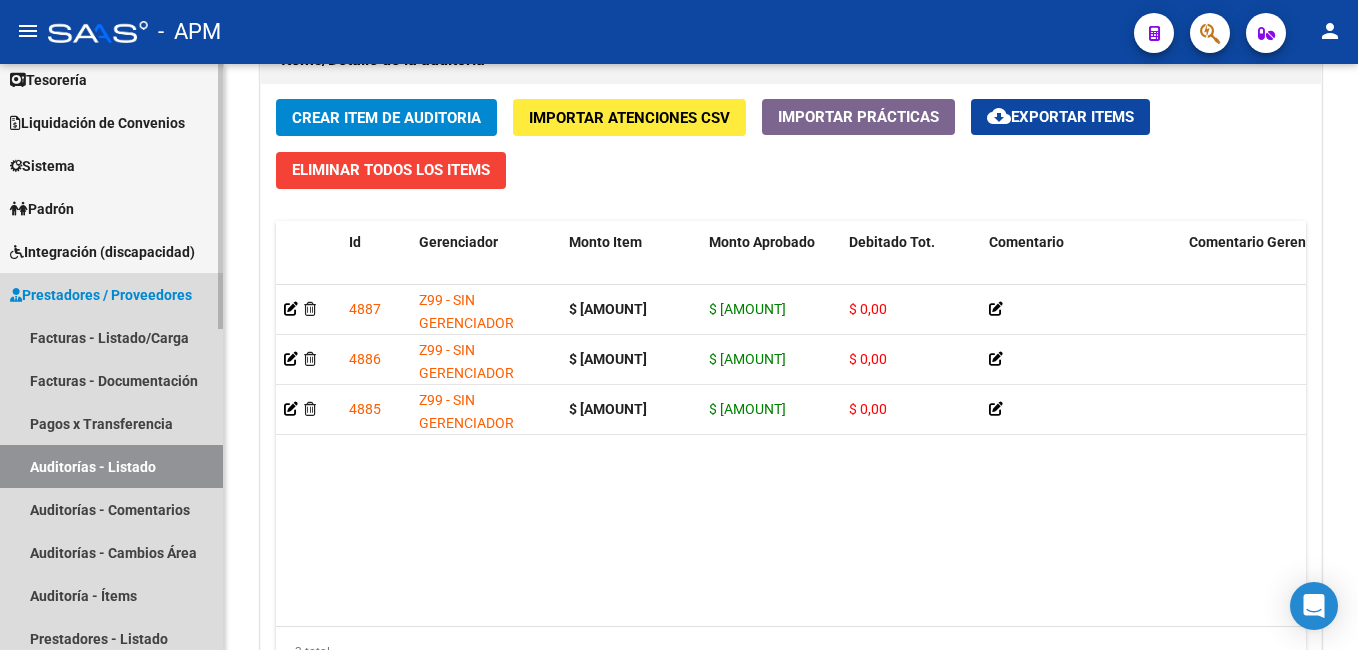 click on "Auditorías - Listado" at bounding box center (111, 466) 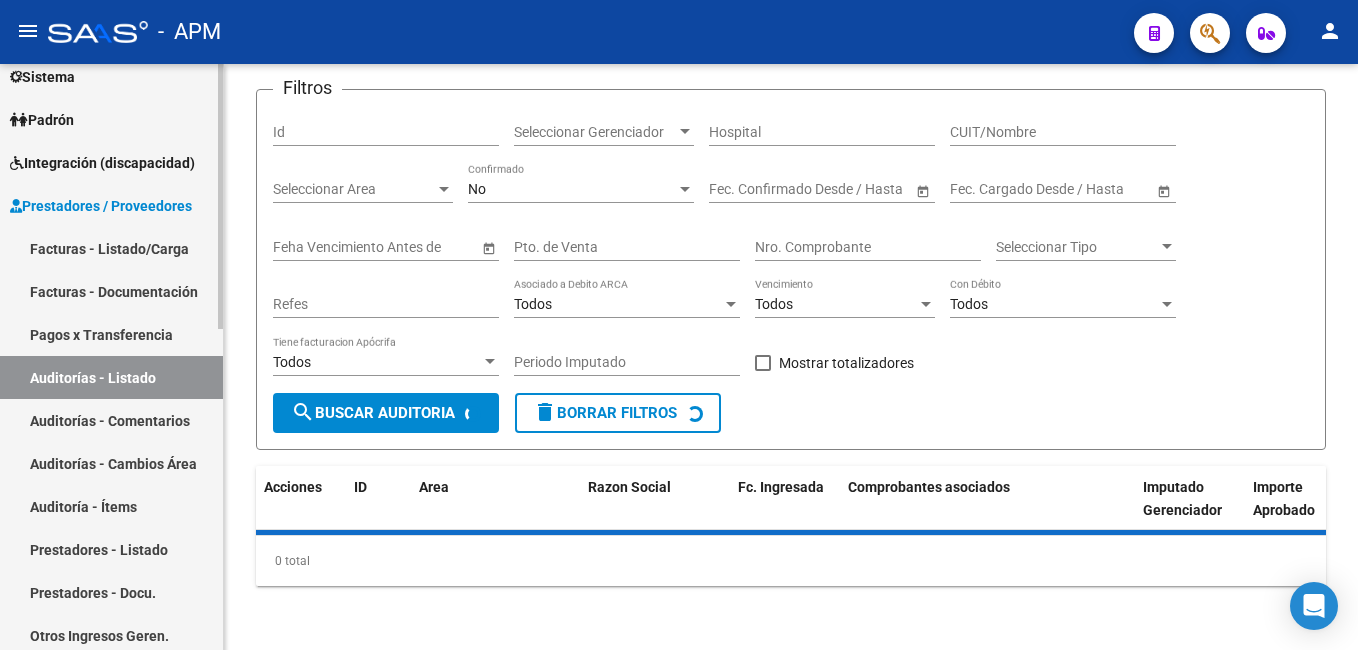 scroll, scrollTop: 700, scrollLeft: 0, axis: vertical 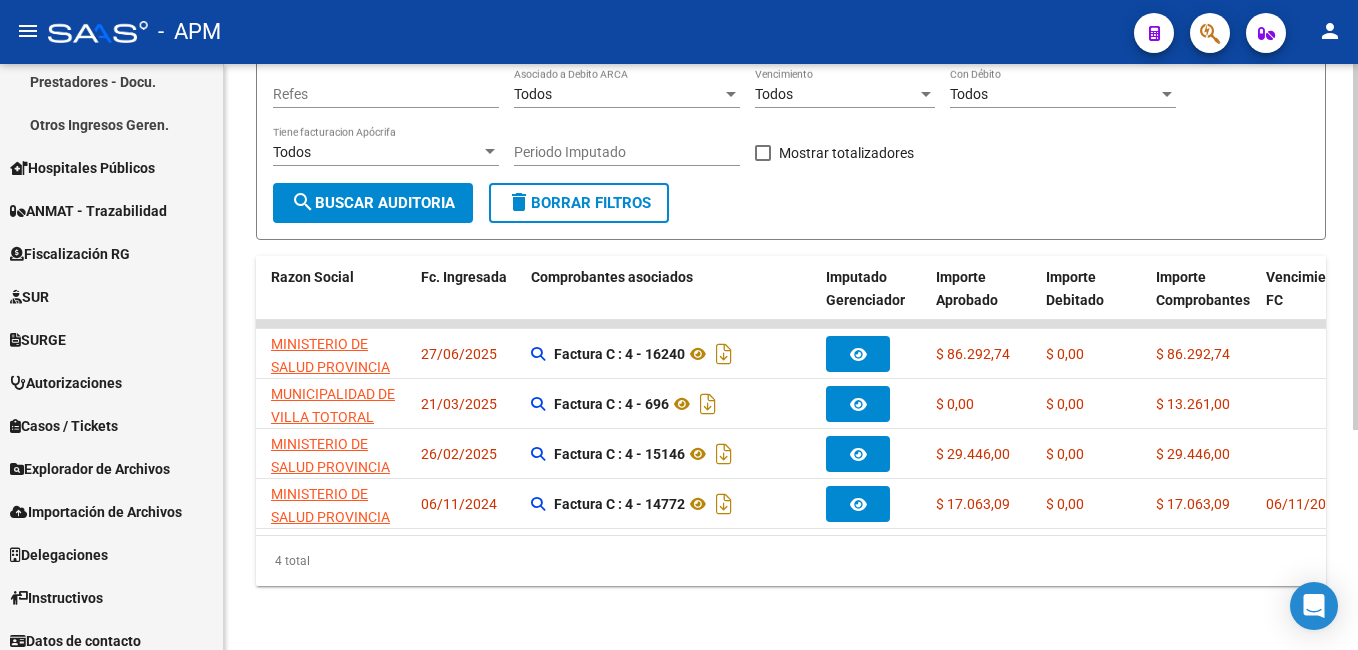 drag, startPoint x: 776, startPoint y: 541, endPoint x: 1001, endPoint y: 565, distance: 226.27638 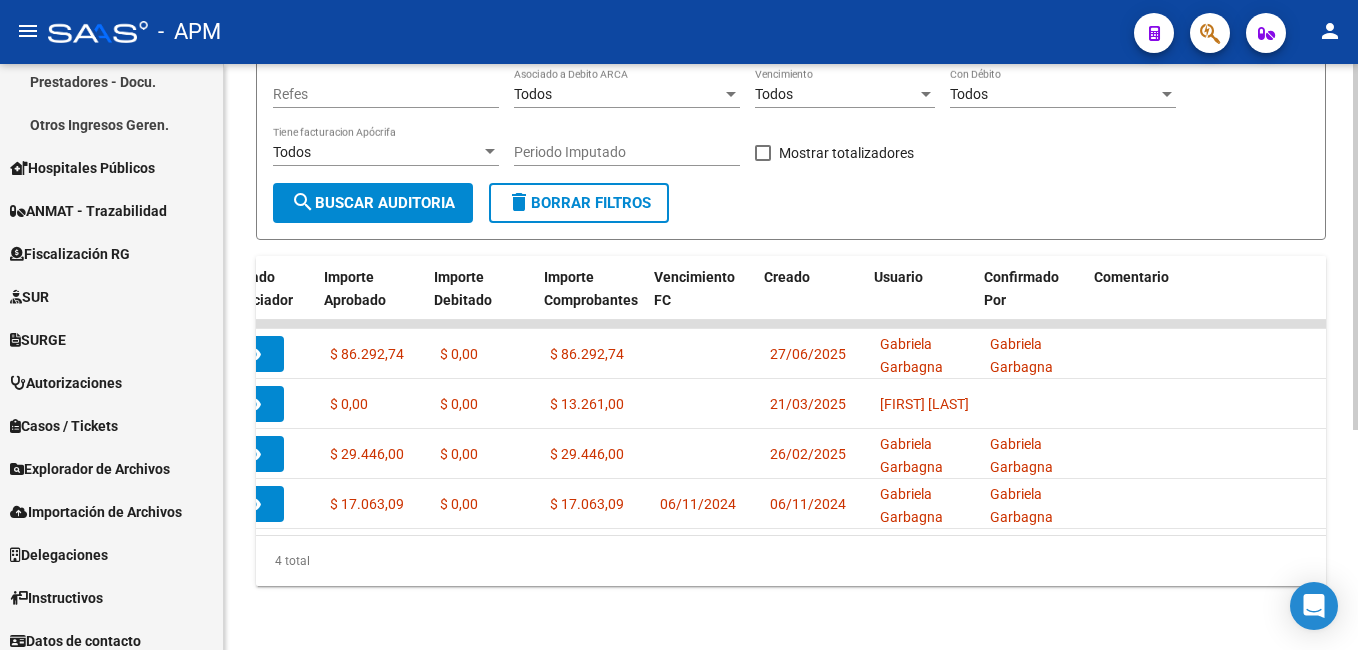 scroll, scrollTop: 0, scrollLeft: 1237, axis: horizontal 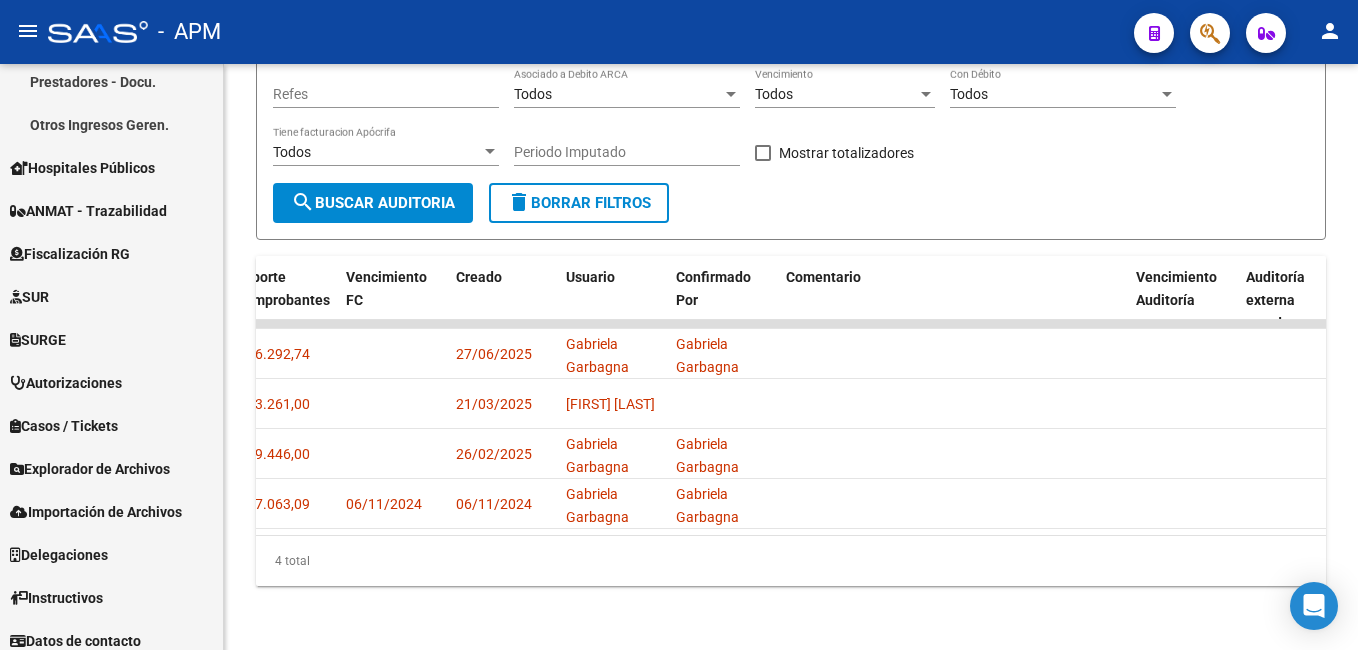drag, startPoint x: 1114, startPoint y: 536, endPoint x: -4, endPoint y: 426, distance: 1123.3984 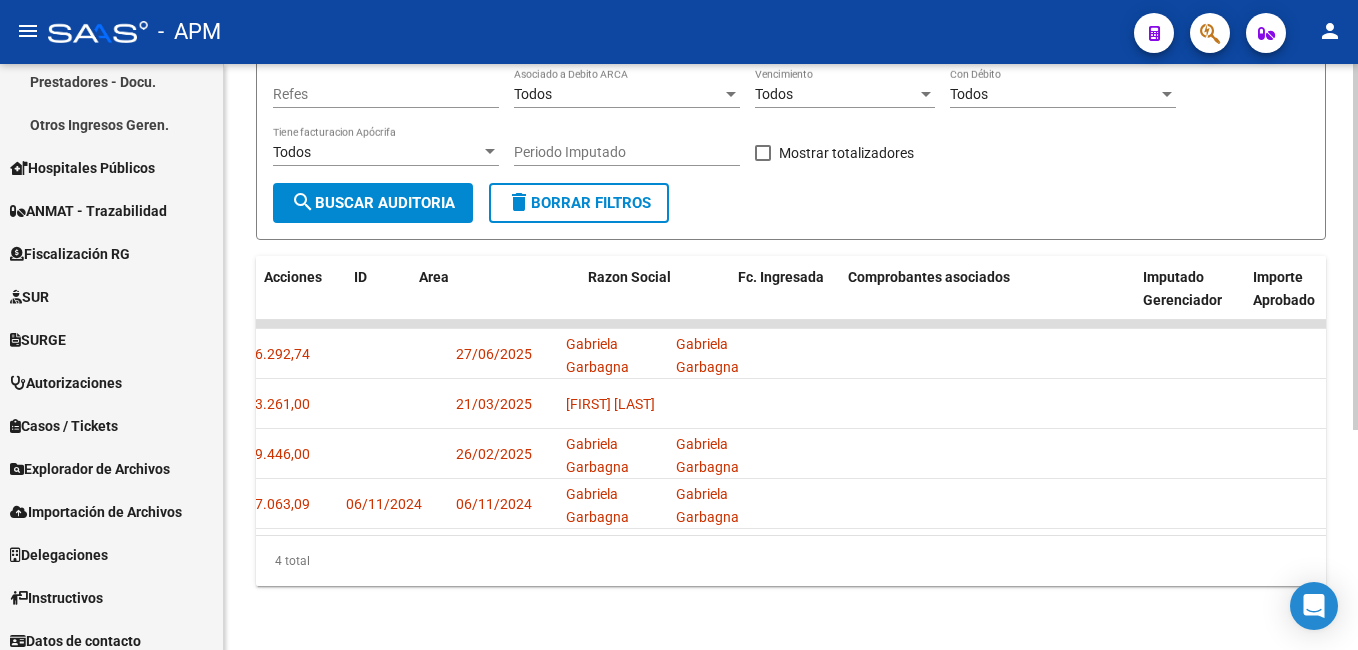 scroll, scrollTop: 0, scrollLeft: 0, axis: both 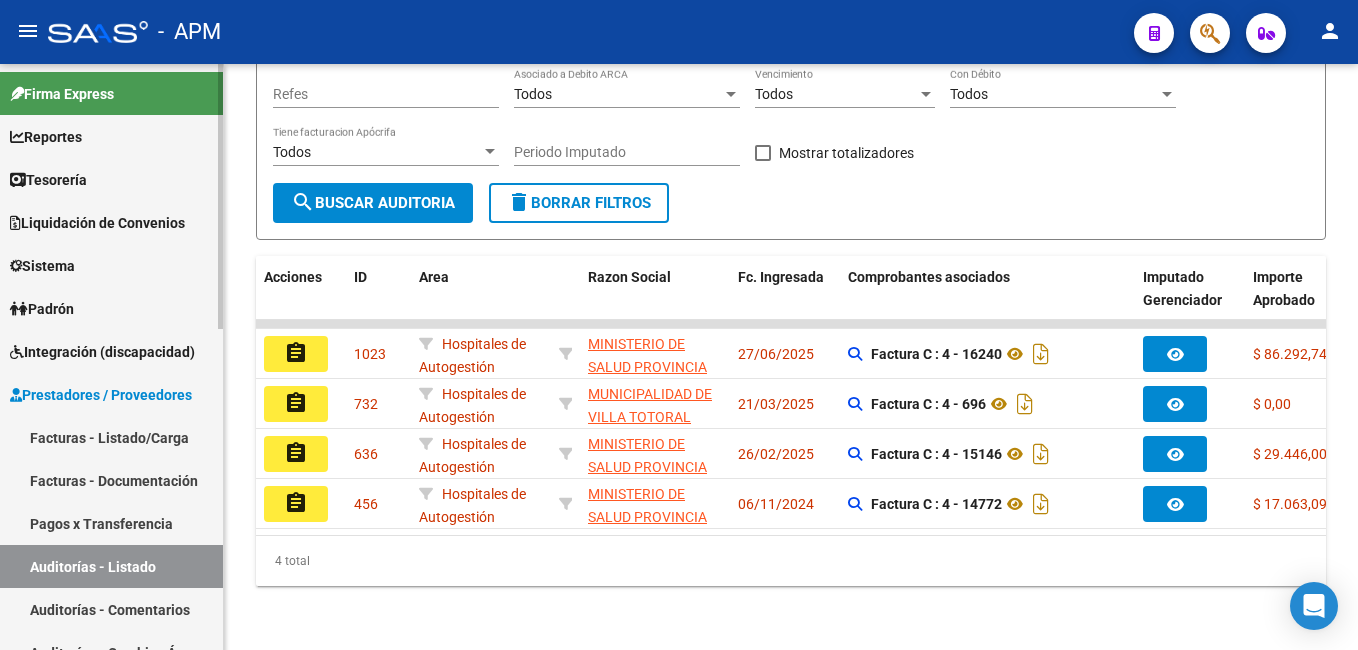click on "Facturas - Listado/Carga" at bounding box center [111, 437] 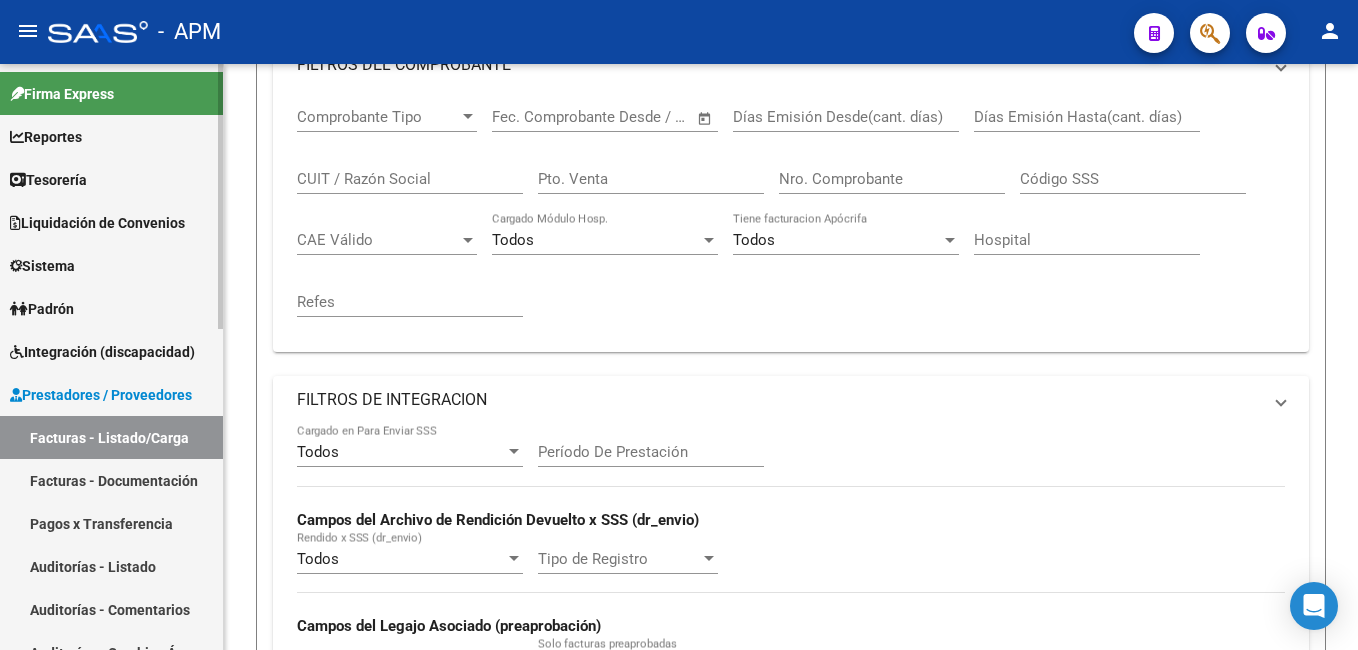 scroll, scrollTop: 0, scrollLeft: 0, axis: both 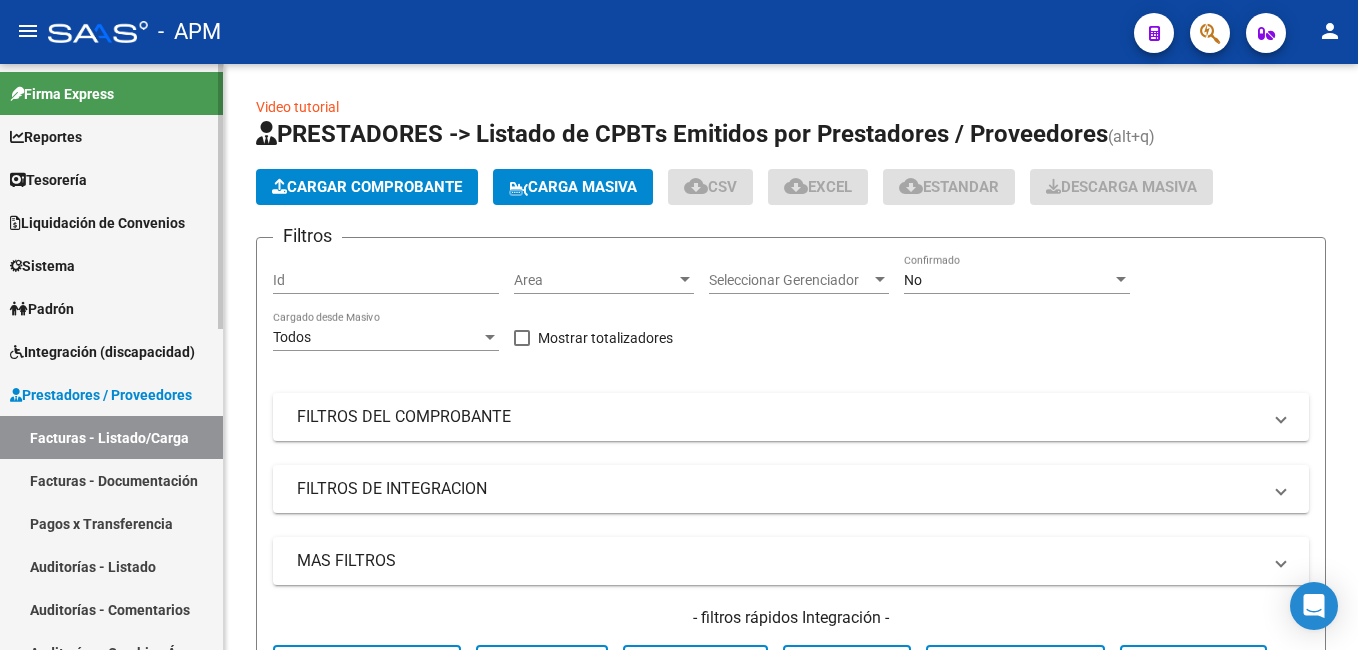 click on "Prestadores / Proveedores" at bounding box center (111, 394) 